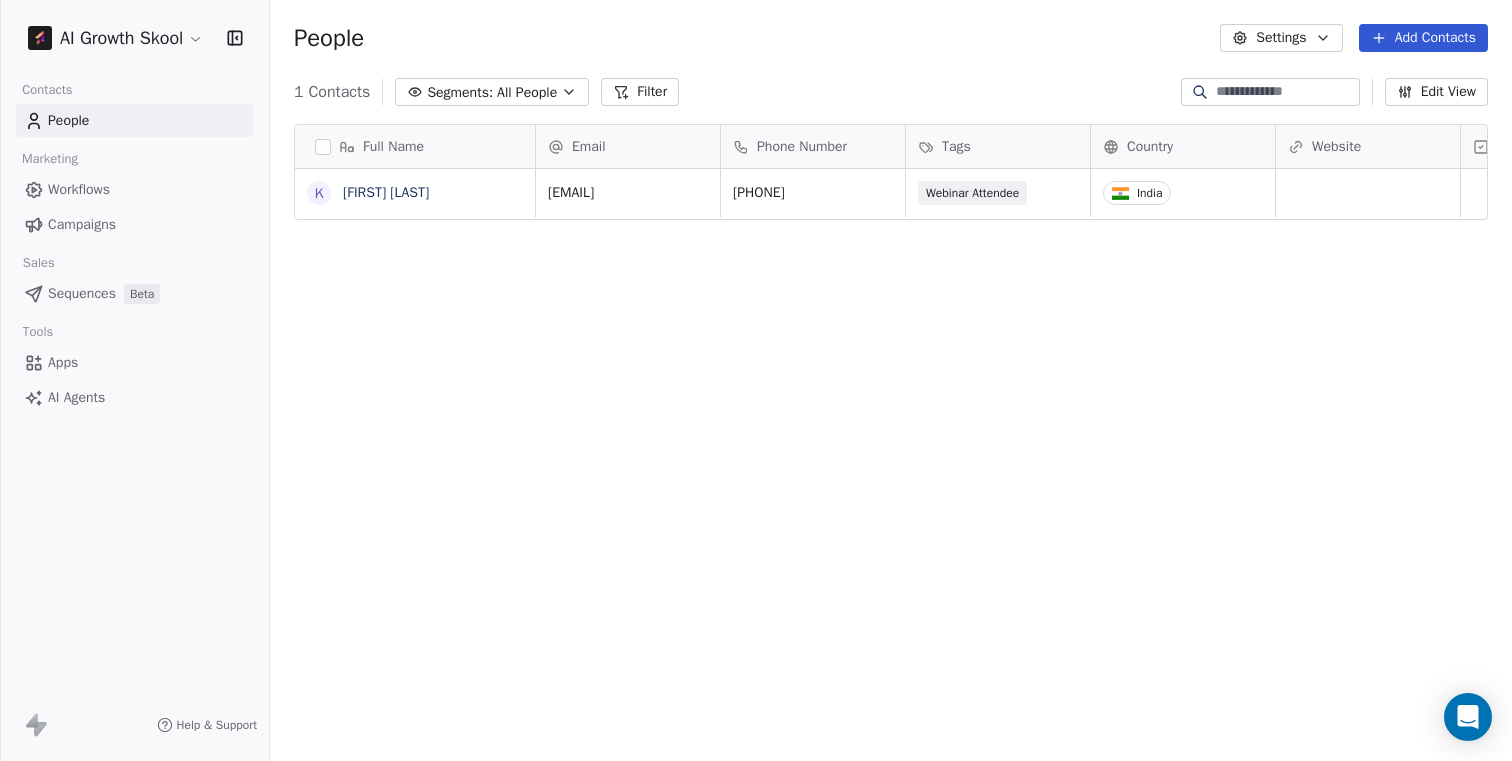 scroll, scrollTop: 0, scrollLeft: 0, axis: both 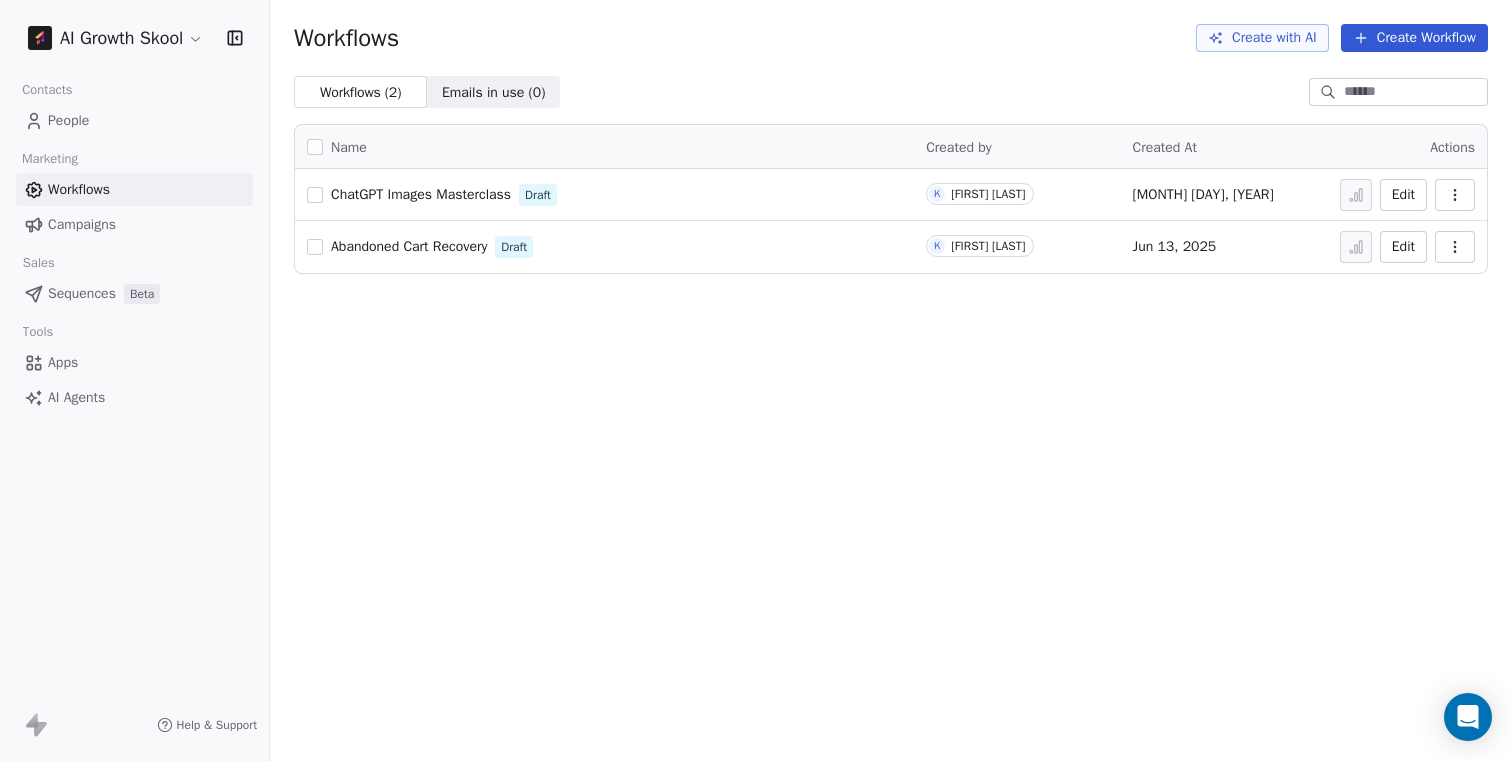 click on "ChatGPT Images Masterclass" at bounding box center [421, 194] 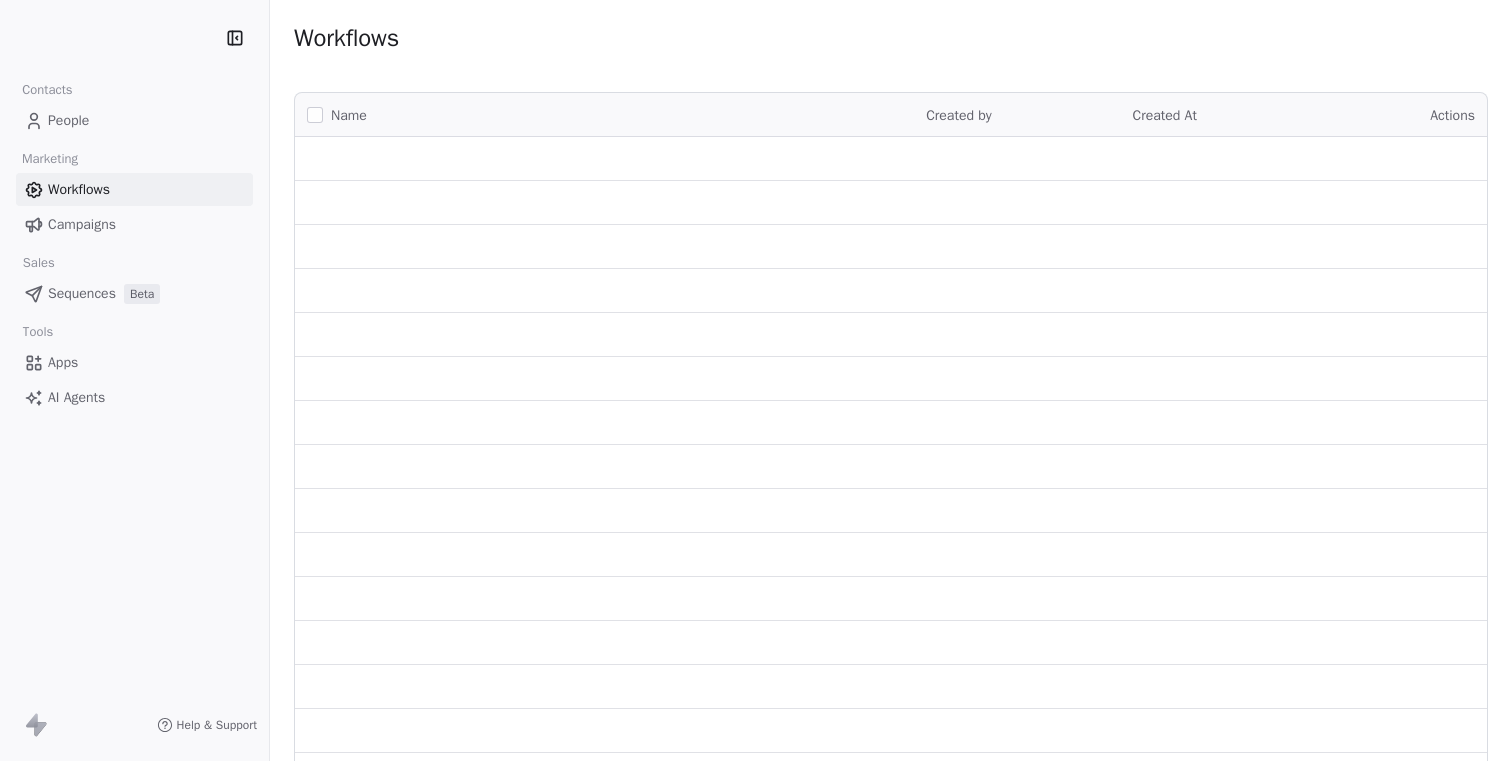 scroll, scrollTop: 0, scrollLeft: 0, axis: both 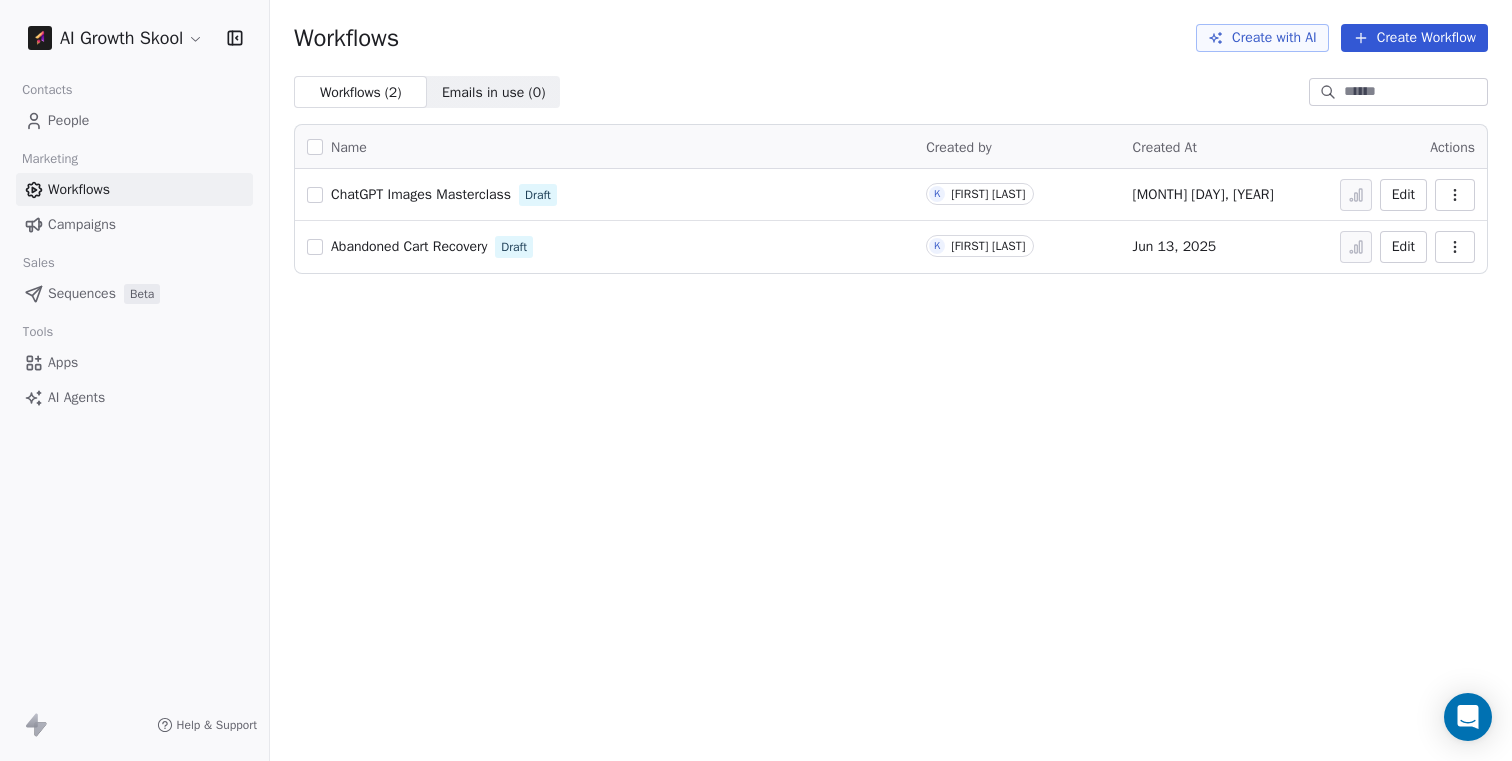 click on "Create Workflow" at bounding box center (1414, 38) 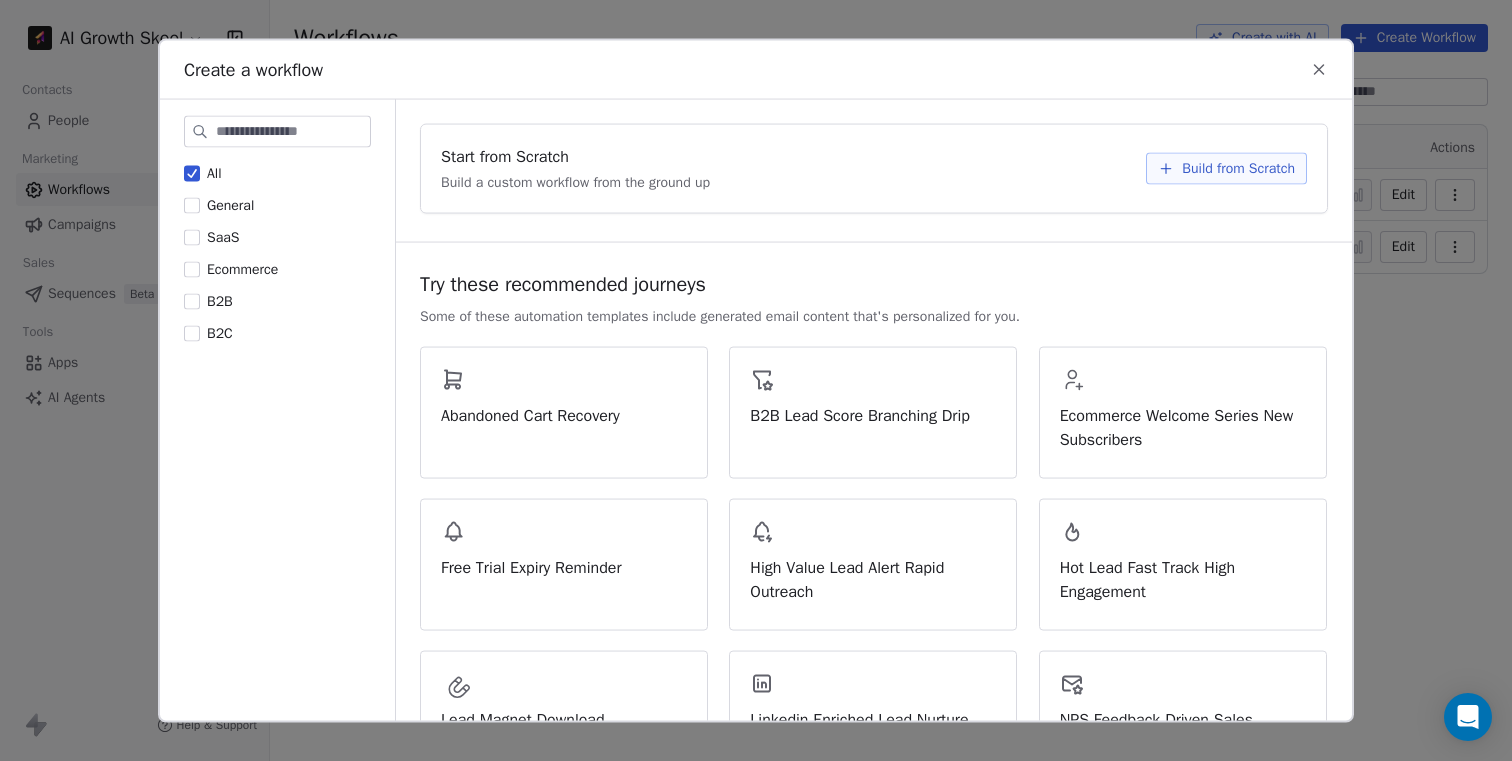 click at bounding box center [293, 131] 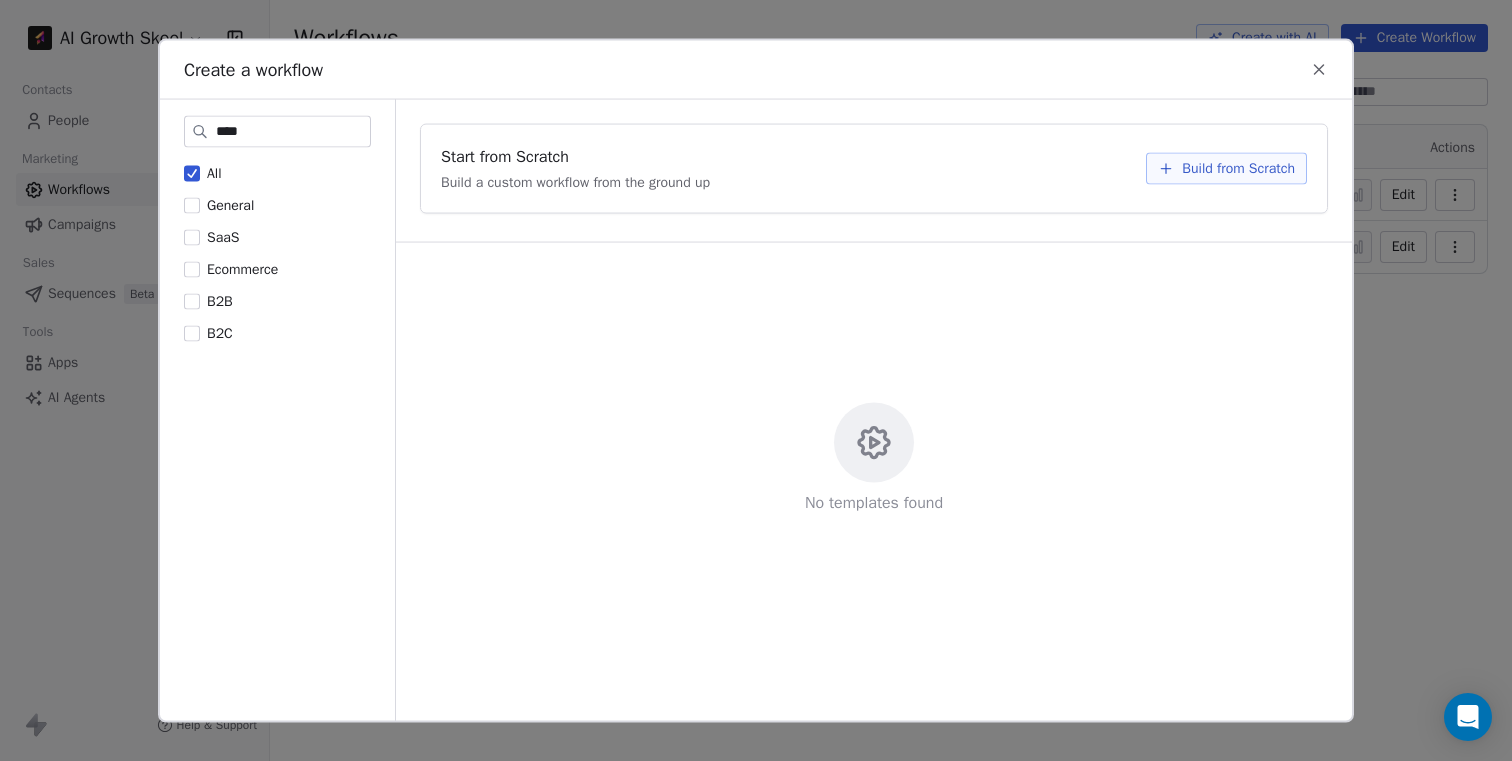 type on "****" 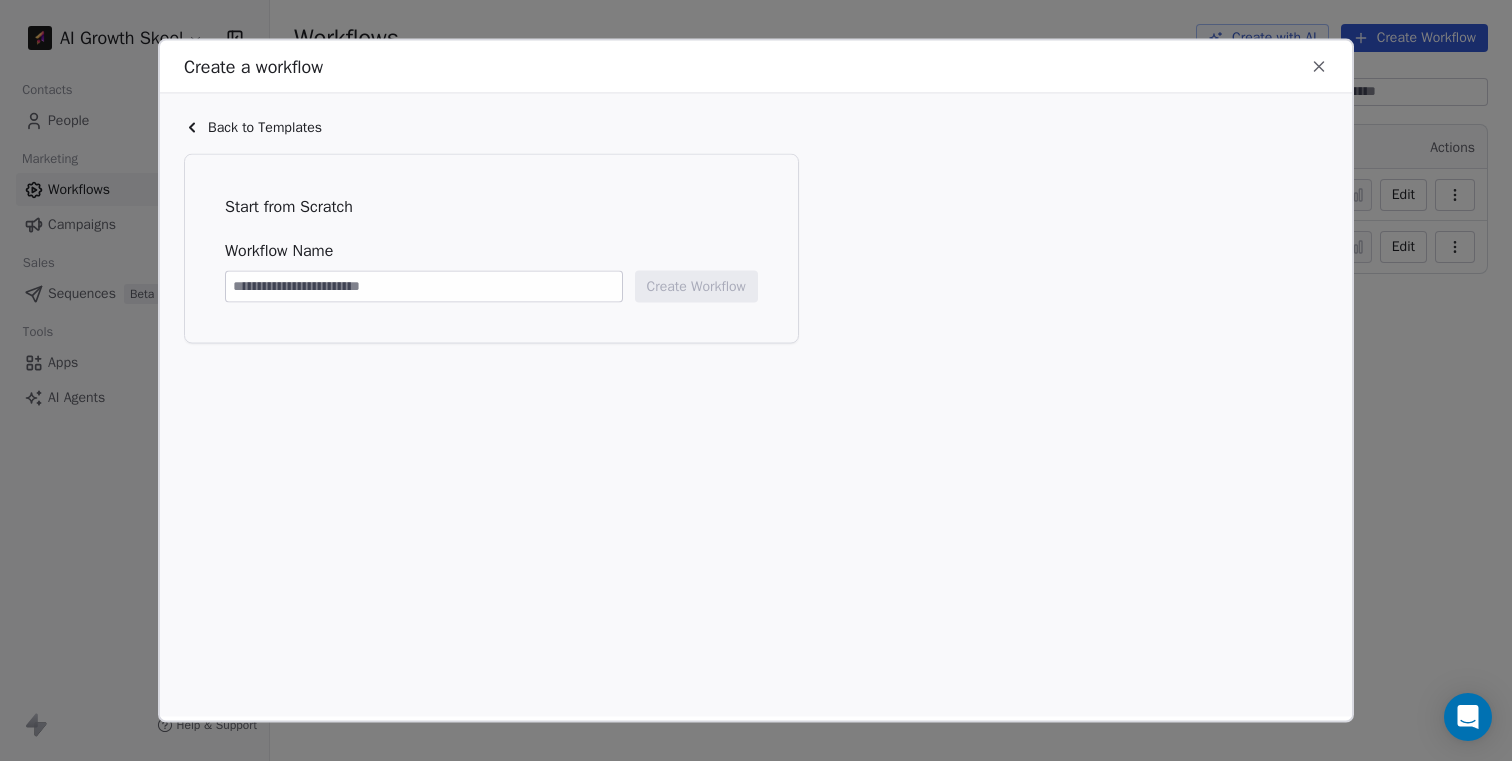 click at bounding box center [424, 286] 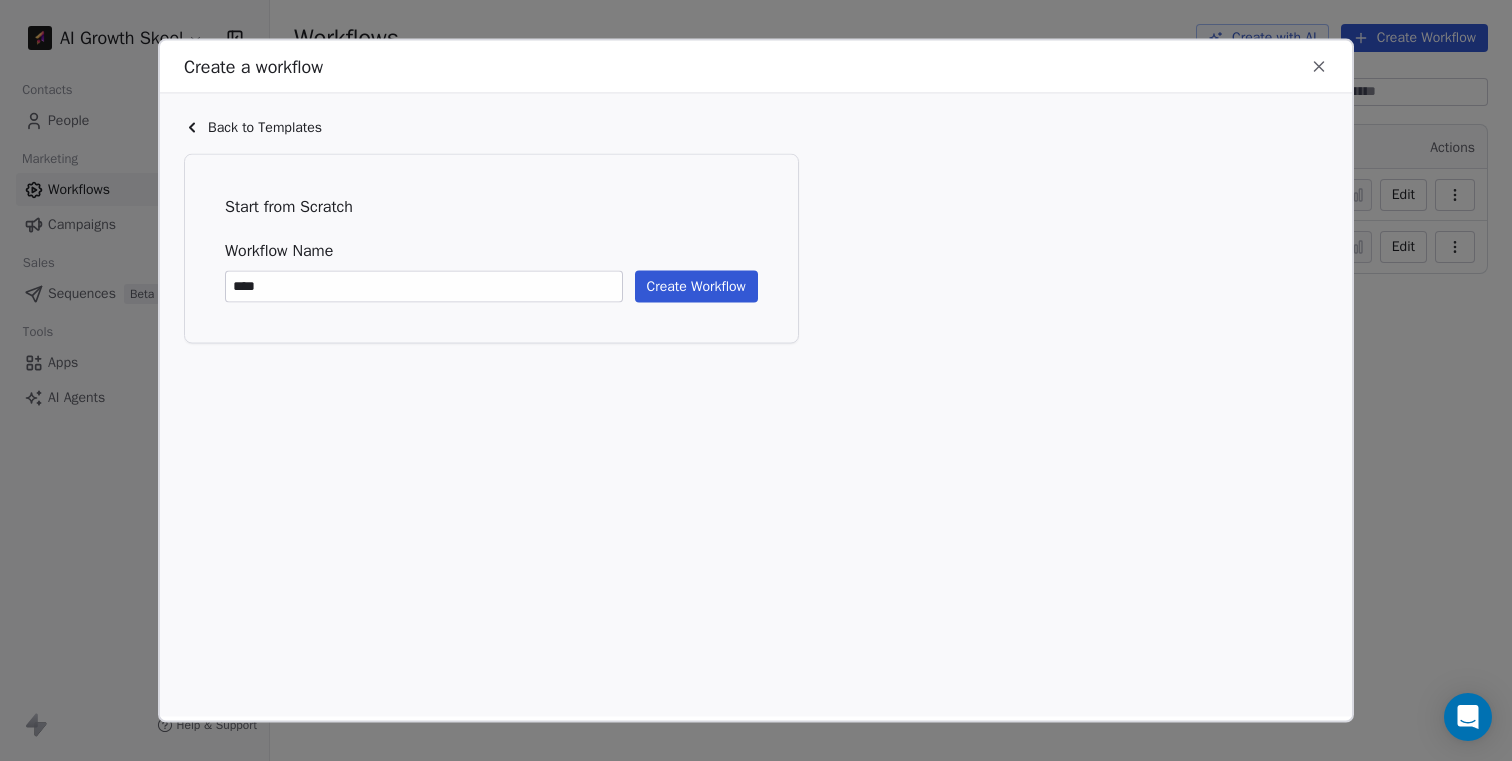 type on "****" 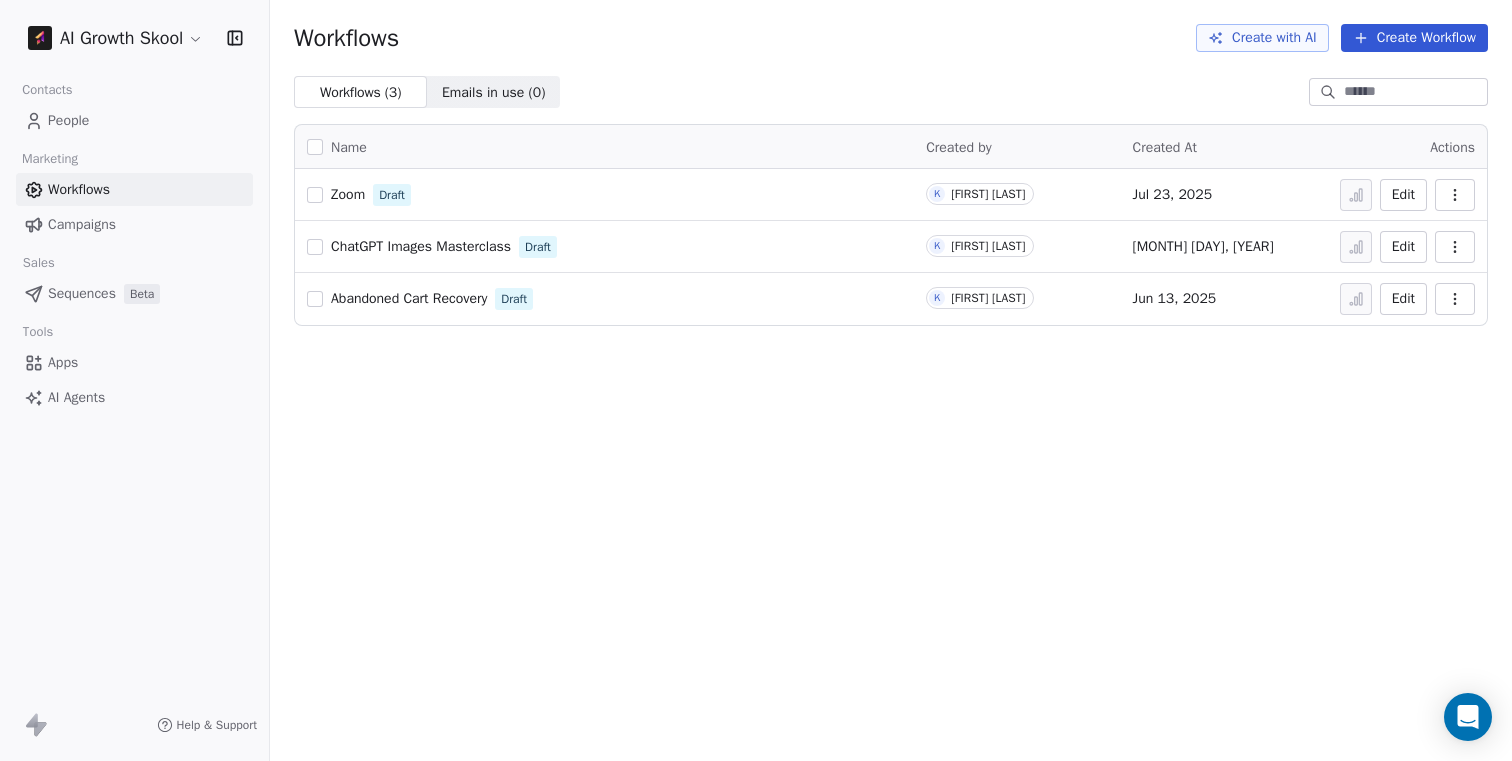 click on "Zoom" at bounding box center [348, 194] 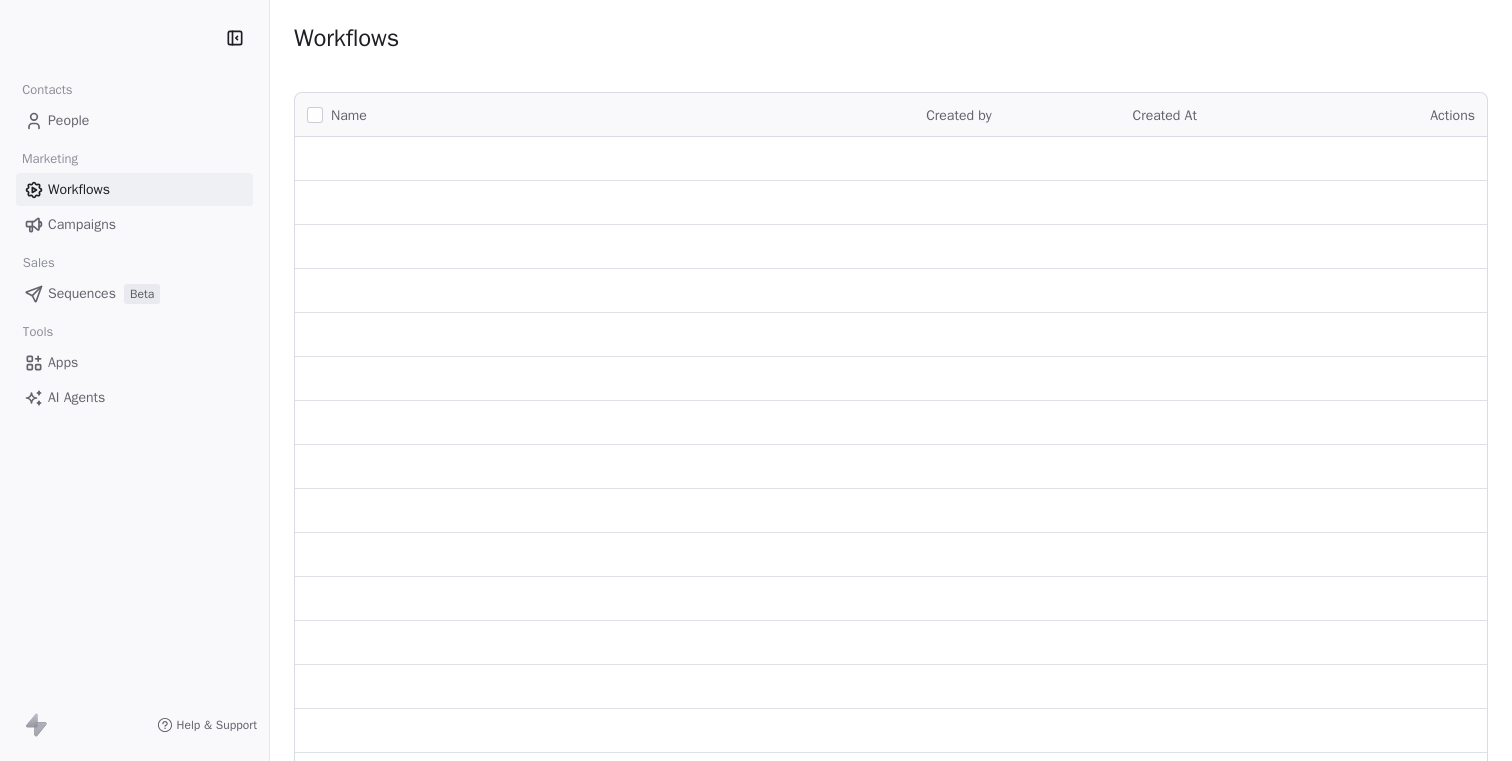scroll, scrollTop: 0, scrollLeft: 0, axis: both 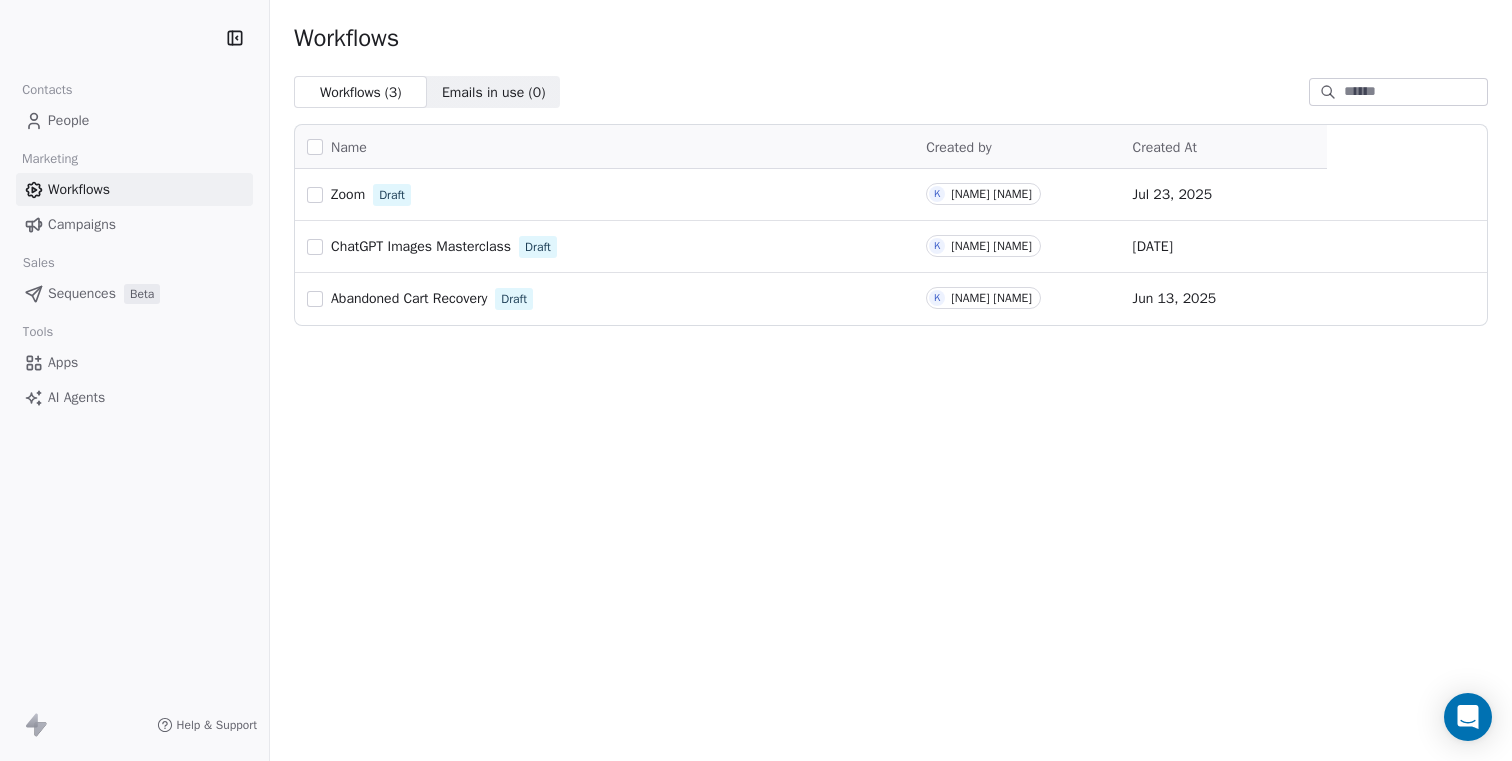click on "Apps" at bounding box center (63, 362) 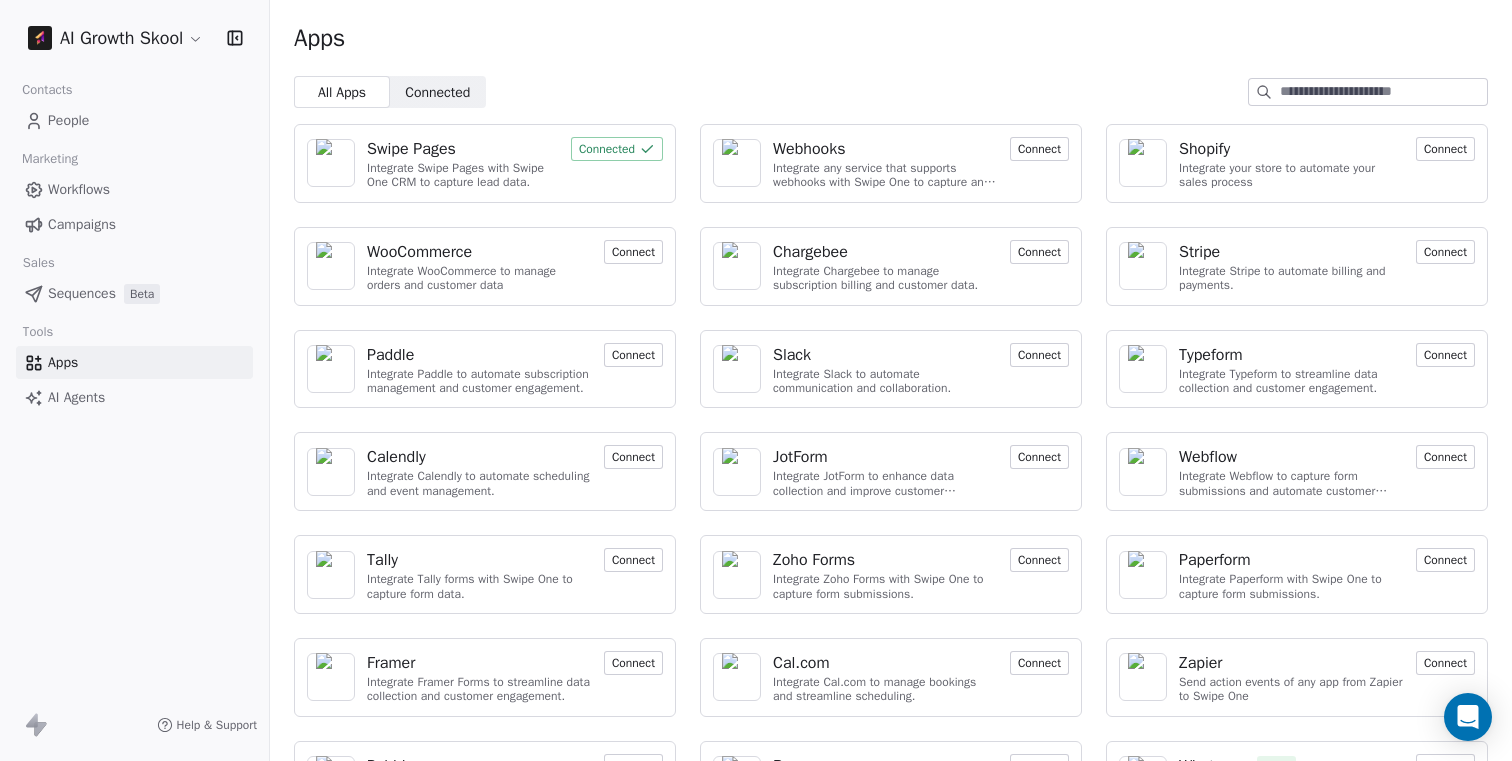 click at bounding box center [1264, 92] 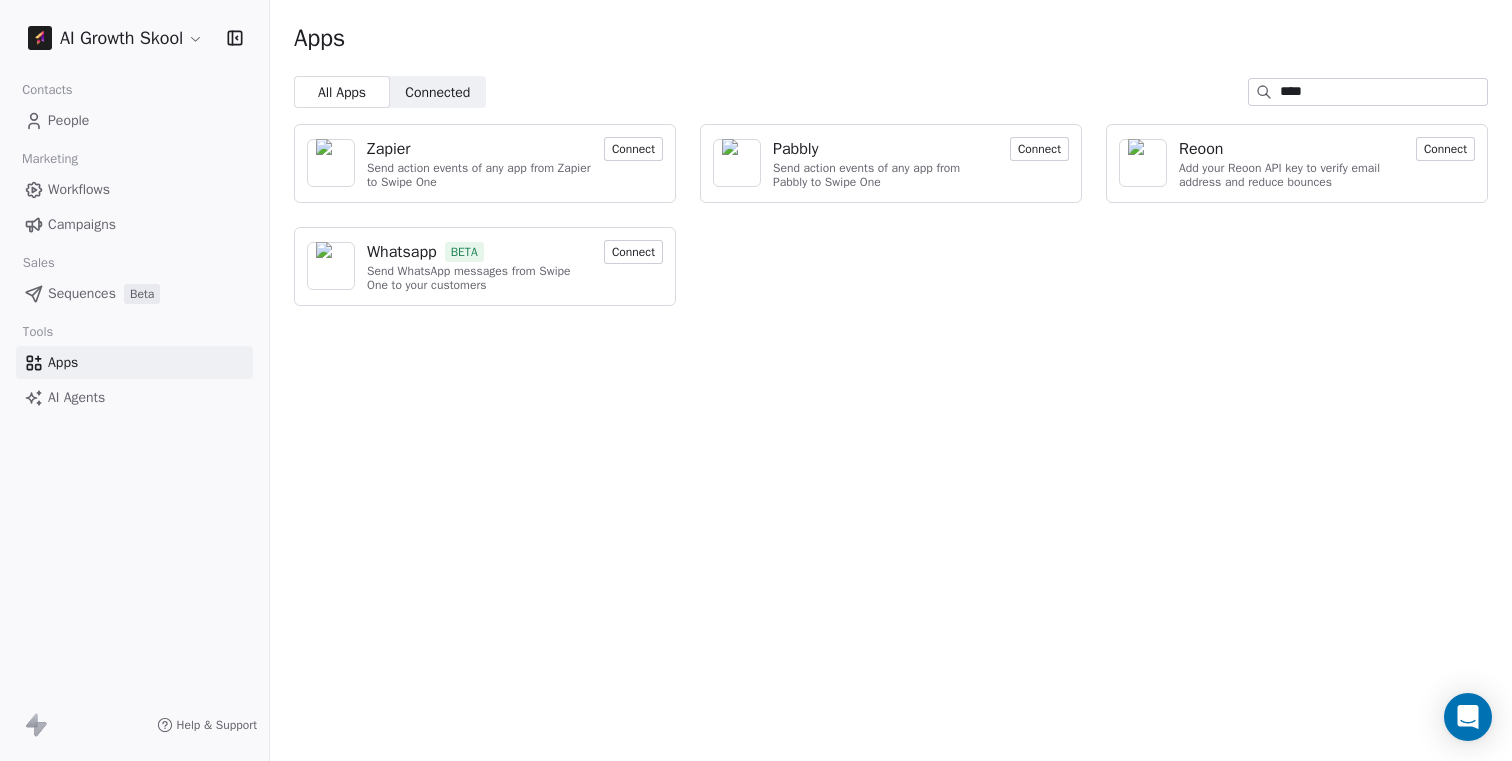 type on "****" 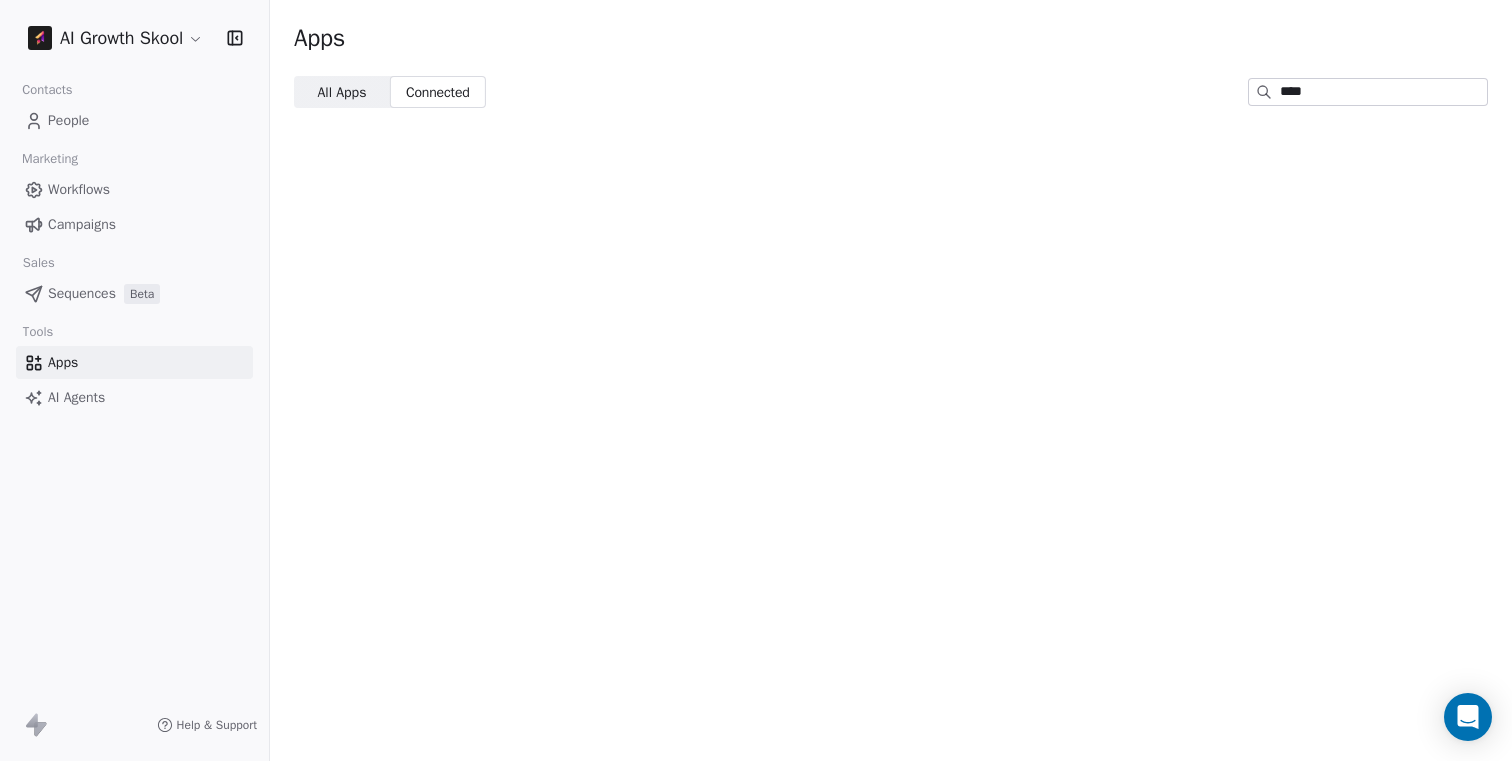 click on "All Apps" at bounding box center [341, 92] 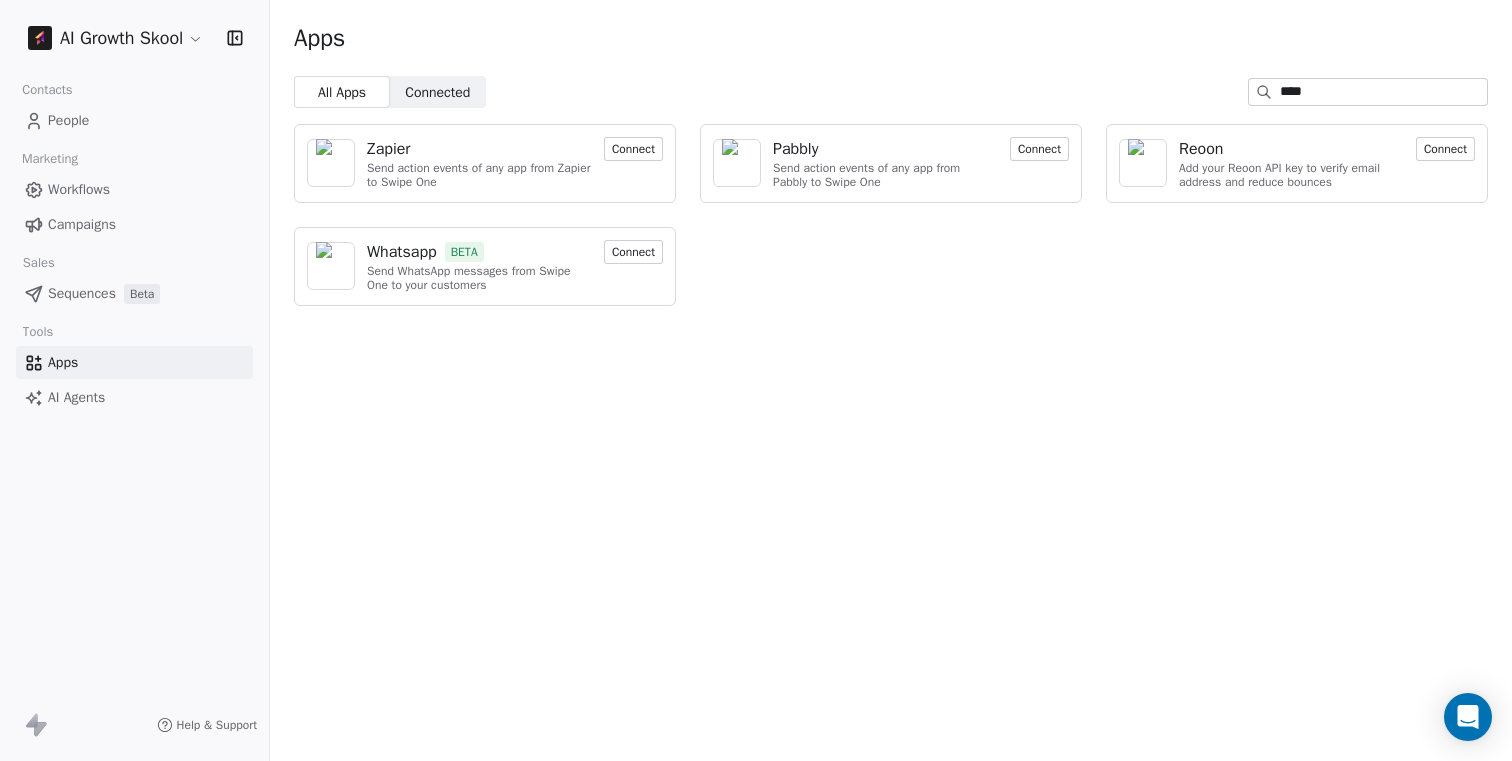 click on "Connect" at bounding box center (633, 252) 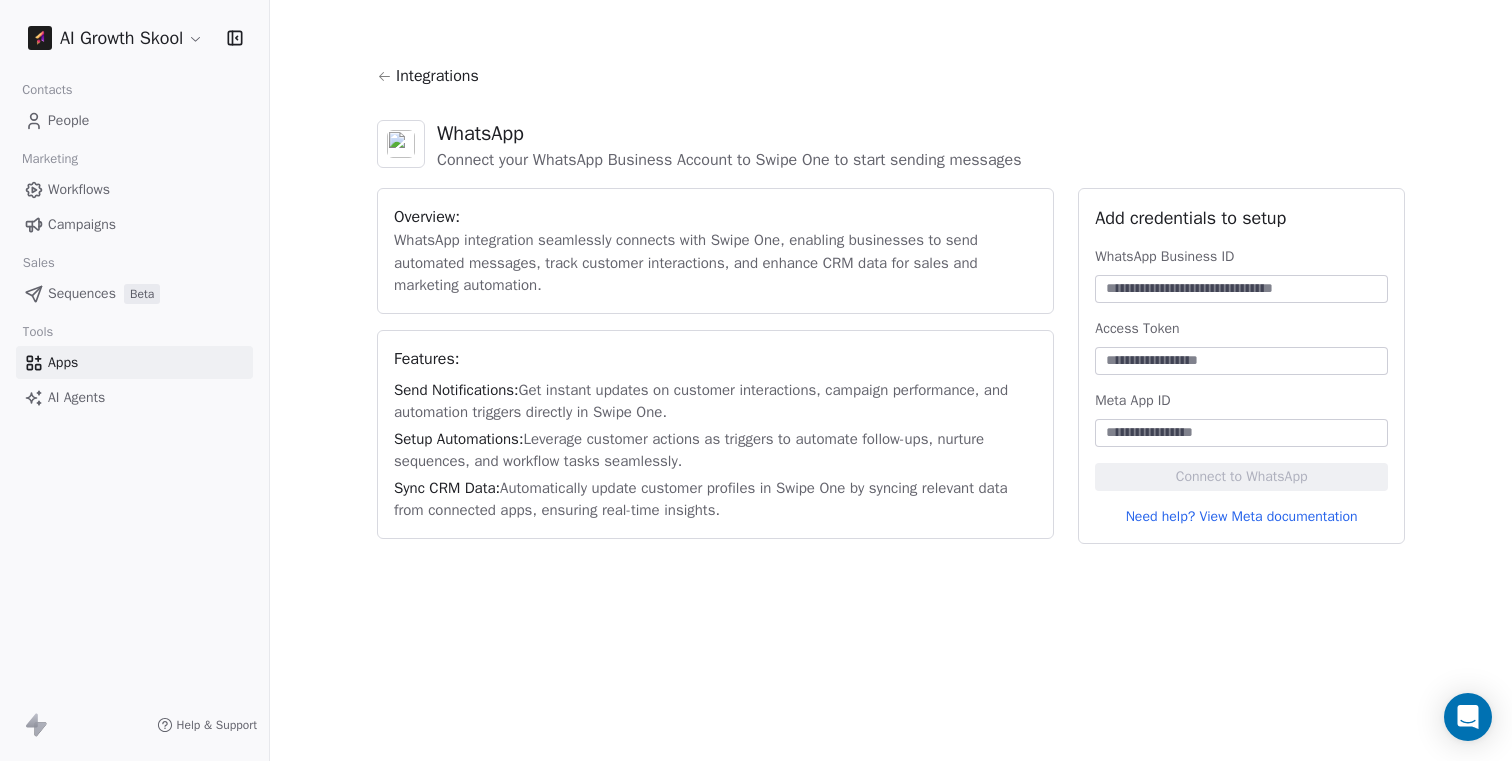 click 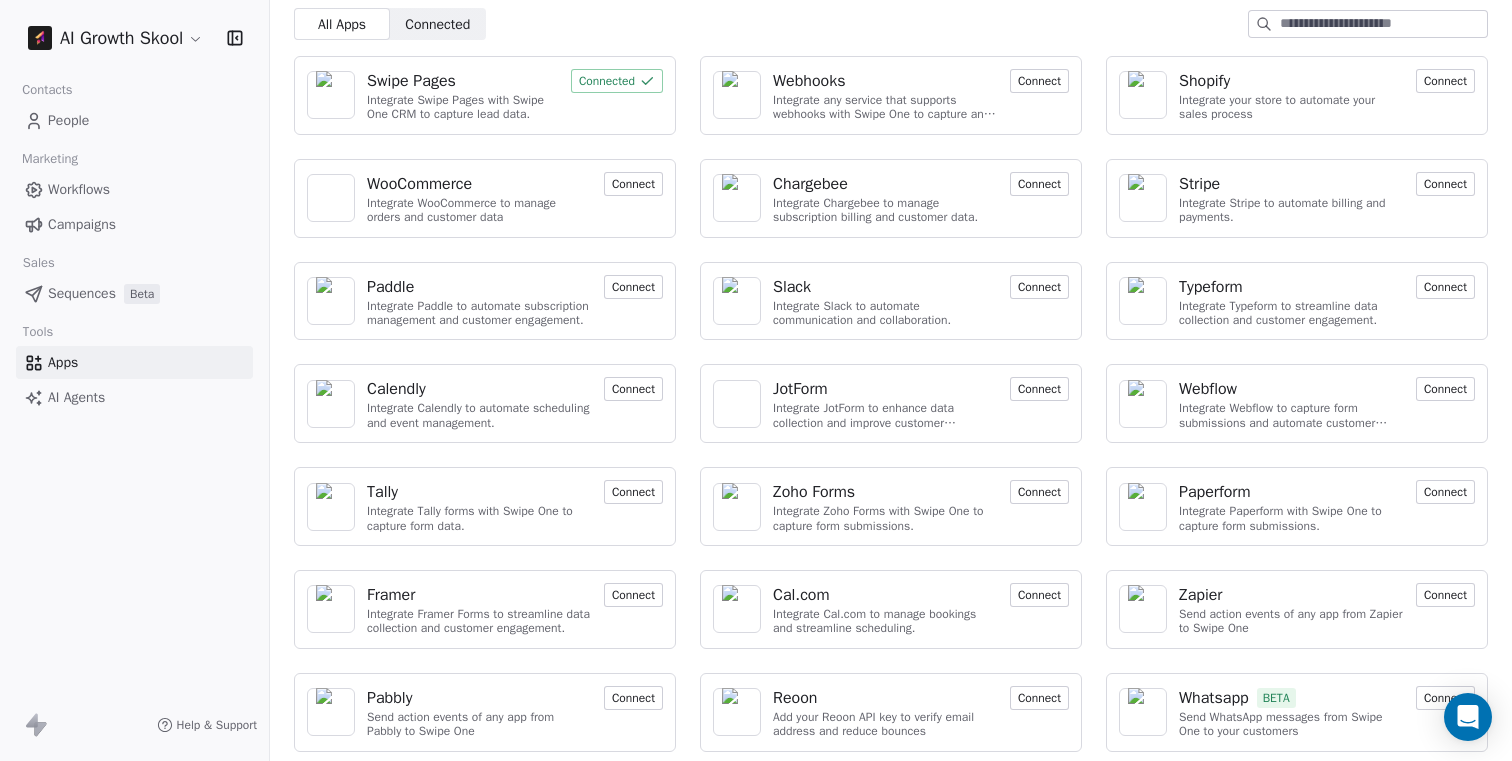 scroll, scrollTop: 74, scrollLeft: 0, axis: vertical 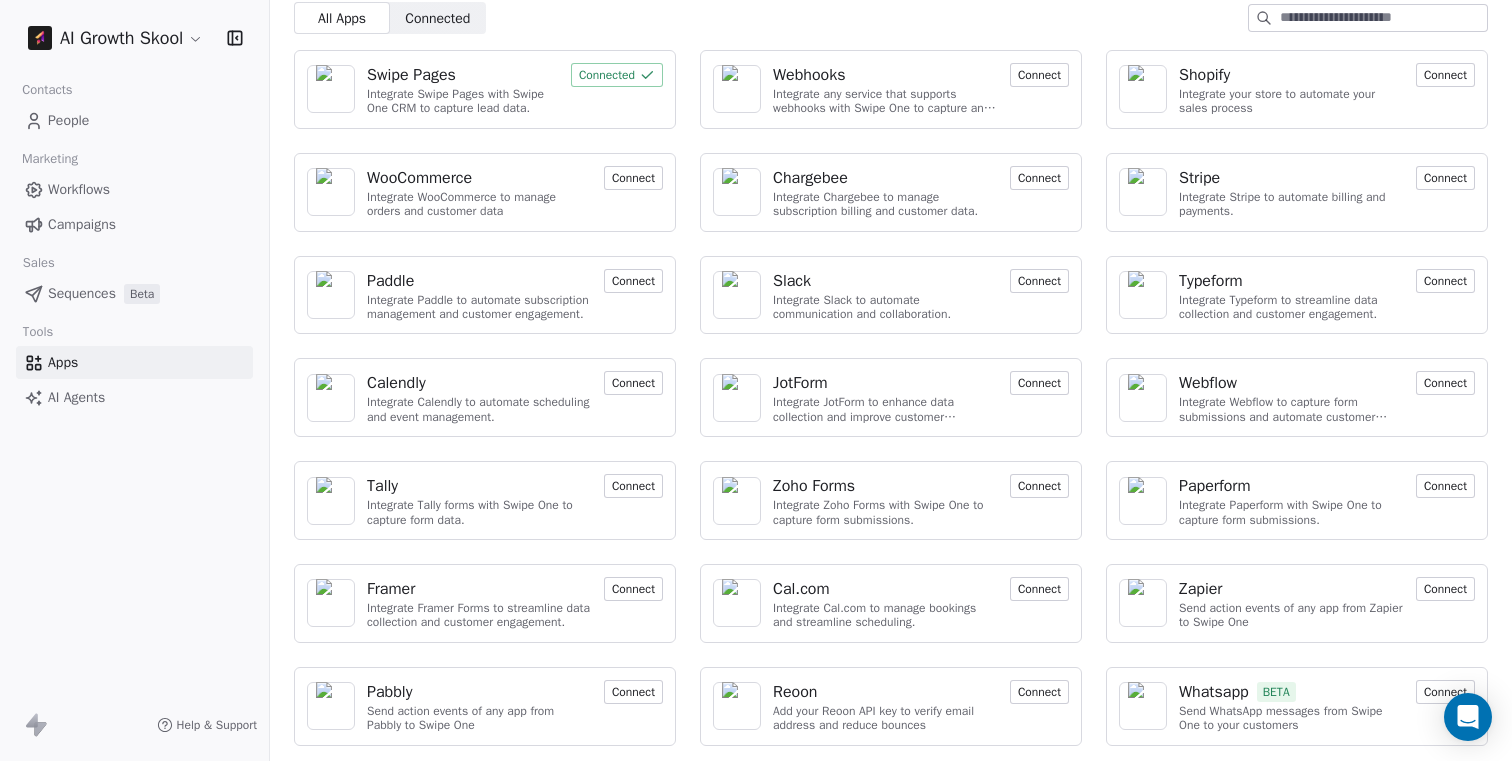 click on "Connect" at bounding box center (633, 692) 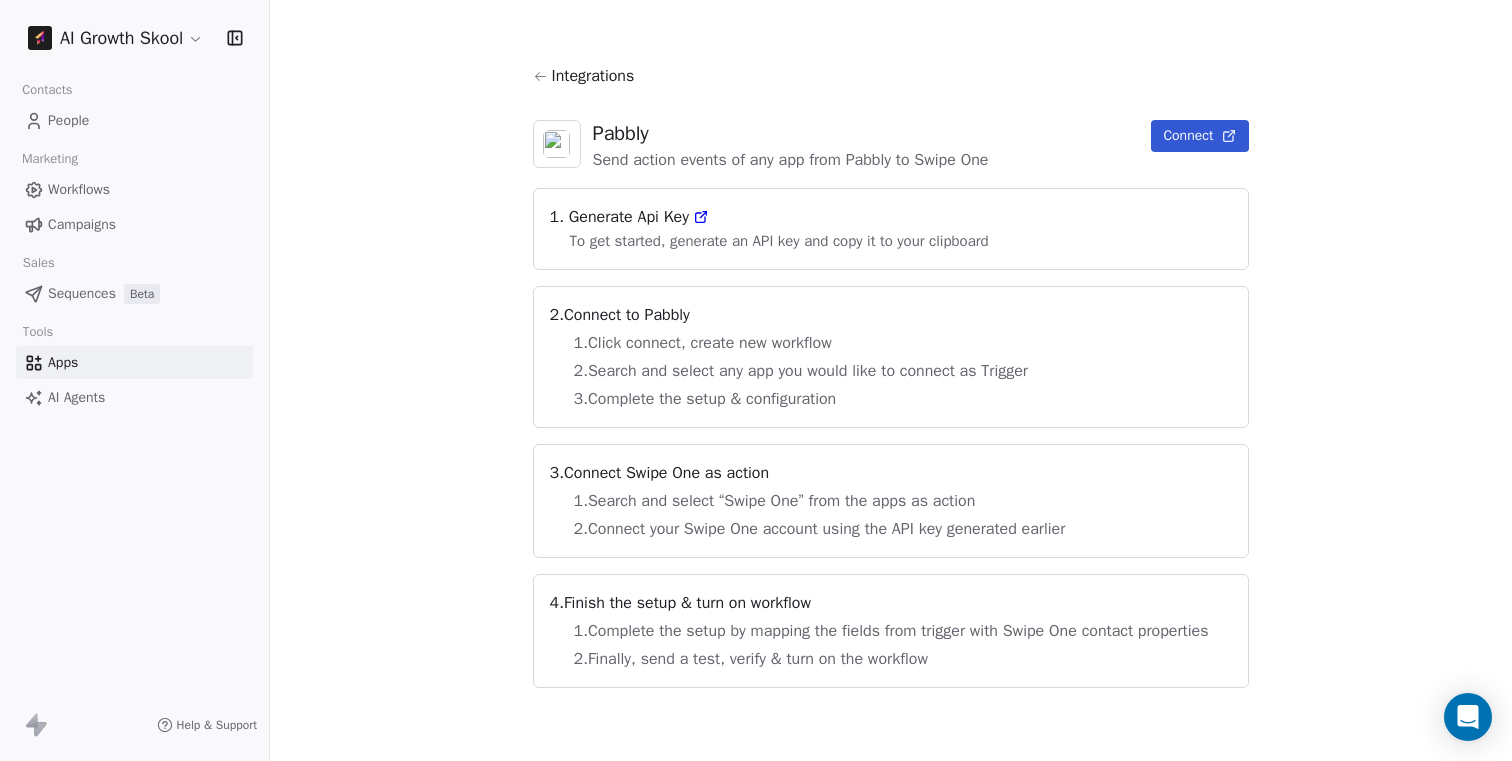 click on "Connect" at bounding box center (1200, 136) 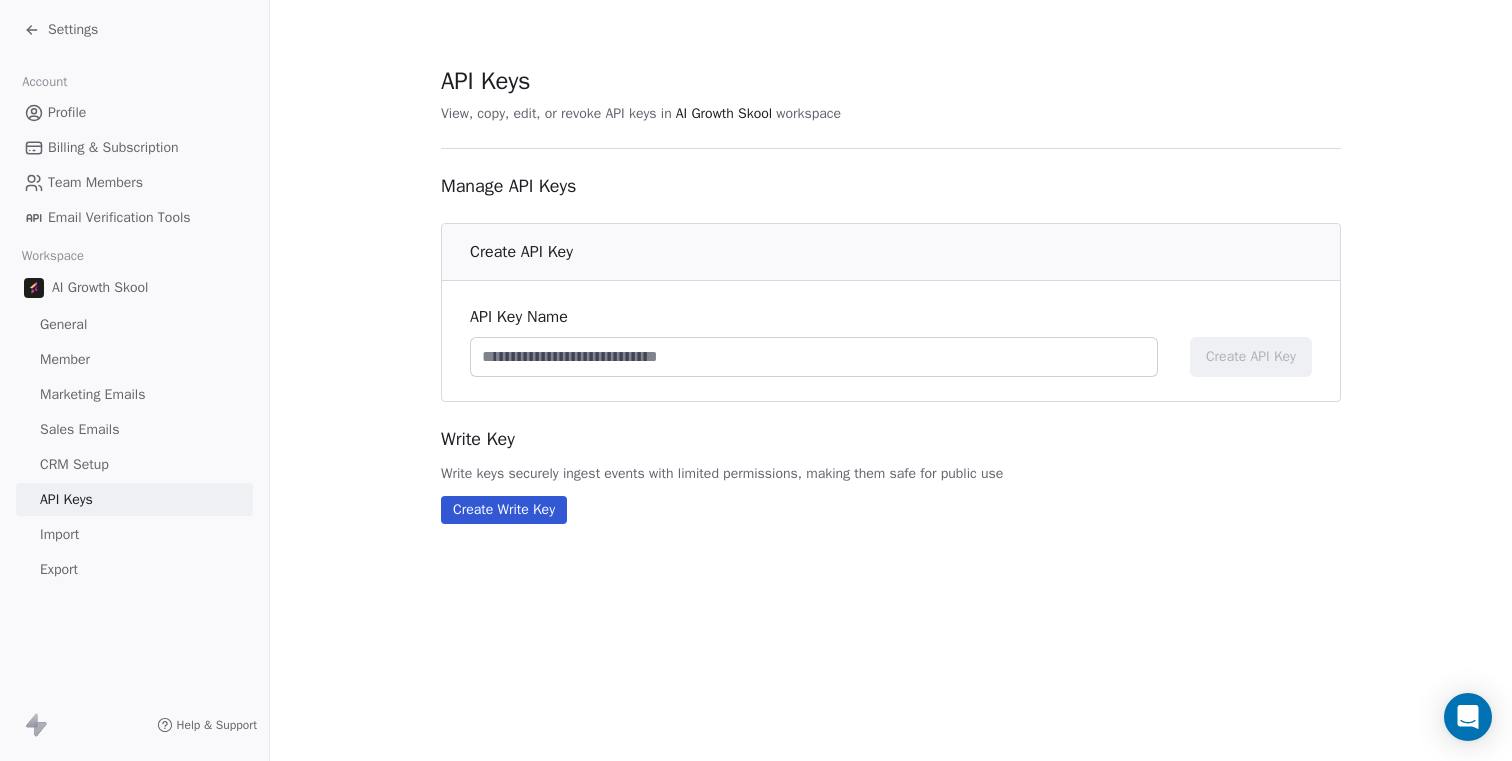 click at bounding box center (814, 357) 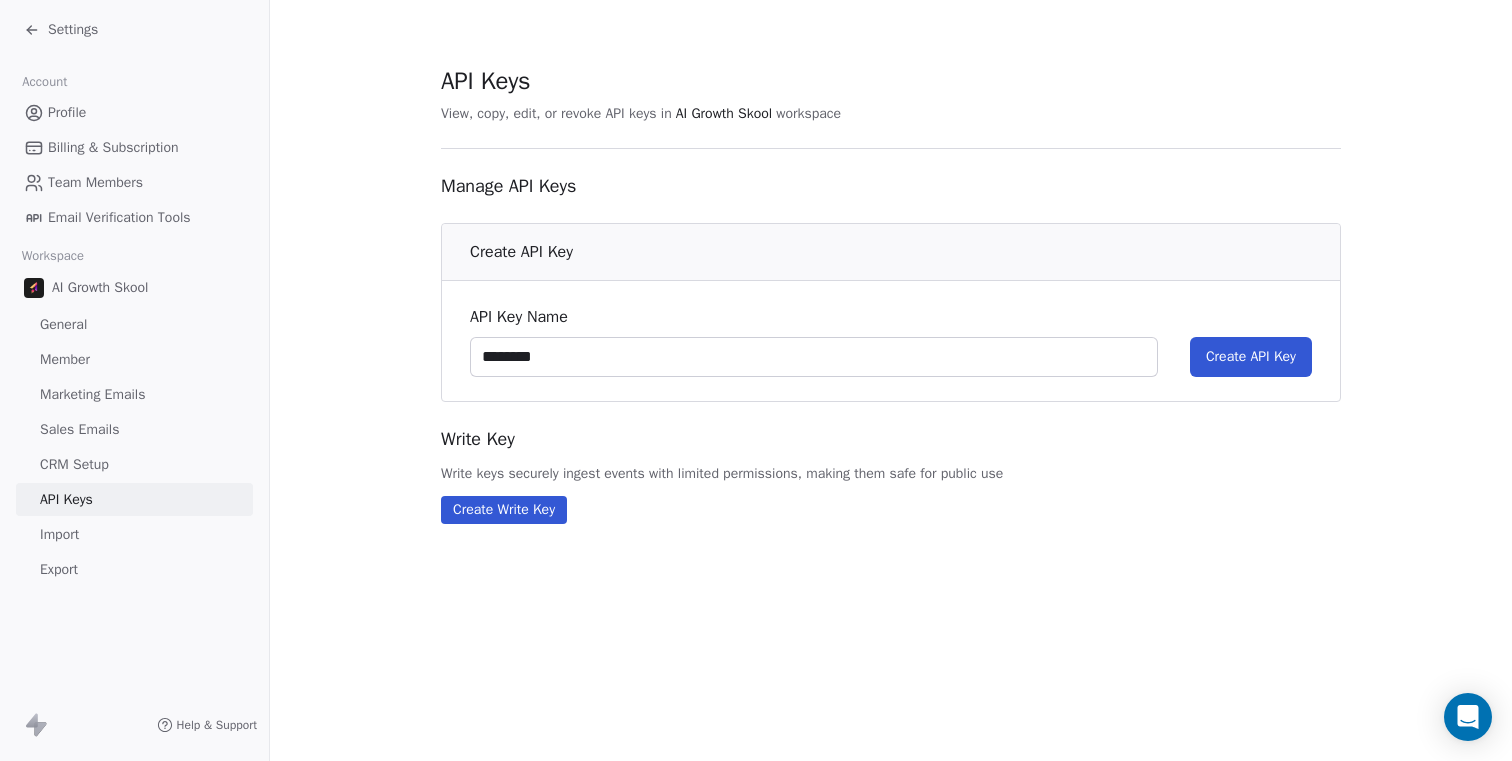 type on "********" 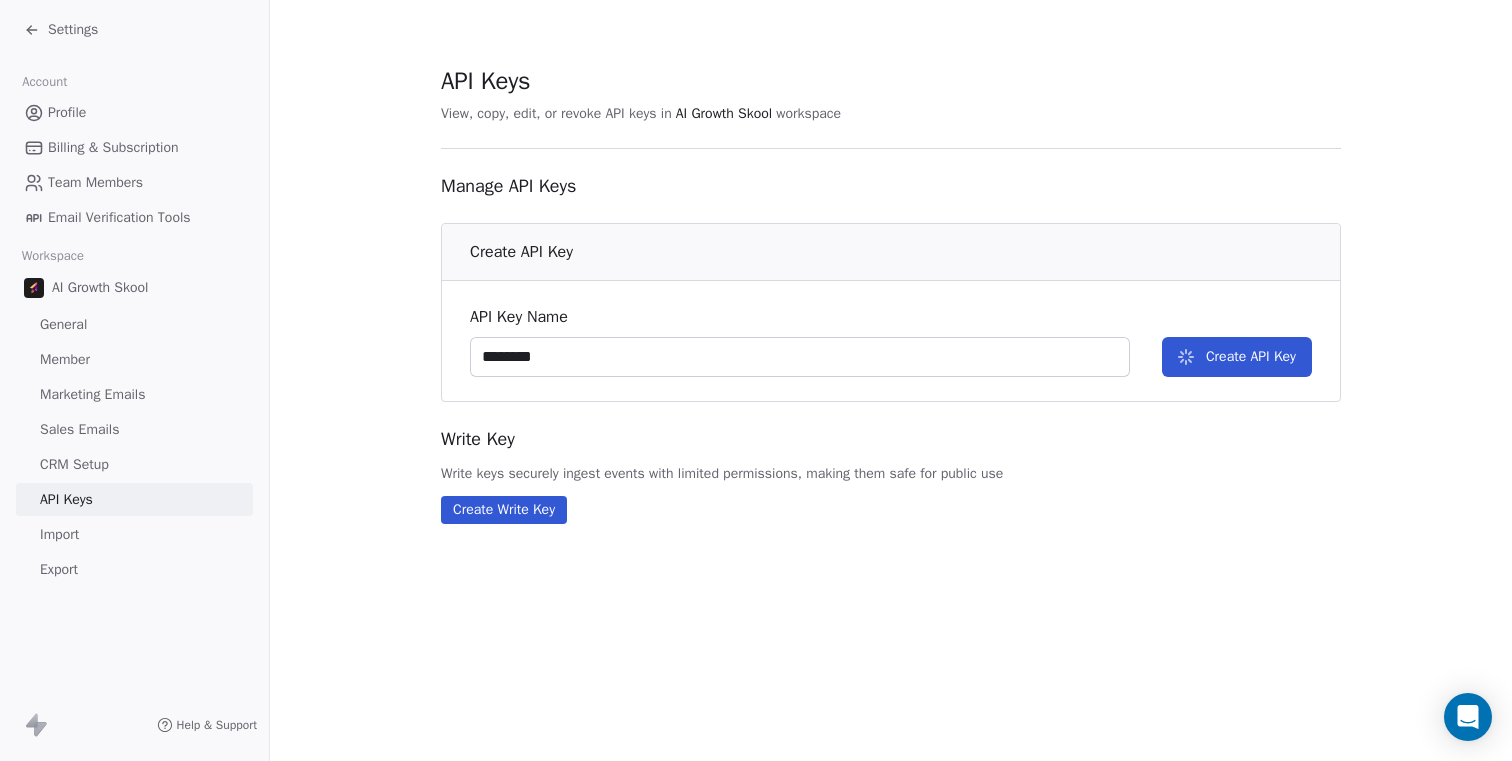 type 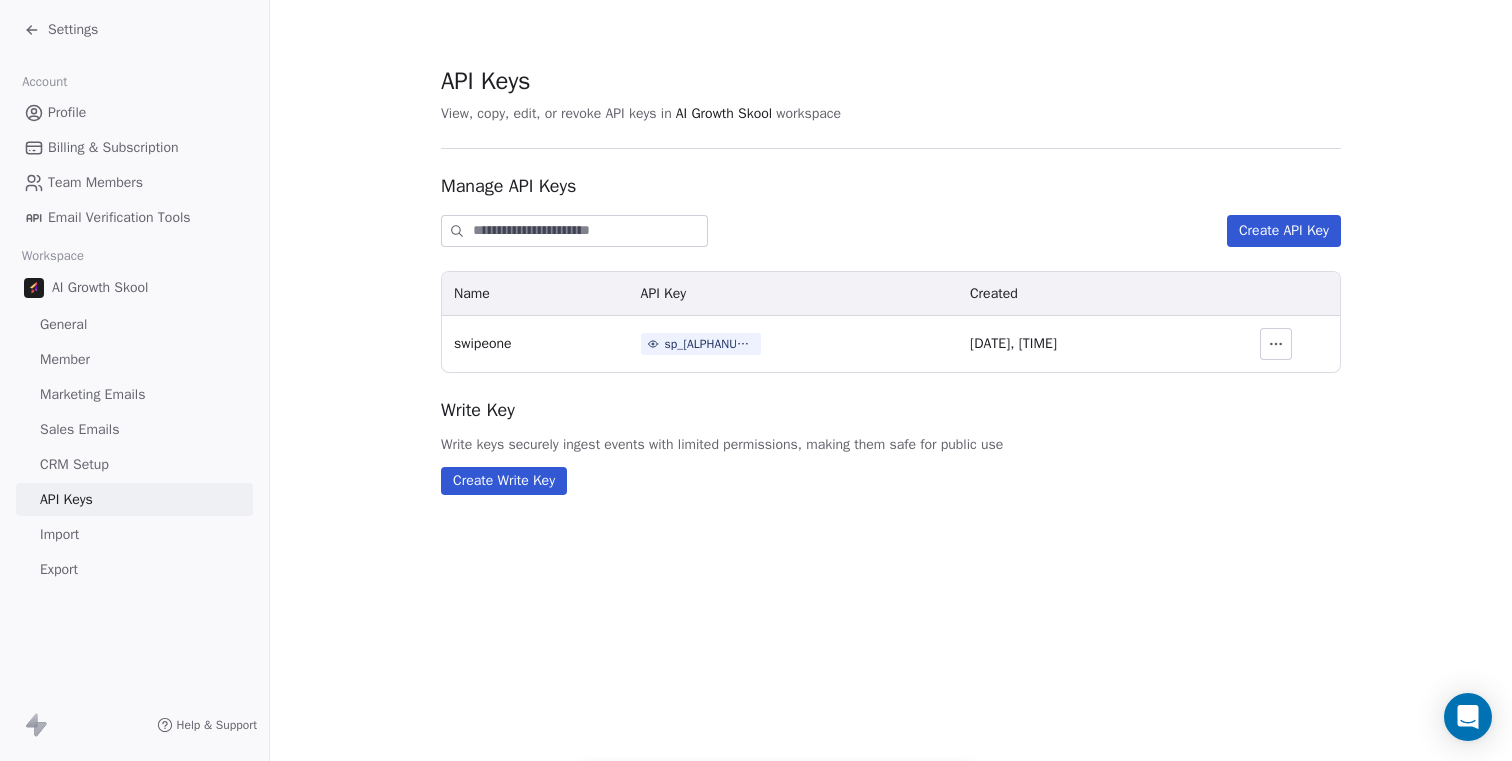 click on "sp_93329d9291114465b47aab4844b6203b" at bounding box center [710, 344] 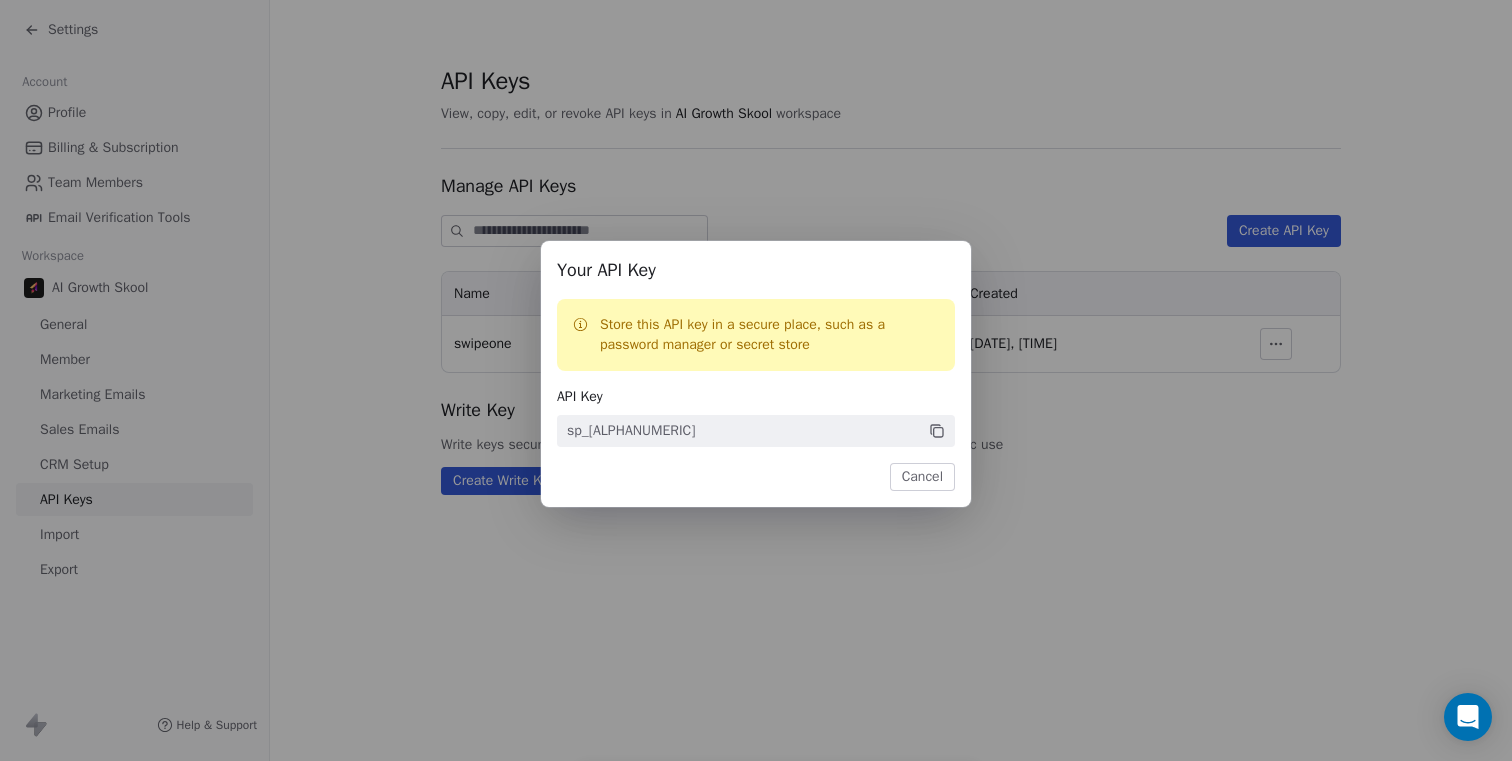 click on "sp_93329d9291114465b47aab4844b6203b" at bounding box center [756, 431] 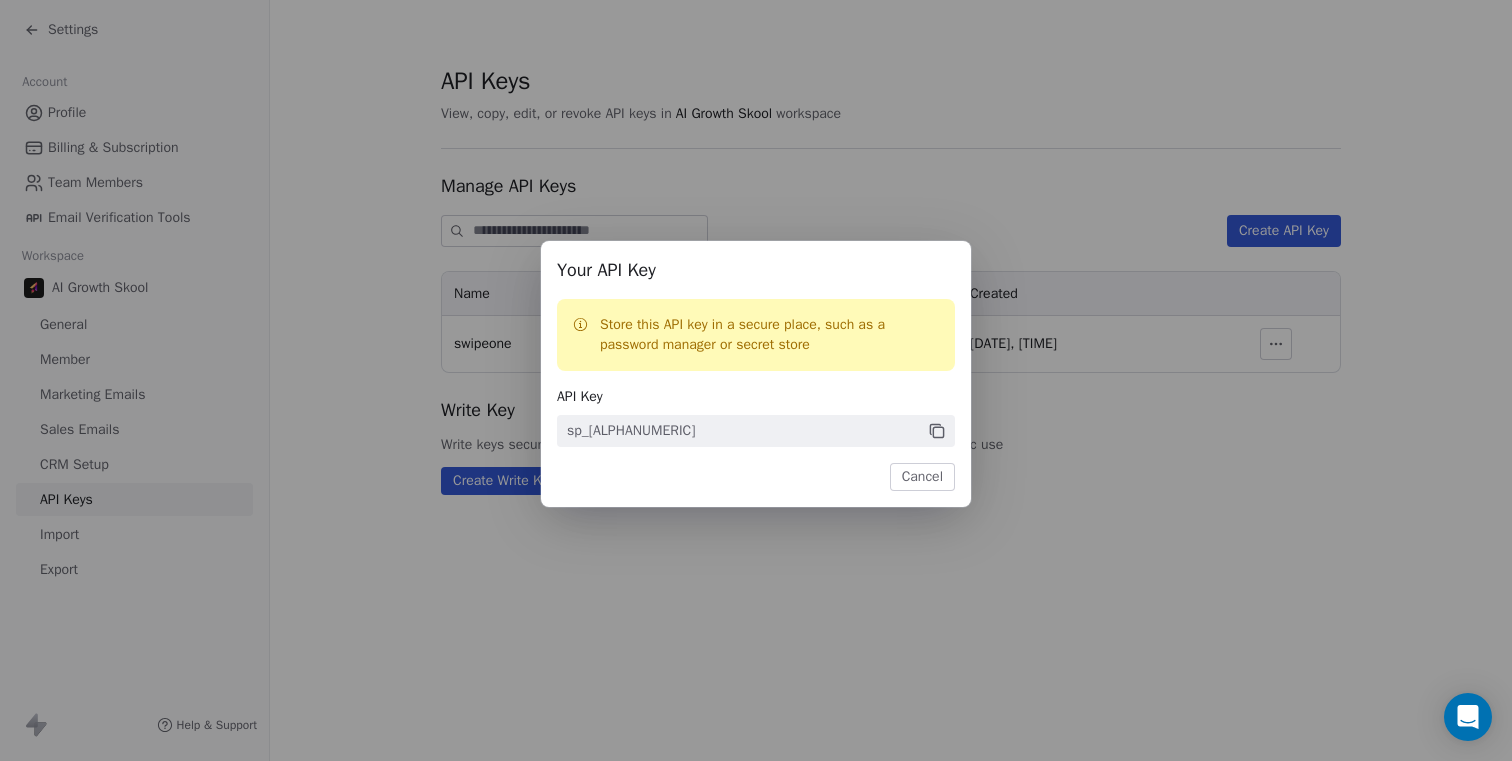 click 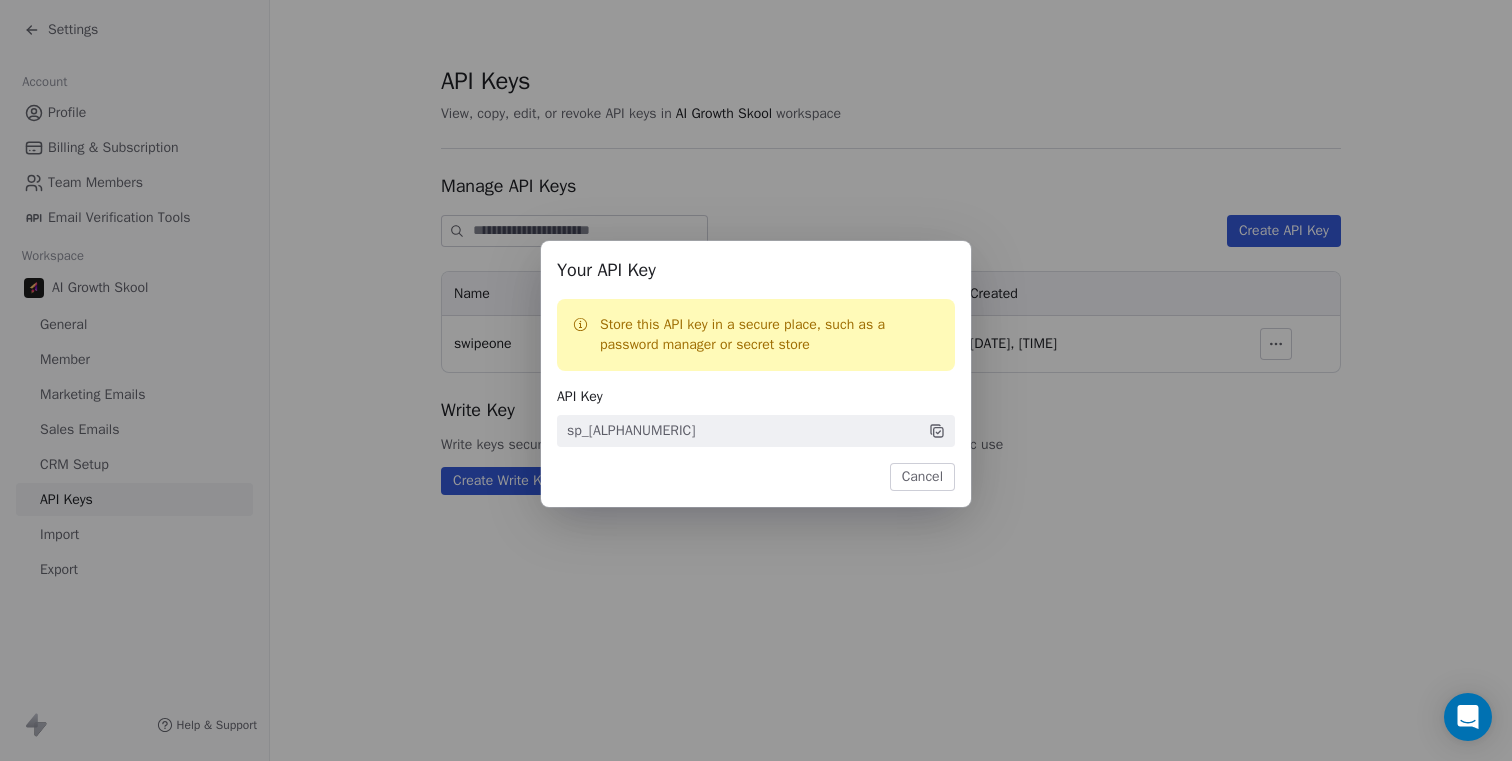 click on "Cancel" at bounding box center [922, 477] 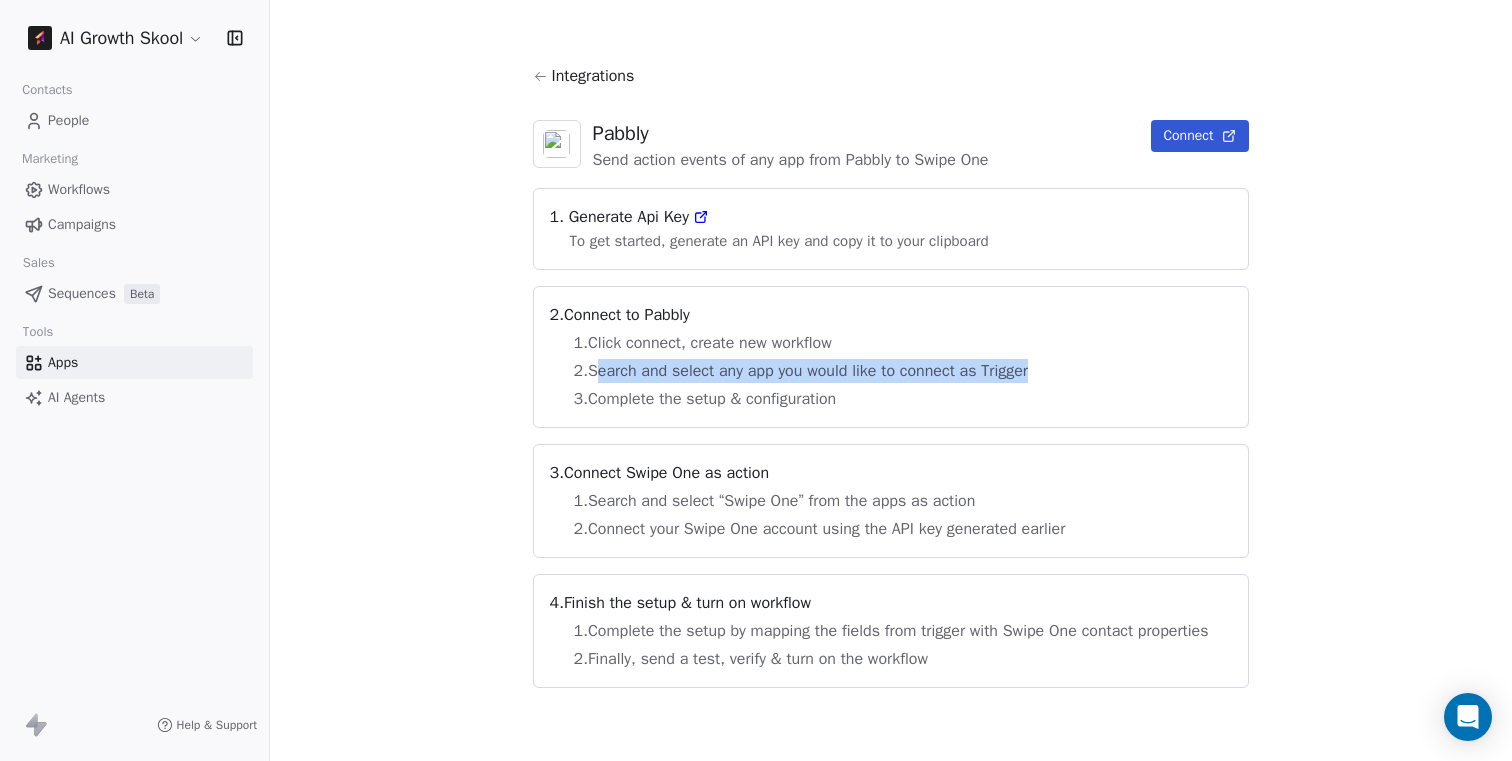 drag, startPoint x: 582, startPoint y: 376, endPoint x: 1084, endPoint y: 380, distance: 502.01593 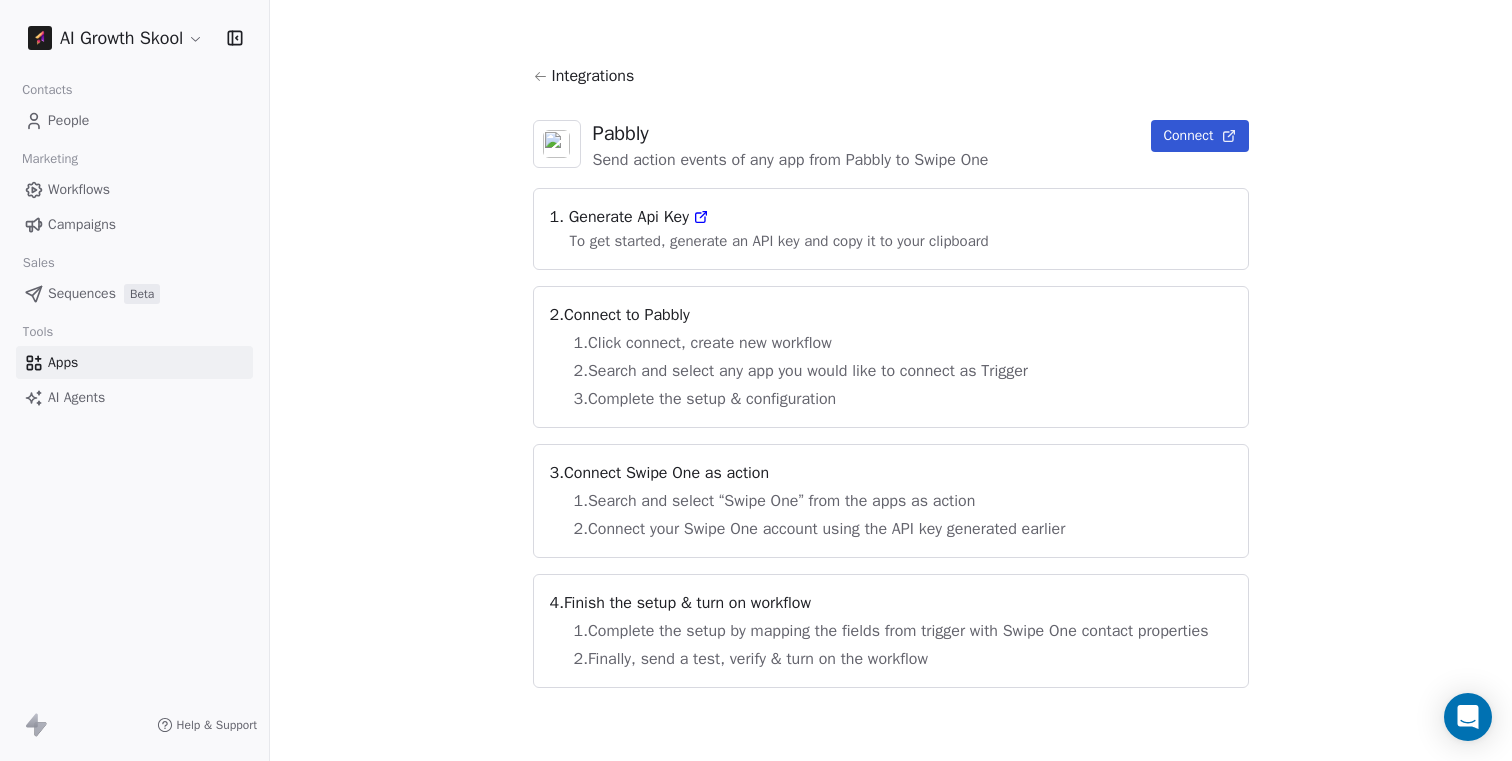 click on "2 .  Search and select any app you would like to connect as Trigger" at bounding box center [891, 371] 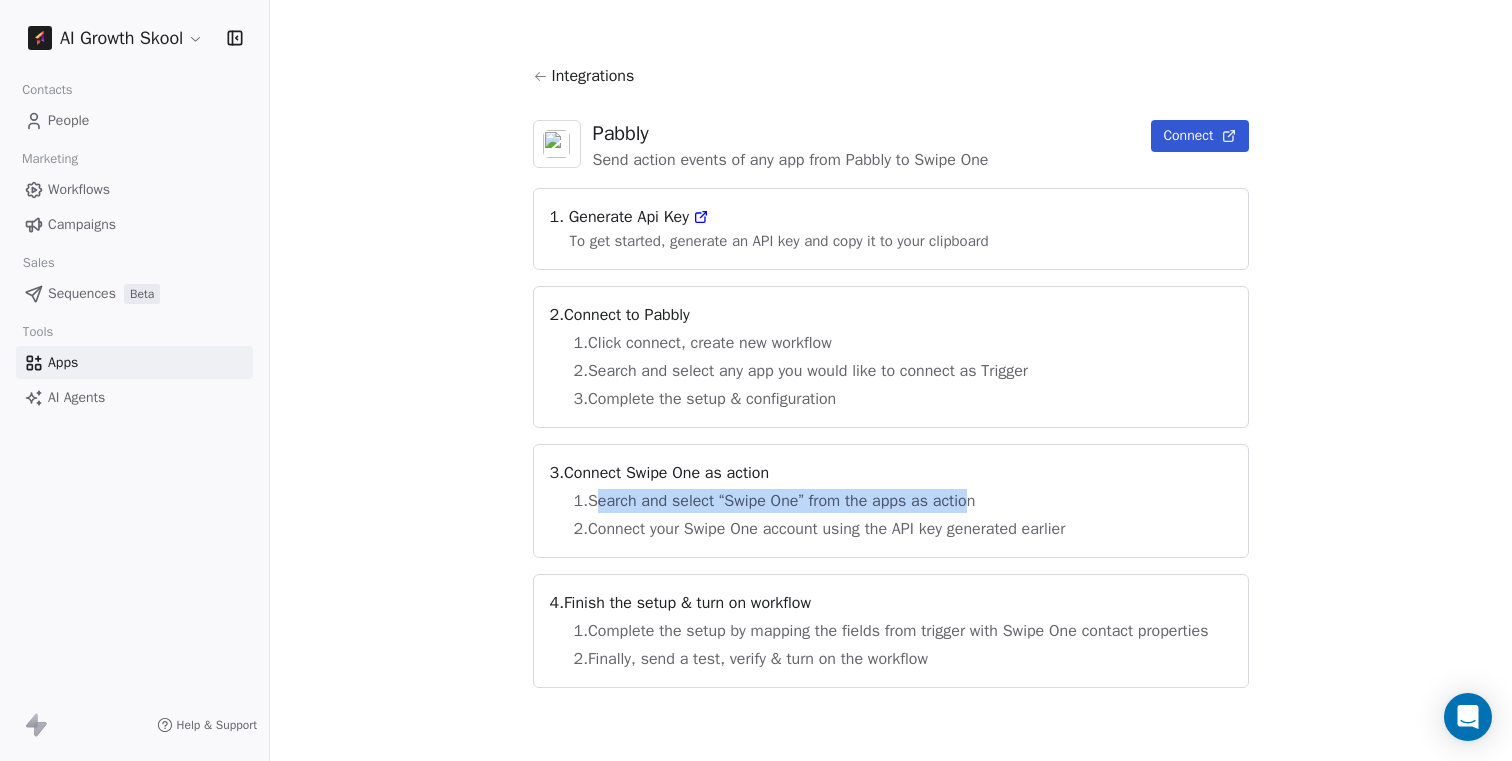 drag, startPoint x: 580, startPoint y: 501, endPoint x: 969, endPoint y: 494, distance: 389.063 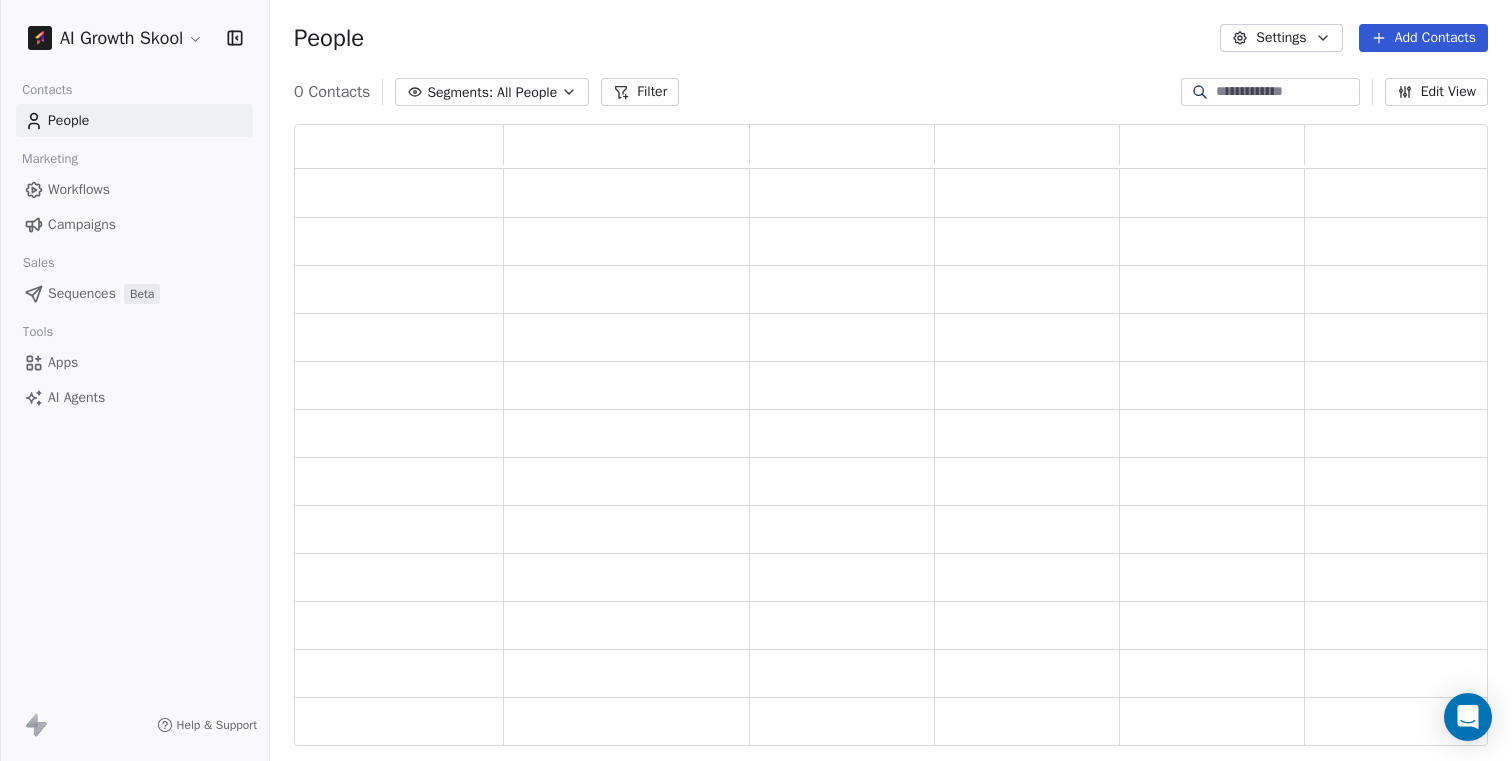 scroll, scrollTop: 16, scrollLeft: 16, axis: both 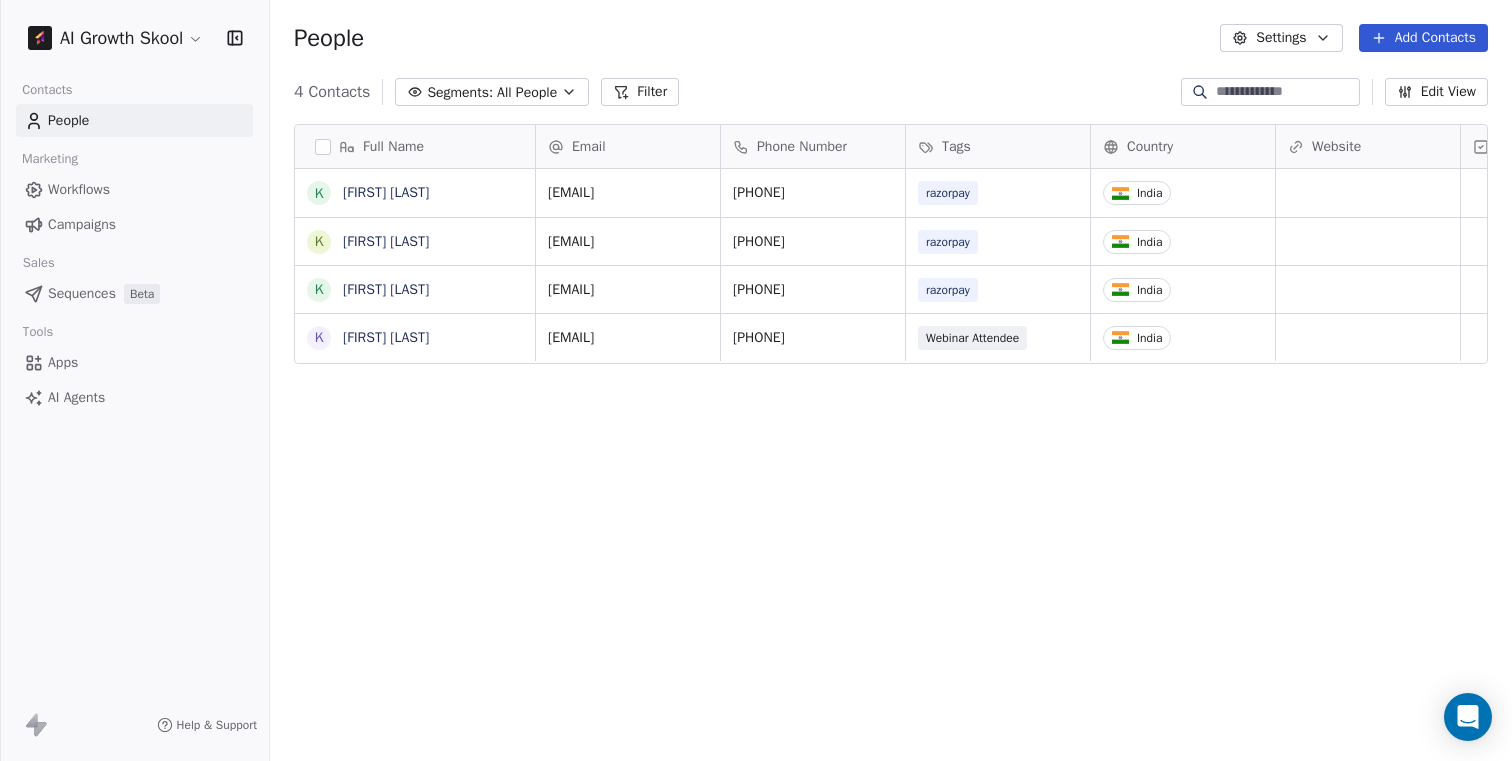 click at bounding box center [323, 147] 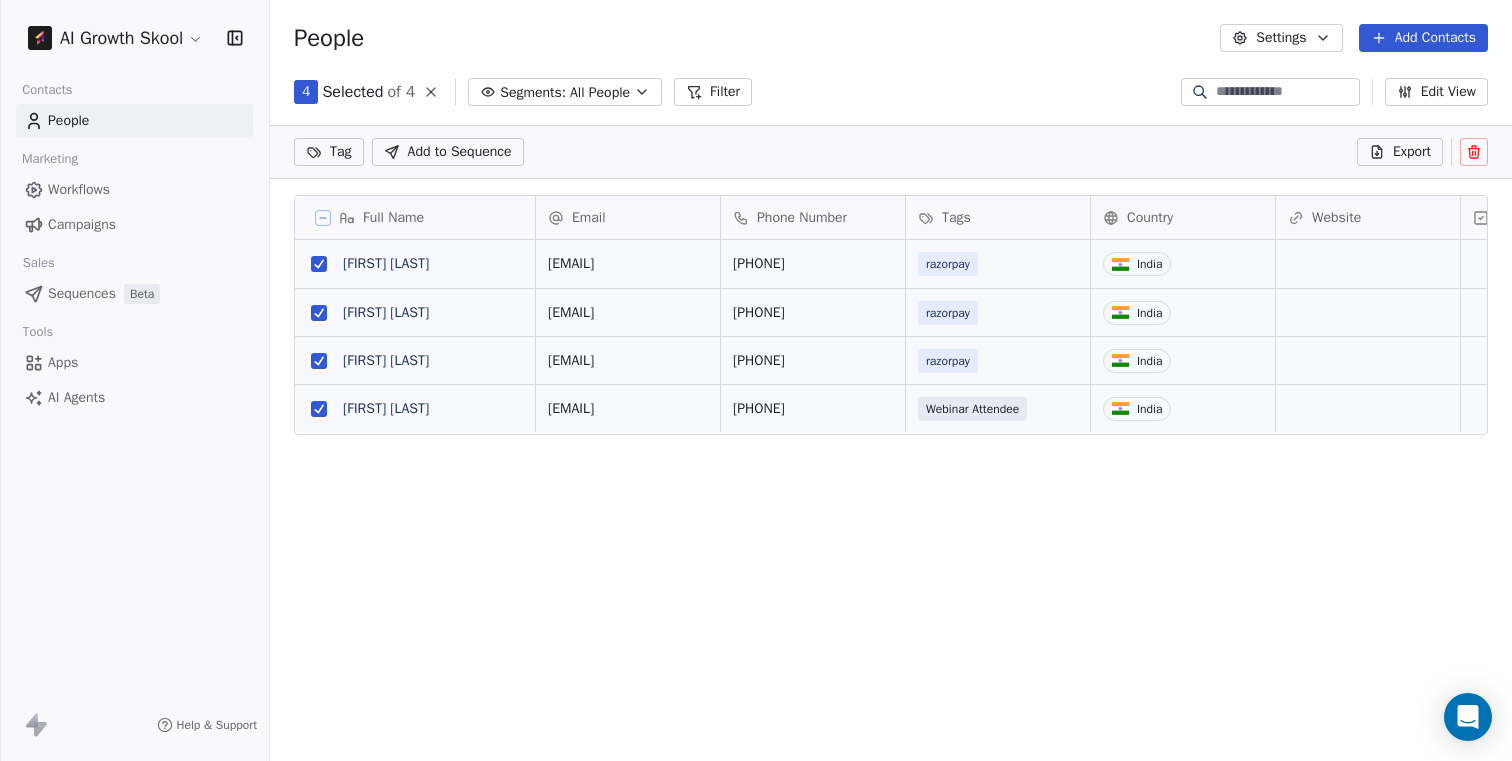 click 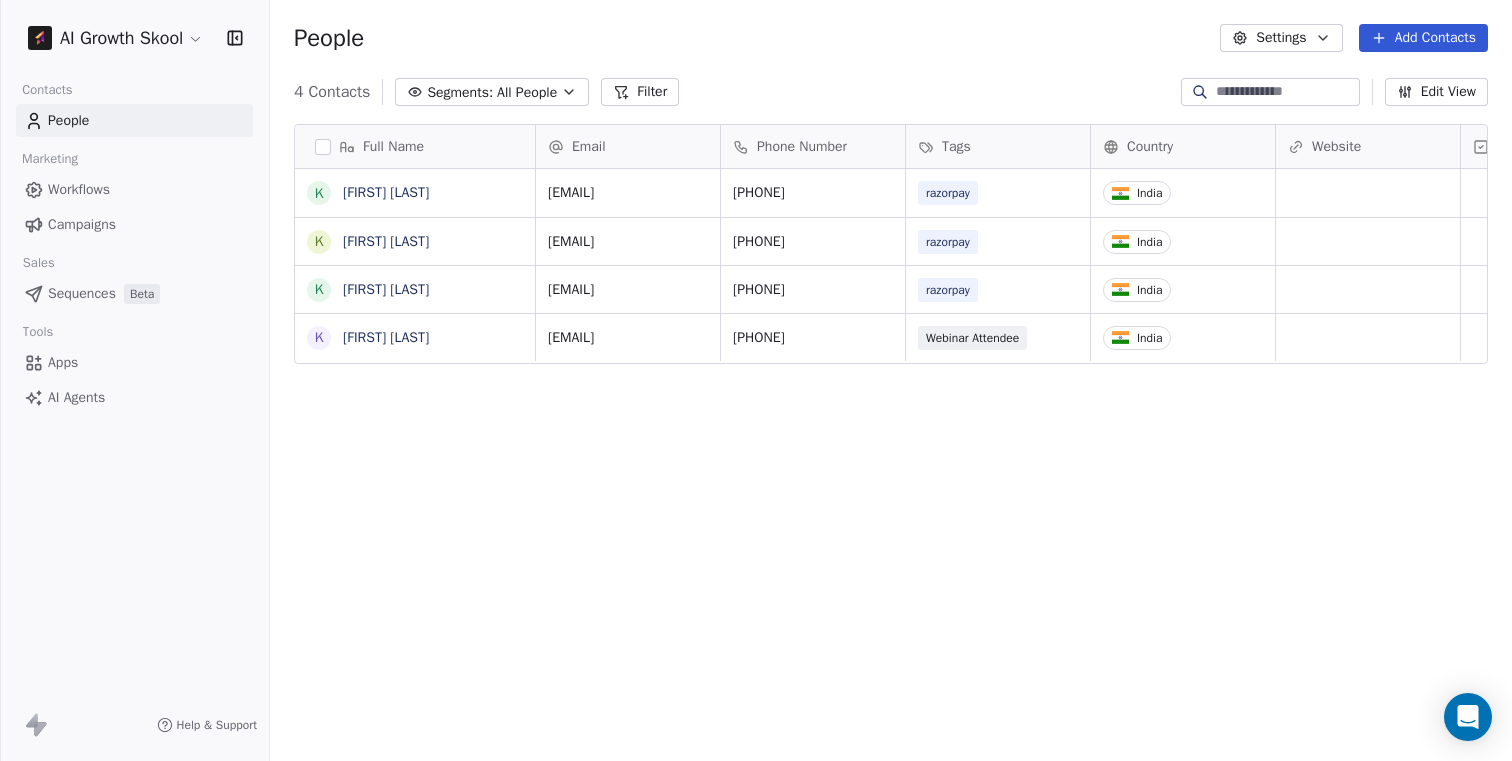 scroll, scrollTop: 16, scrollLeft: 16, axis: both 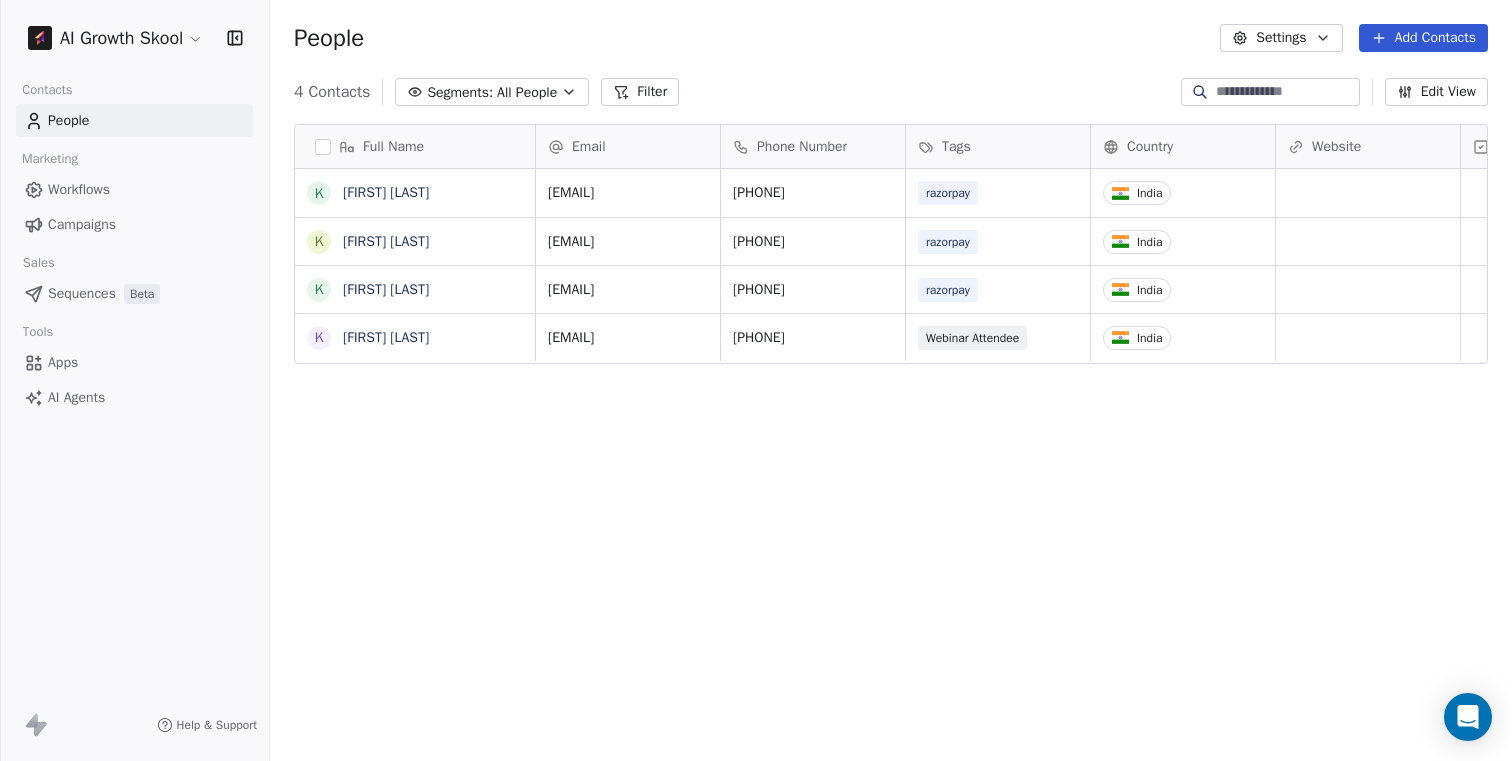 click on "Apps" at bounding box center [63, 362] 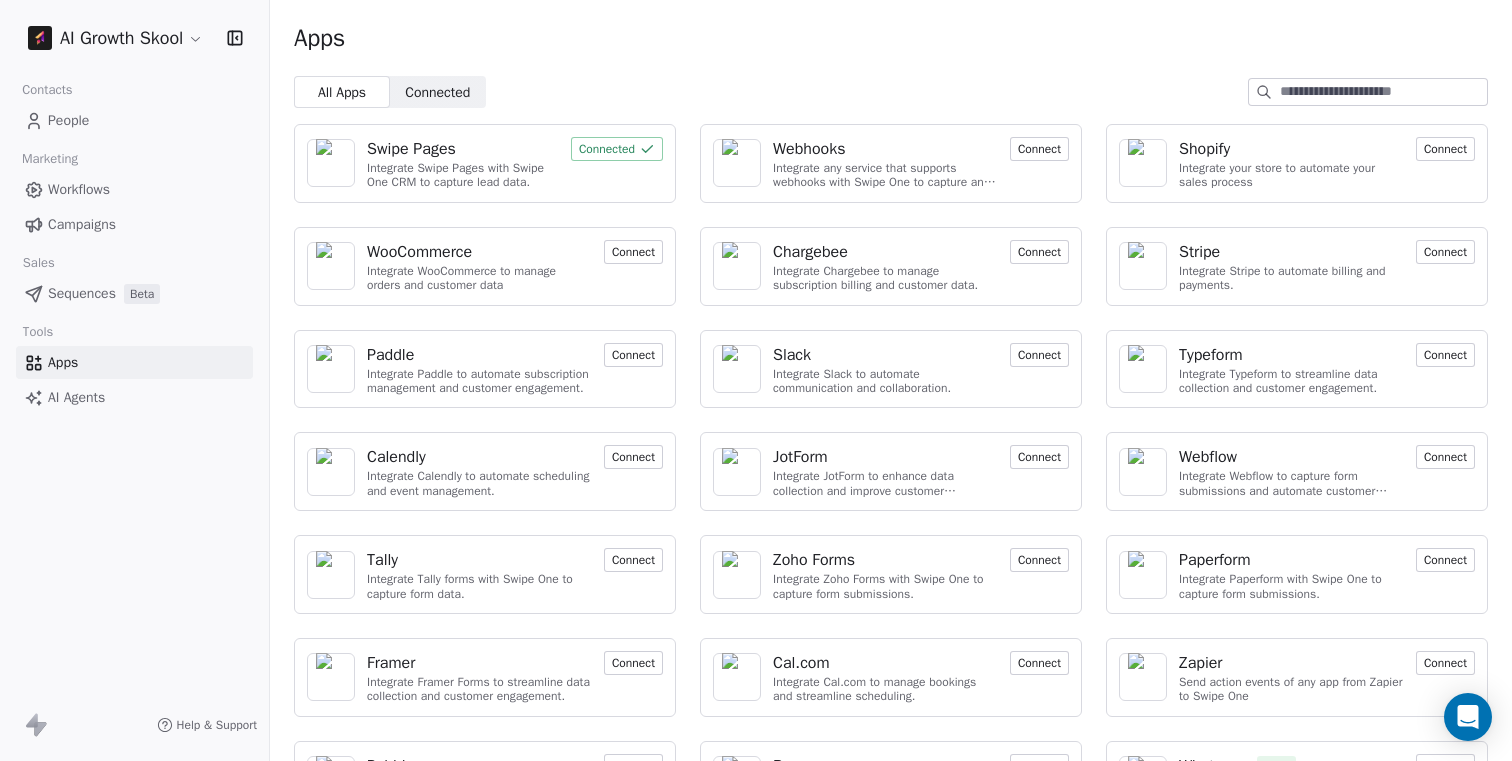 click on "Connect" at bounding box center [1039, 149] 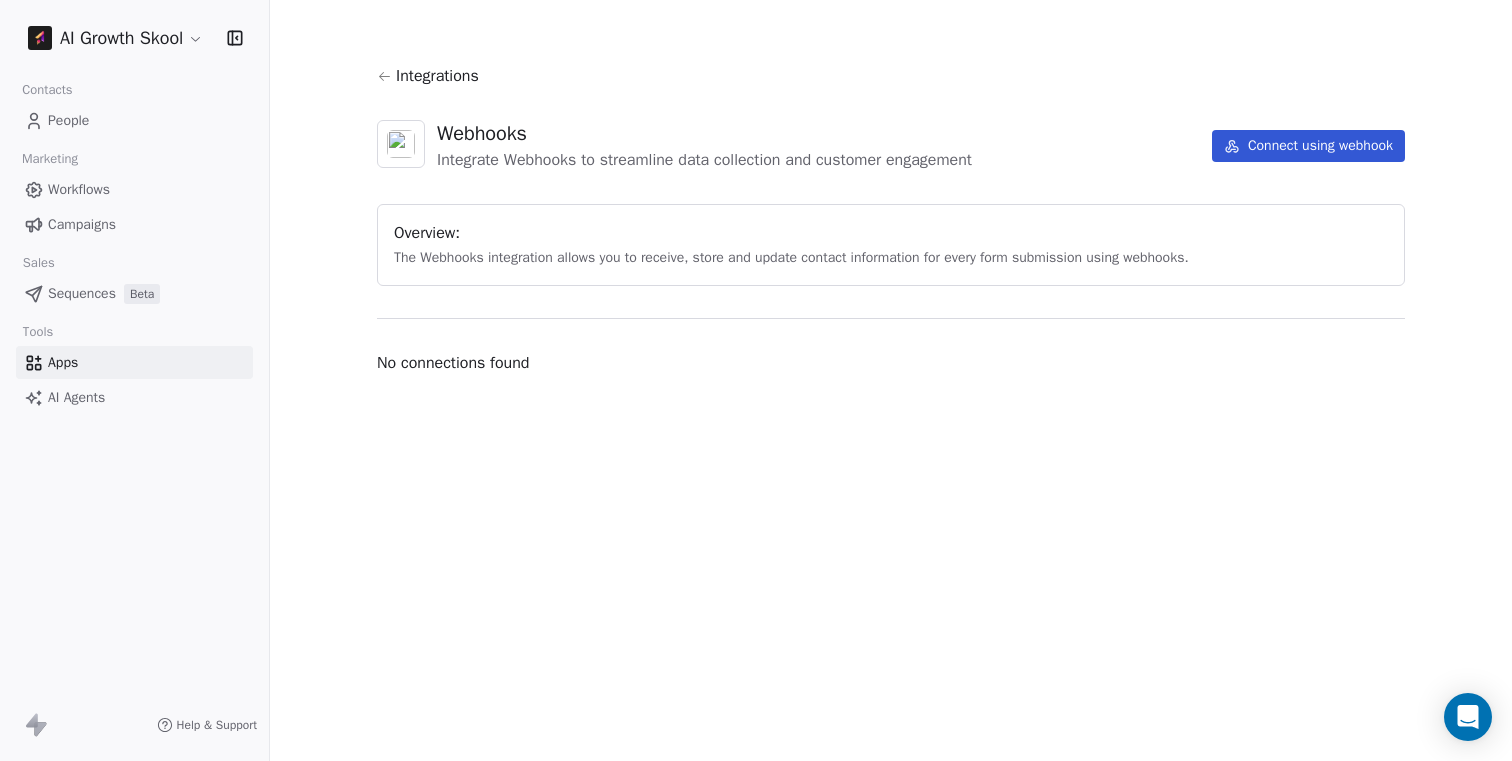 click on "Connect using webhook" at bounding box center (1308, 146) 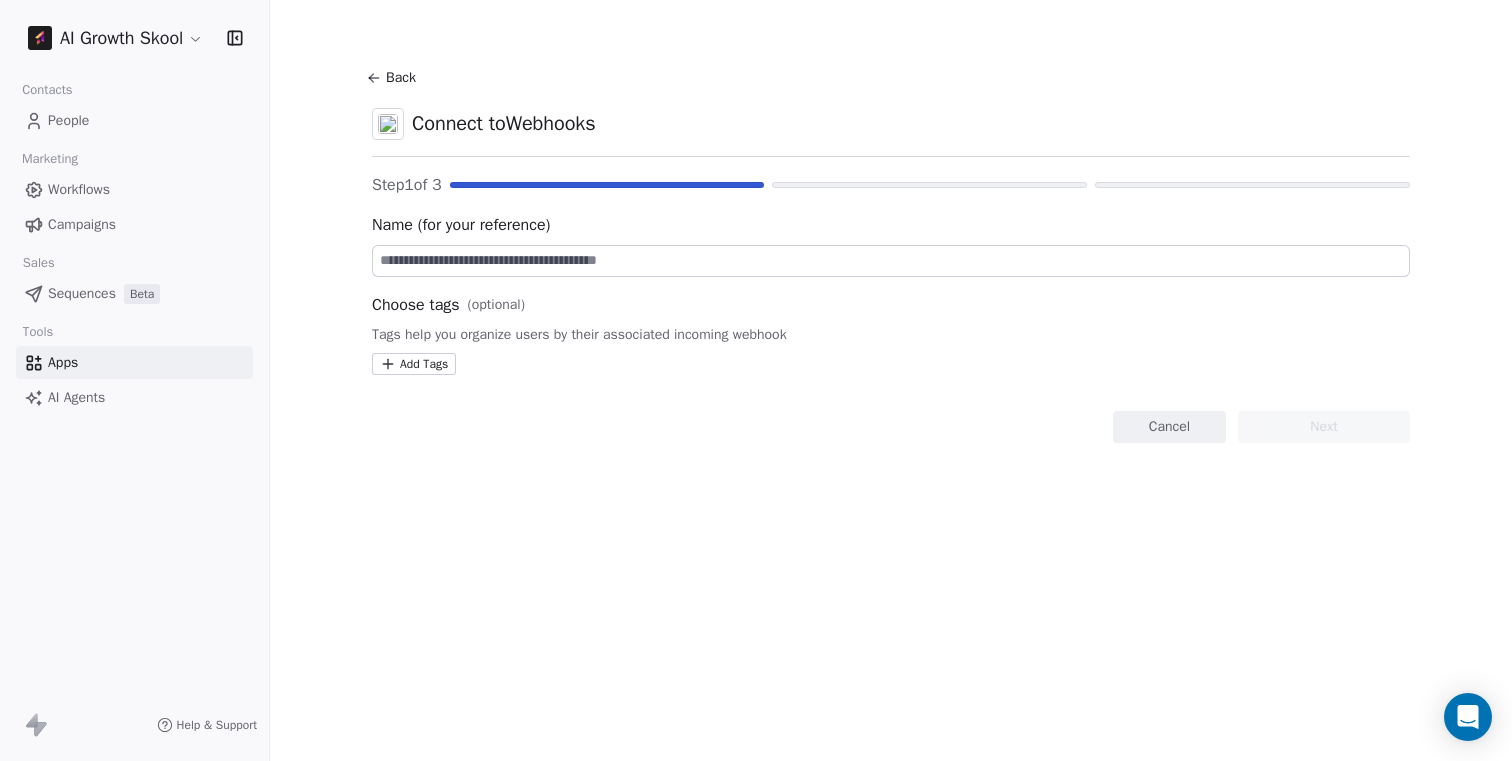 click at bounding box center [891, 261] 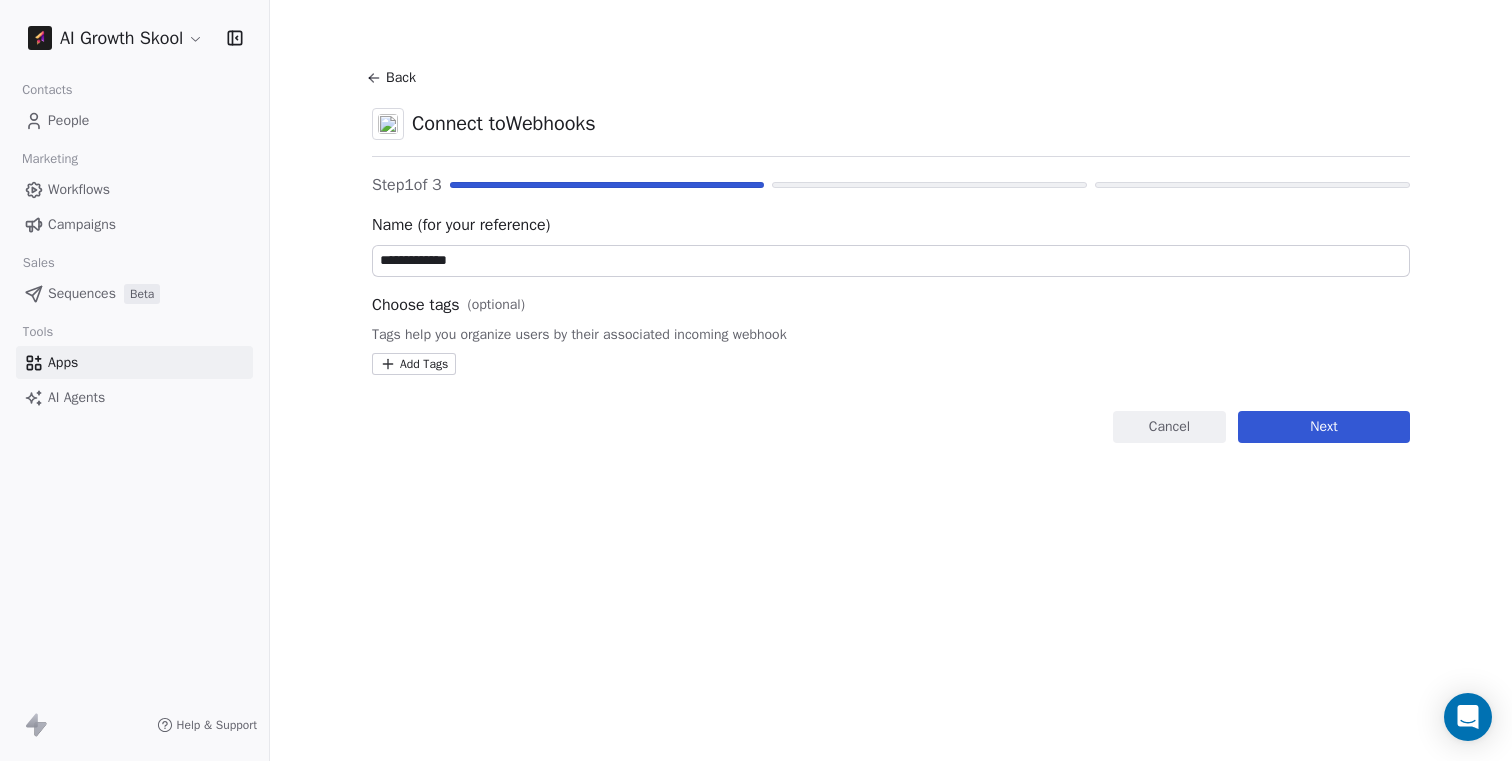 type on "**********" 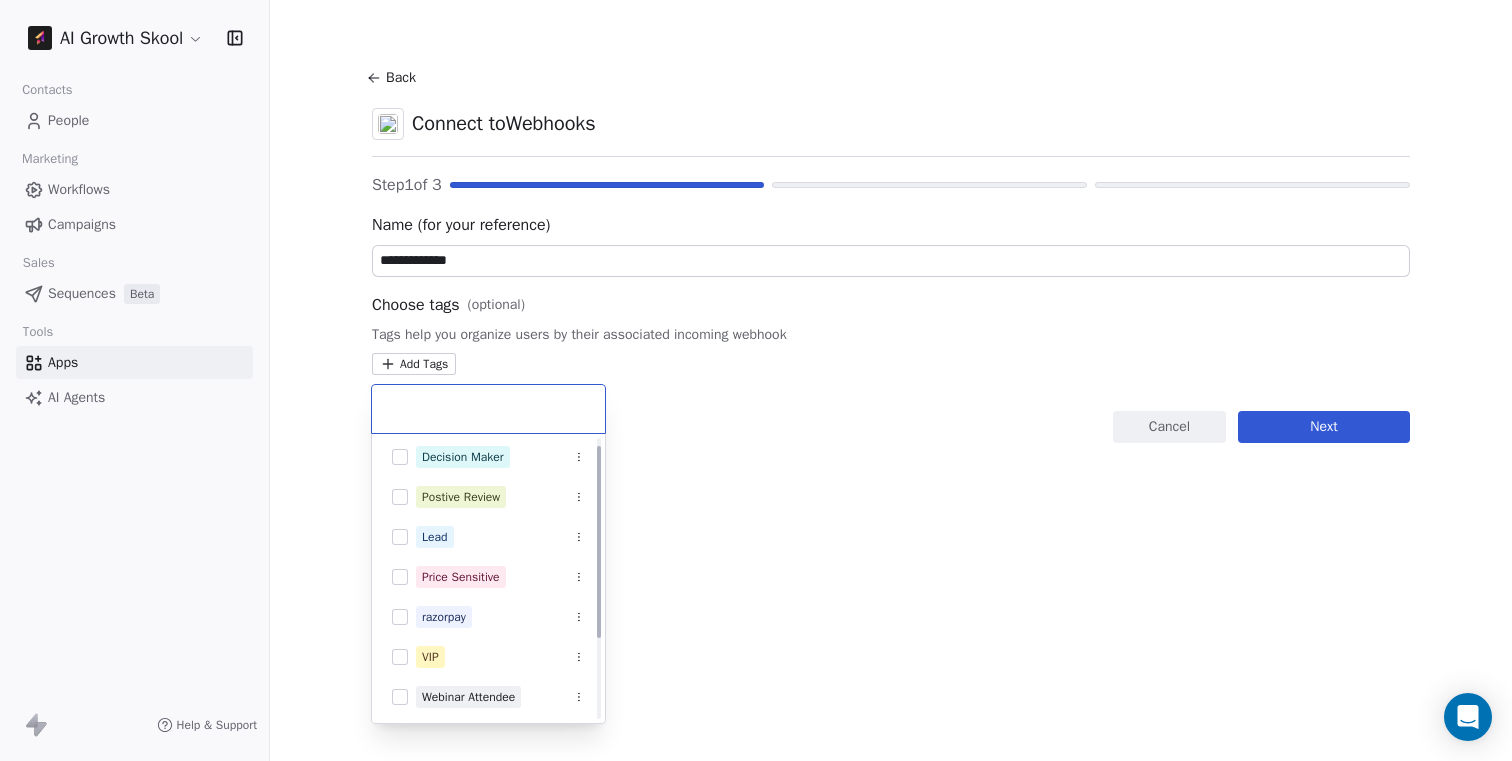 scroll, scrollTop: 127, scrollLeft: 0, axis: vertical 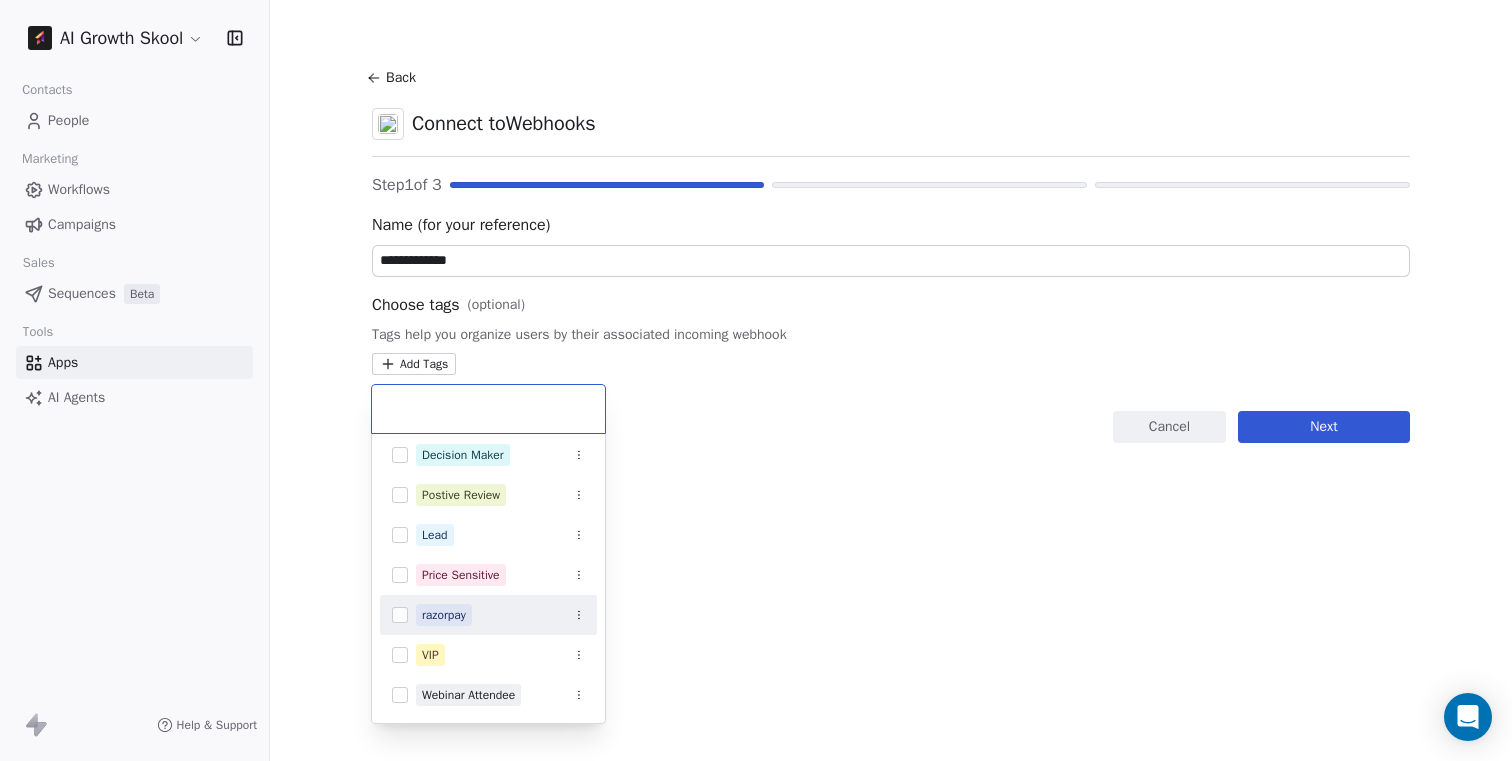click at bounding box center [400, 615] 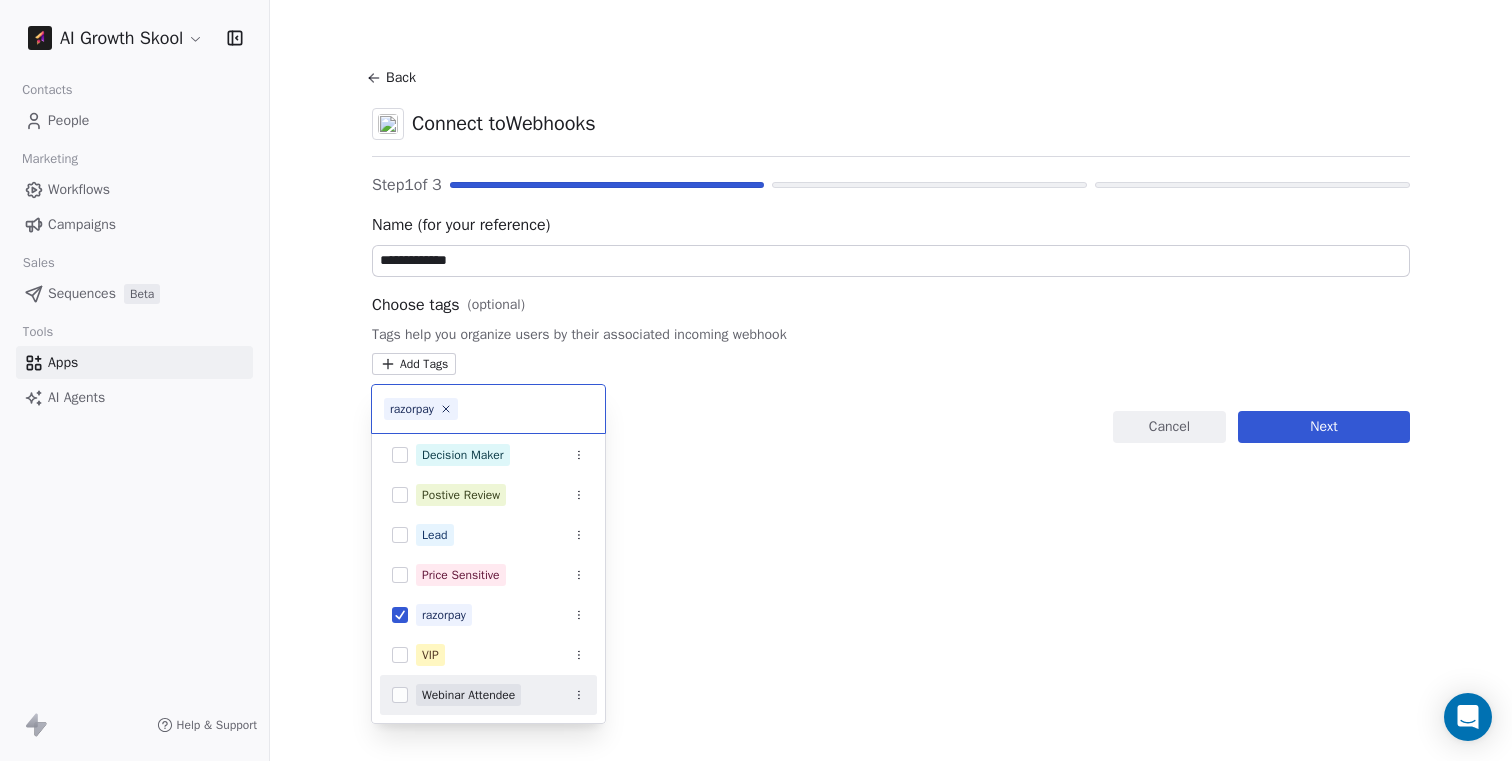 click at bounding box center [400, 695] 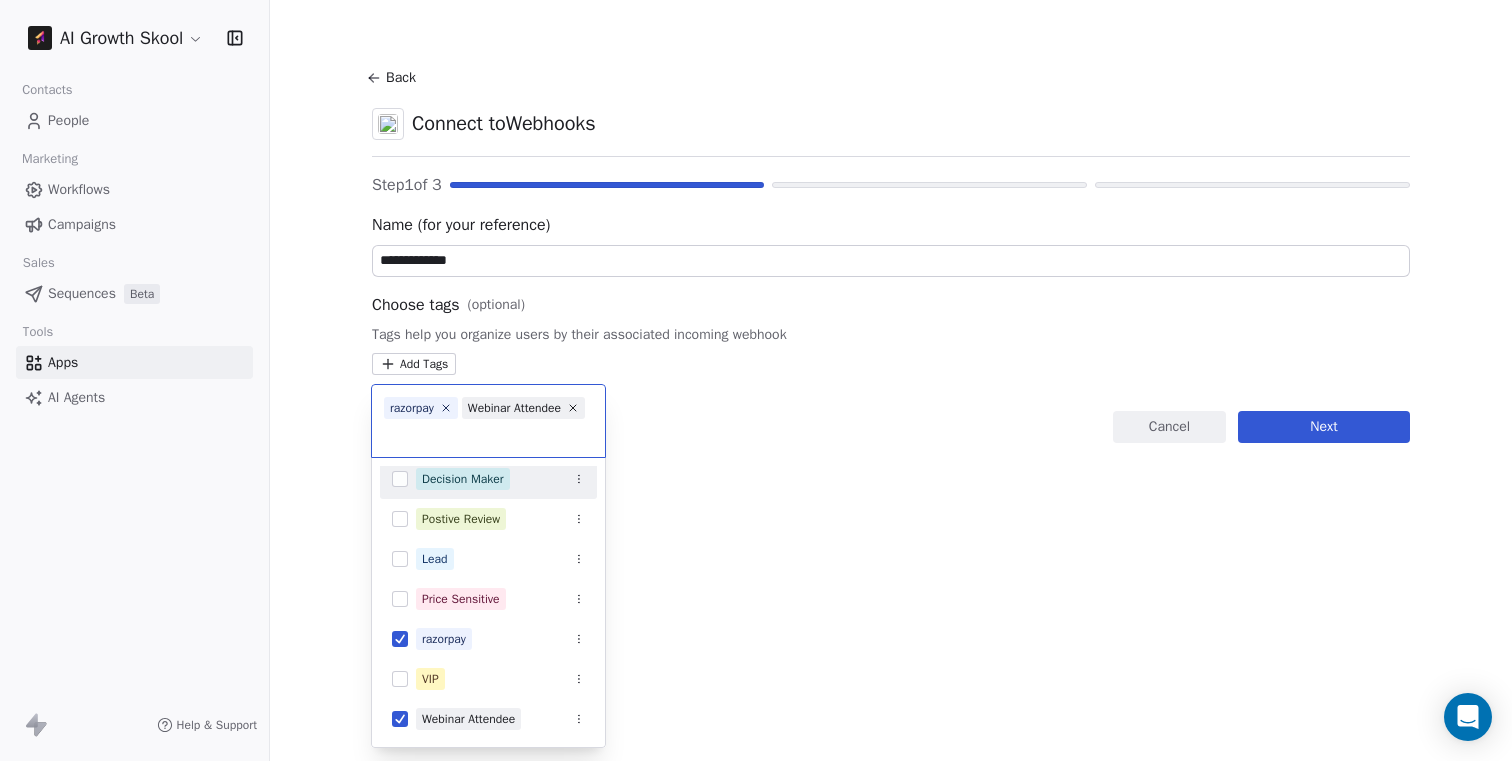 click on "**********" at bounding box center [756, 380] 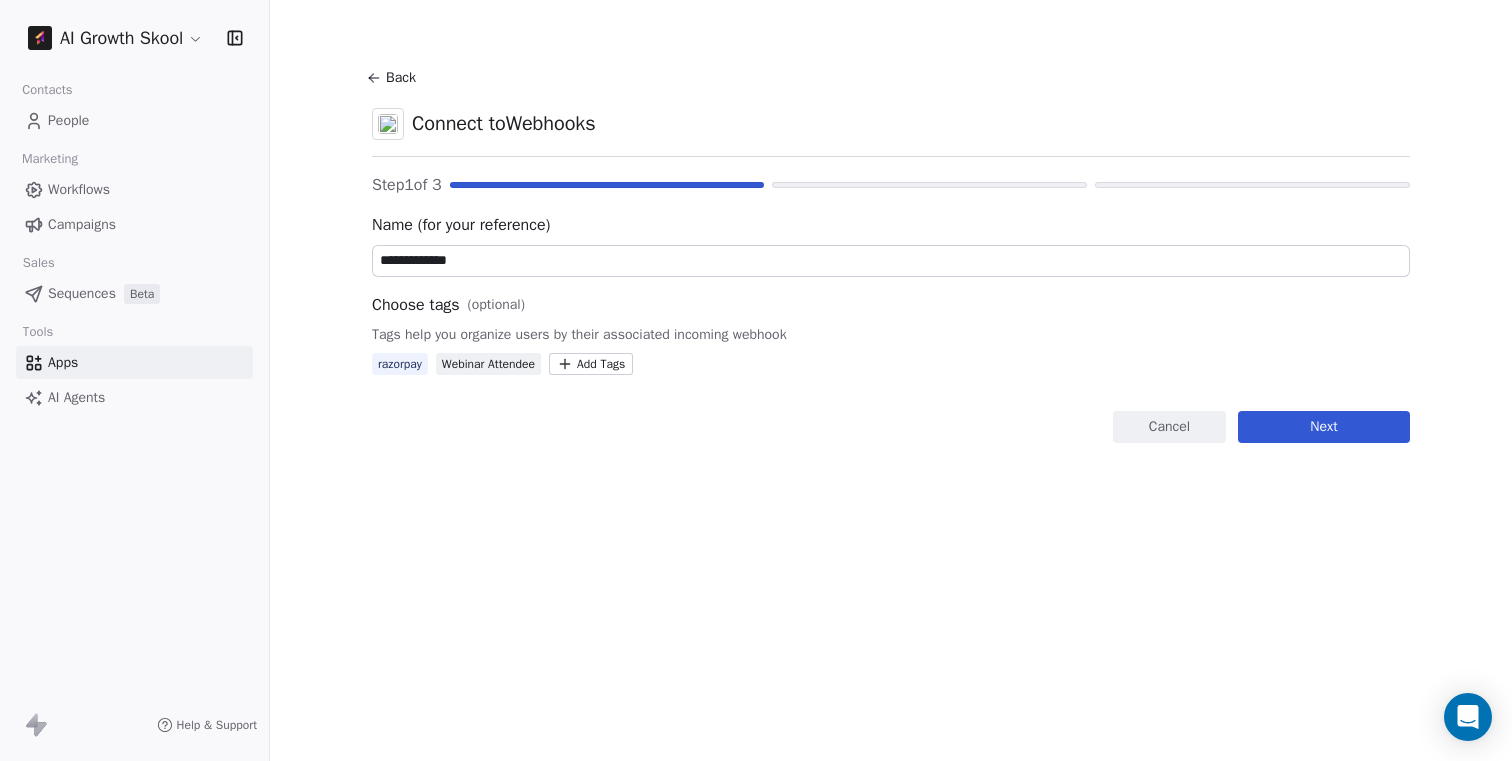 click on "Next" at bounding box center (1324, 427) 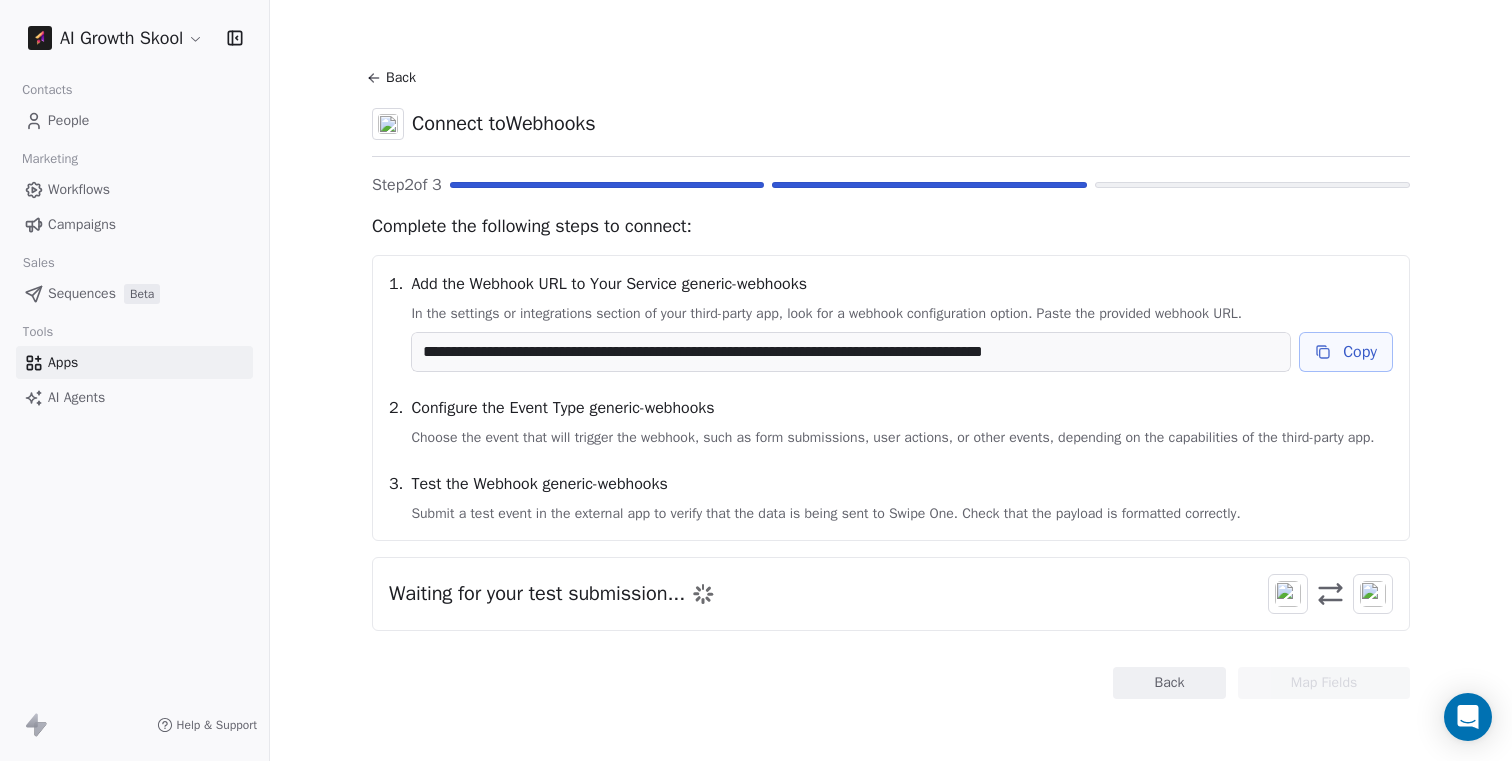 click 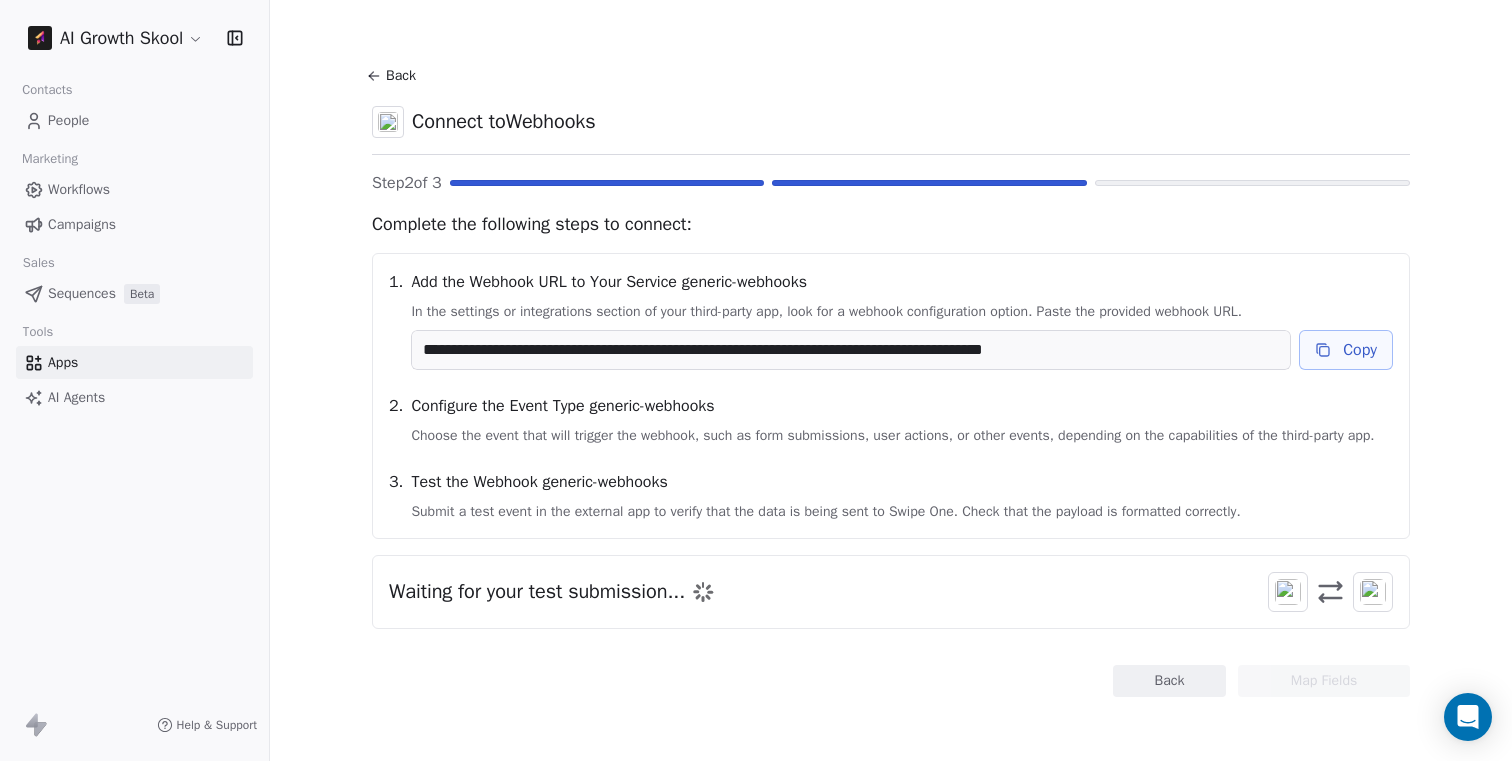 scroll, scrollTop: 22, scrollLeft: 0, axis: vertical 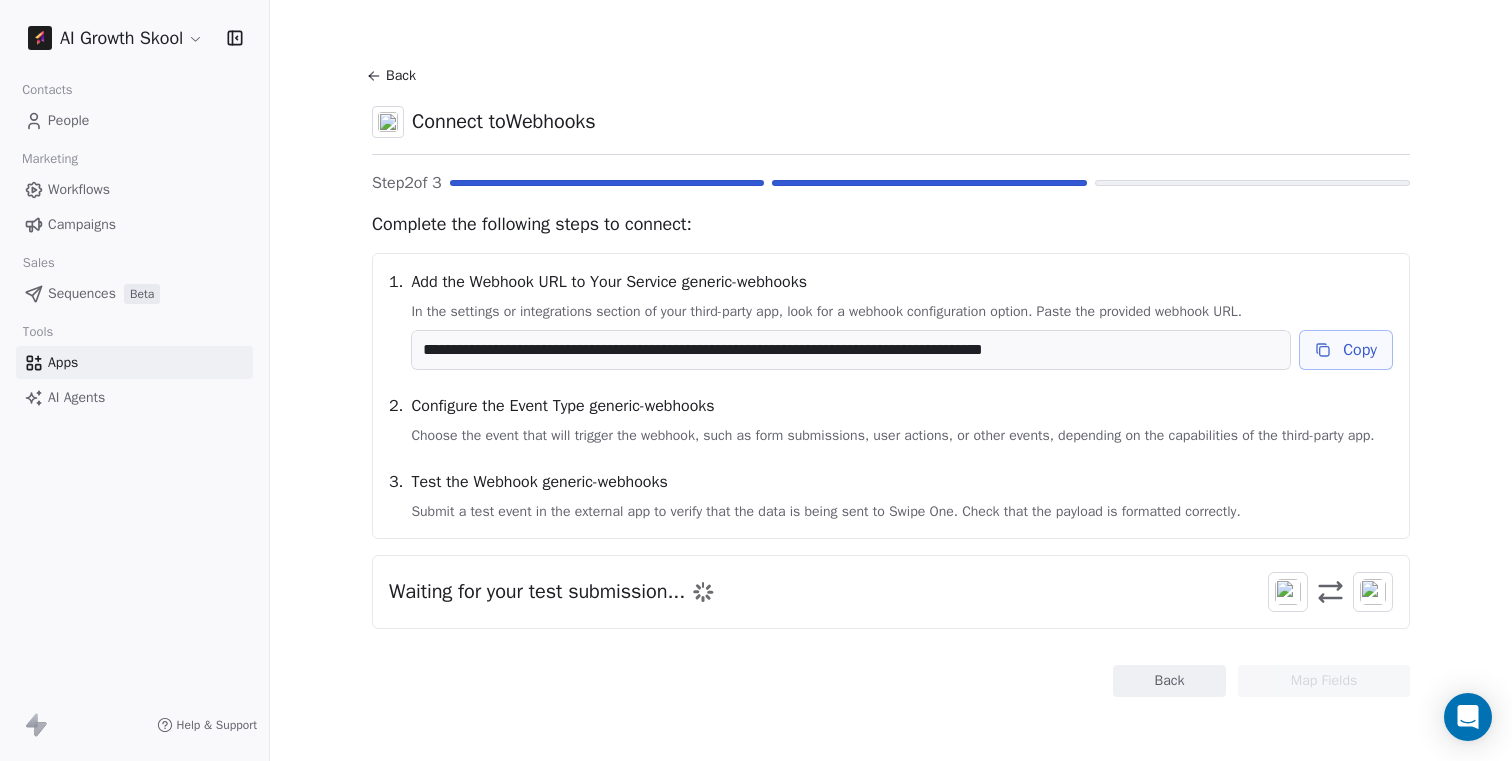 click on "Workflows" at bounding box center [79, 189] 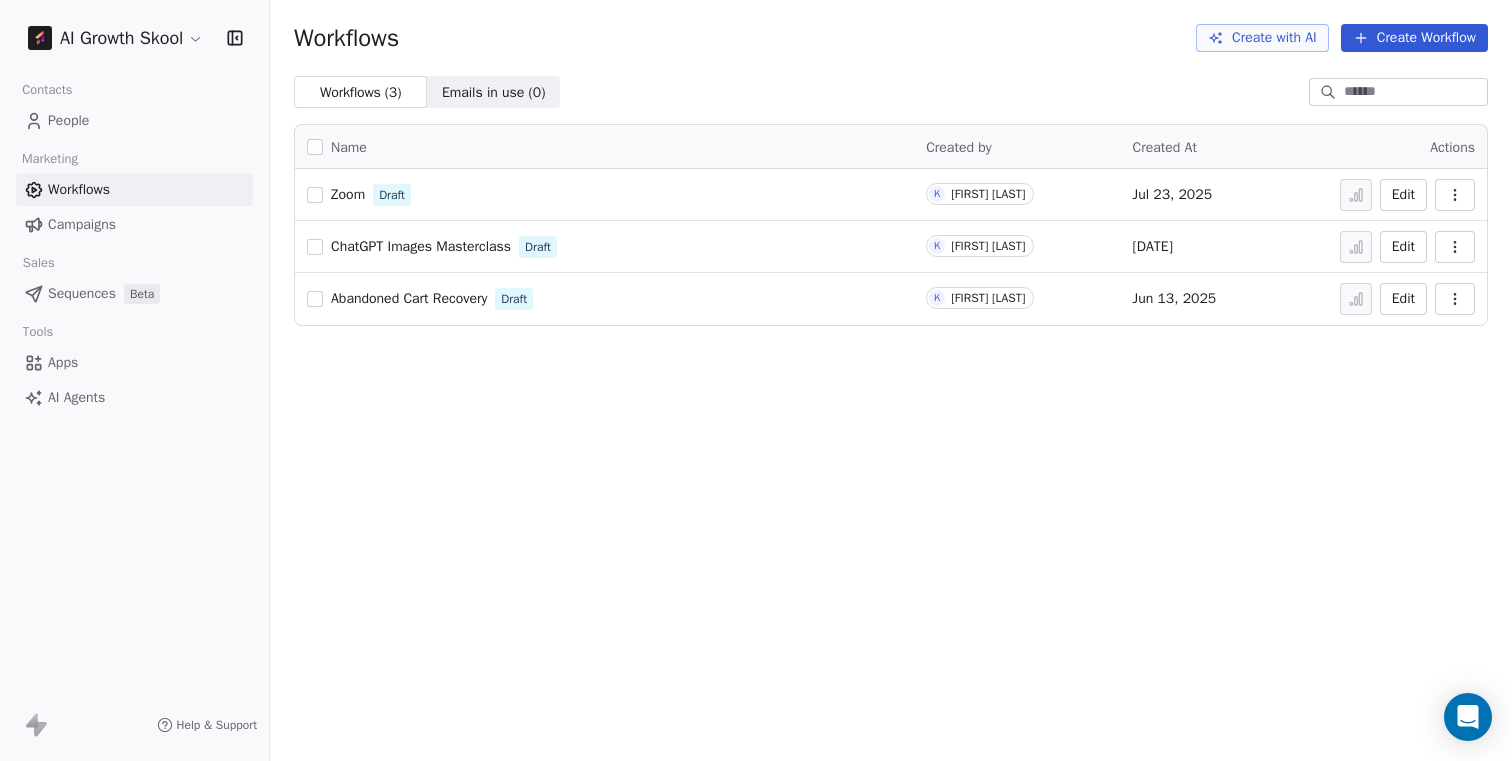click on "Zoom" at bounding box center (348, 194) 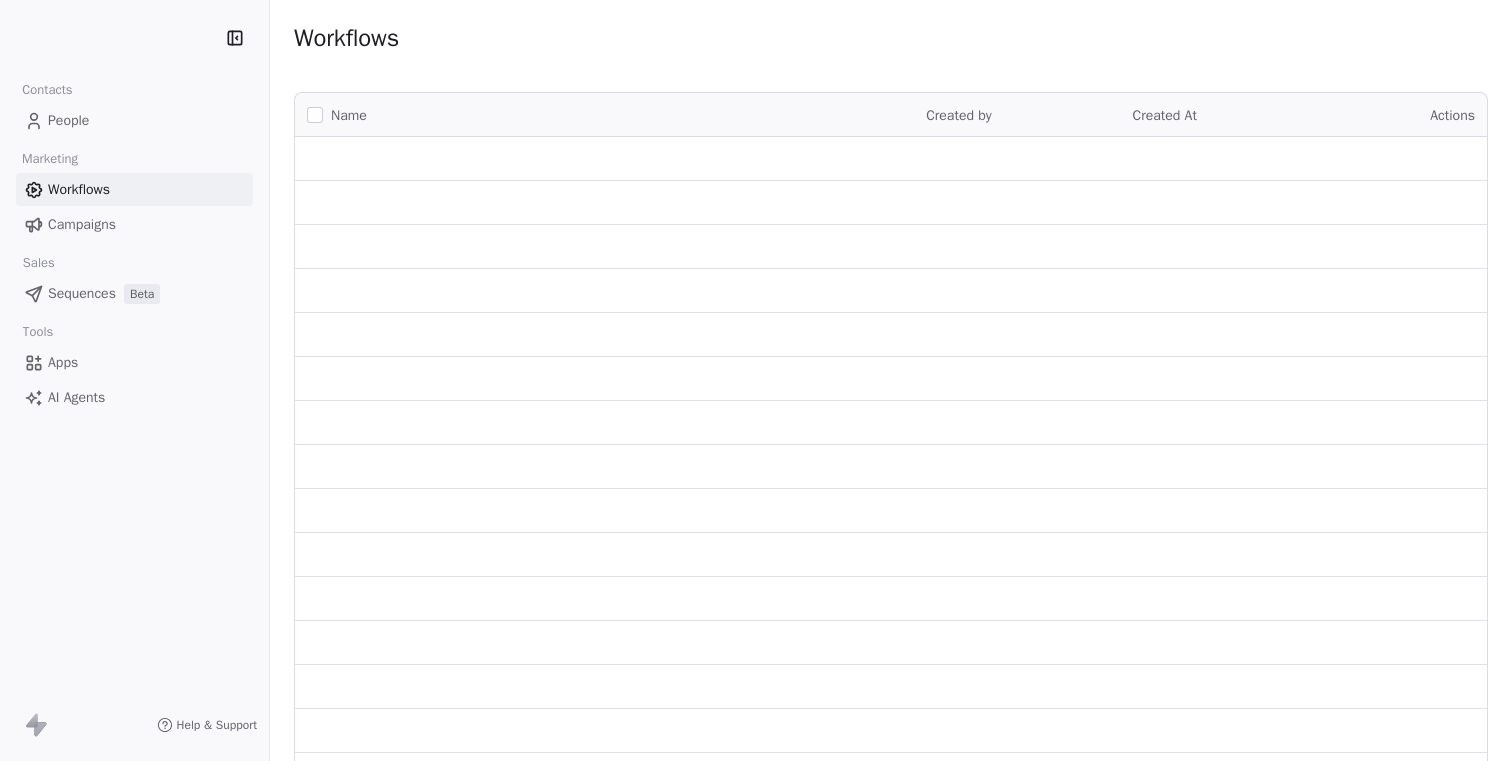 scroll, scrollTop: 0, scrollLeft: 0, axis: both 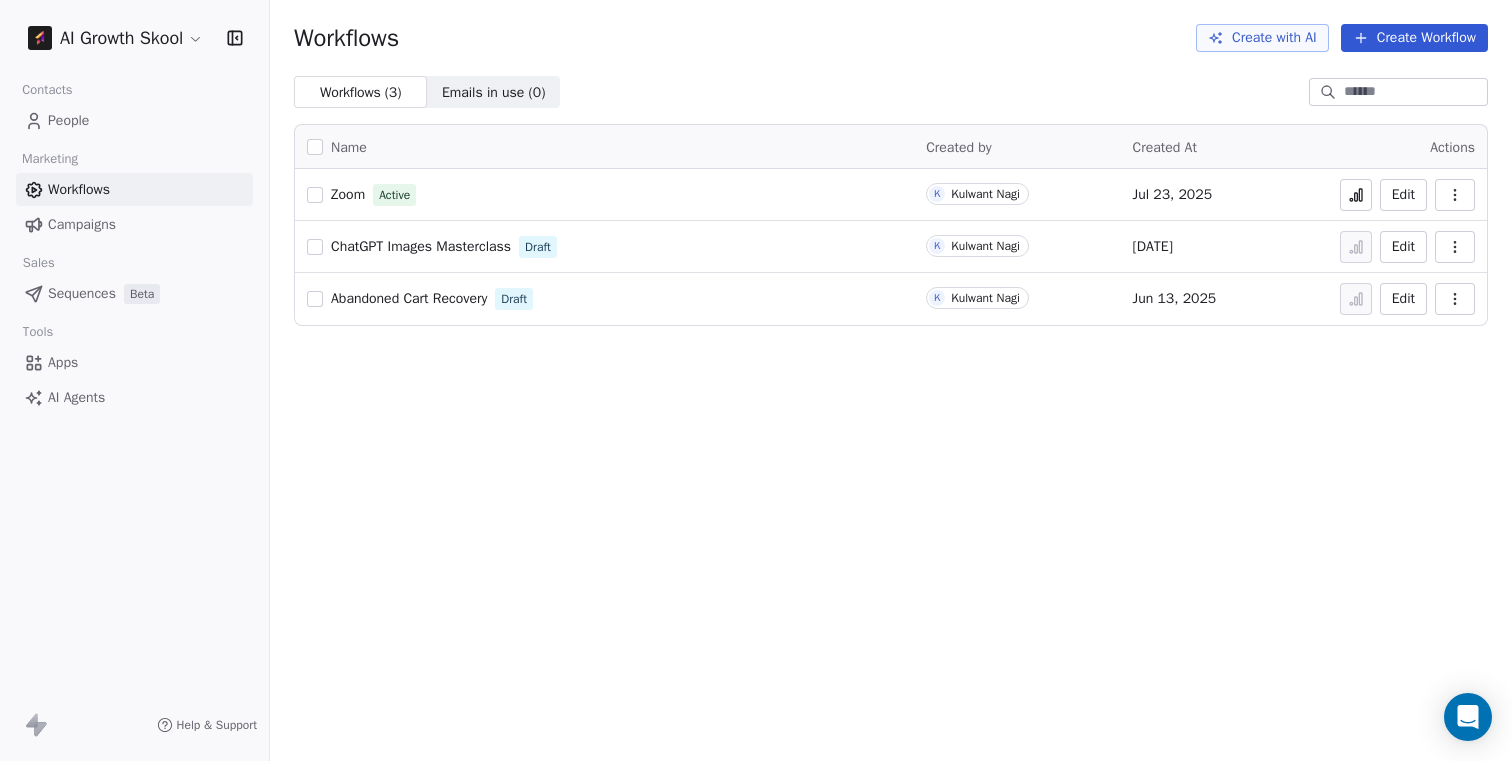 click on "People" at bounding box center (134, 120) 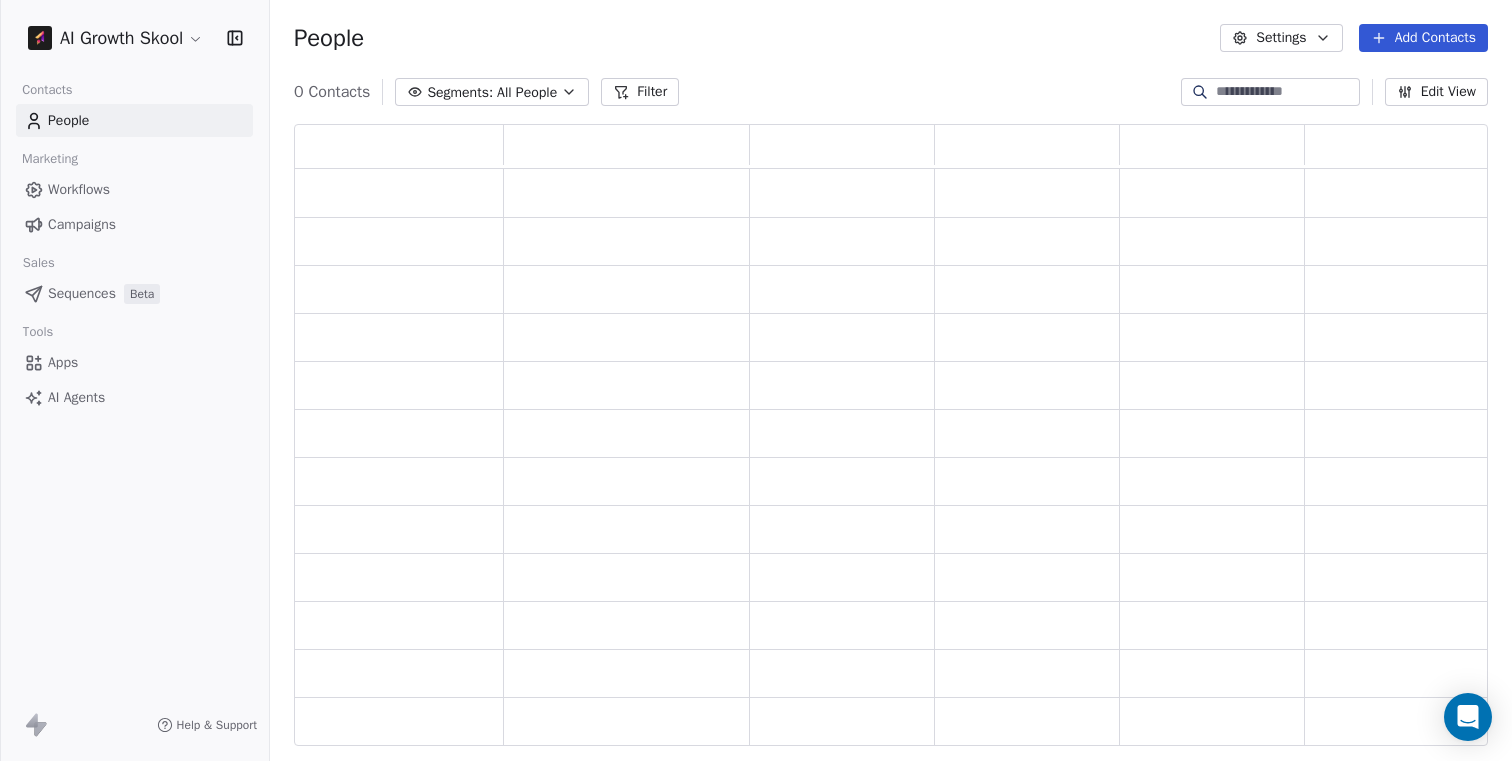 scroll, scrollTop: 16, scrollLeft: 16, axis: both 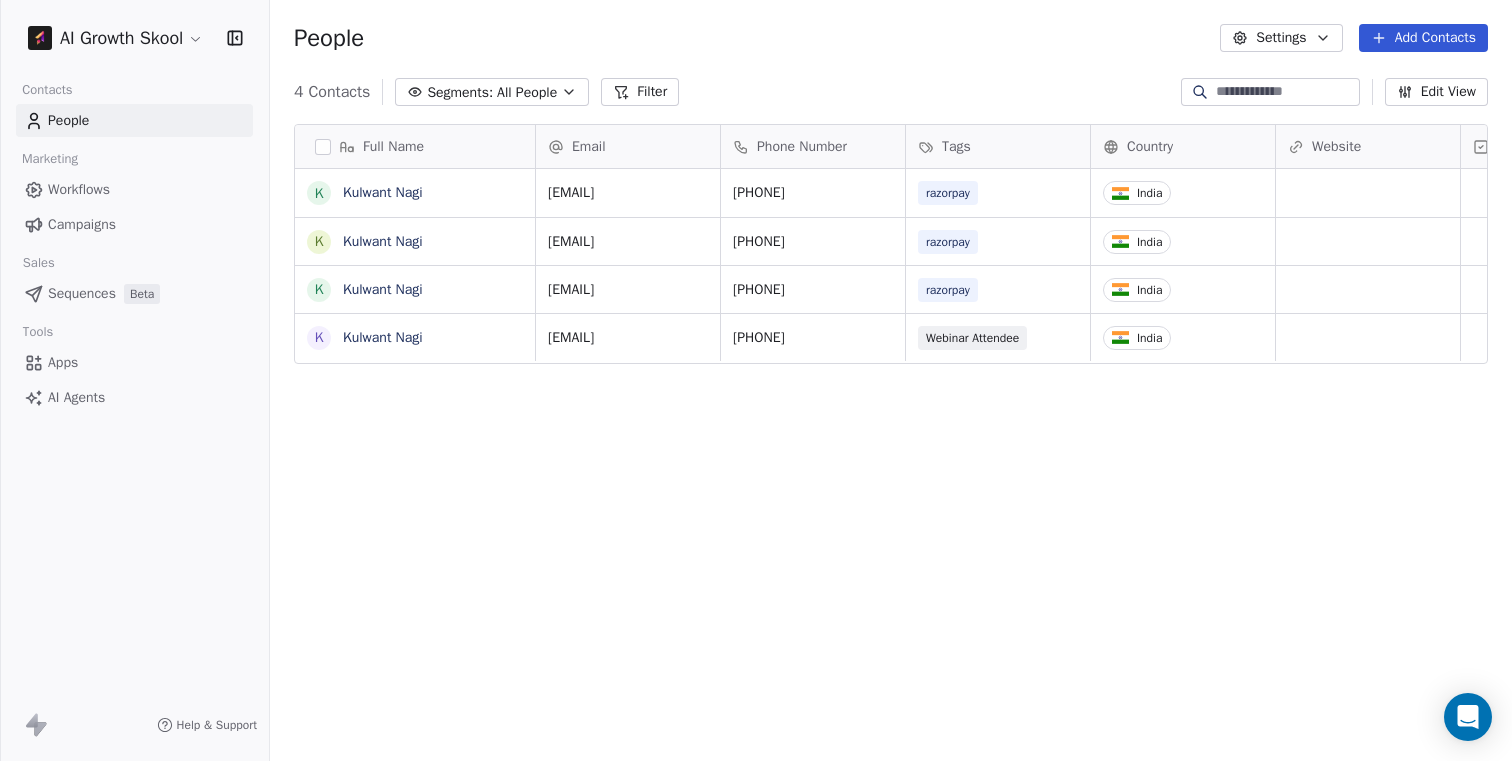 click on "Add Contacts" at bounding box center [1423, 38] 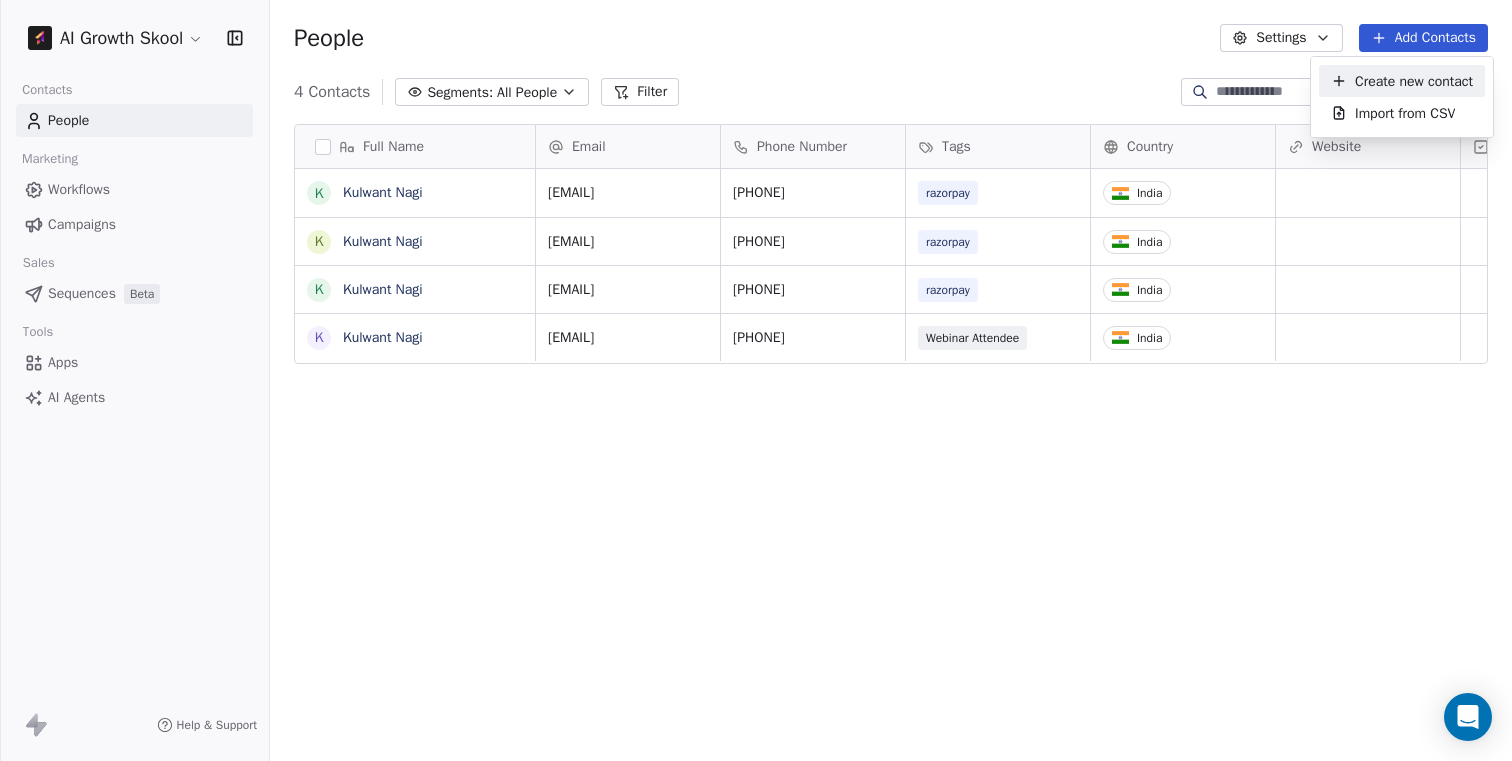 click on "Create new contact" at bounding box center [1414, 81] 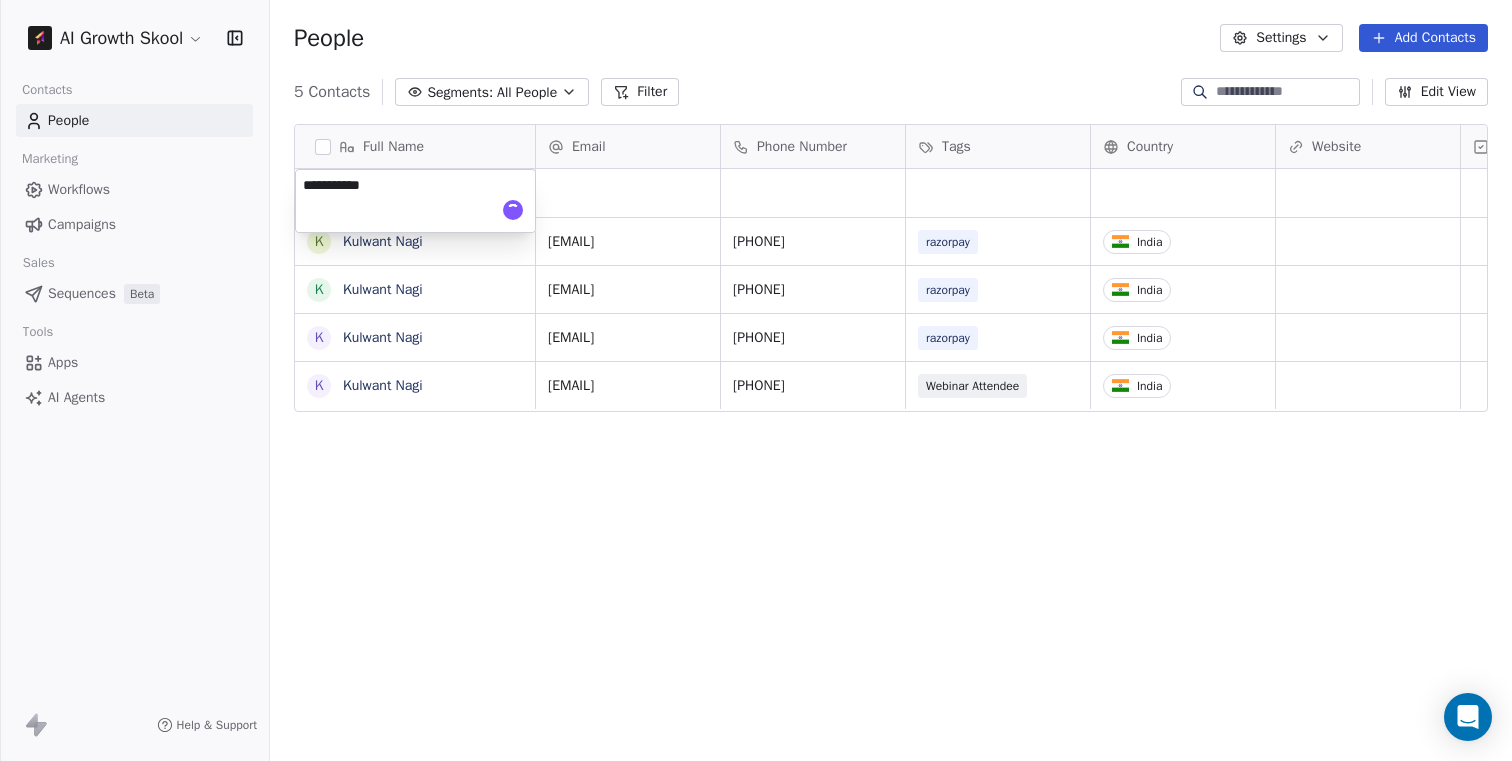 type on "**********" 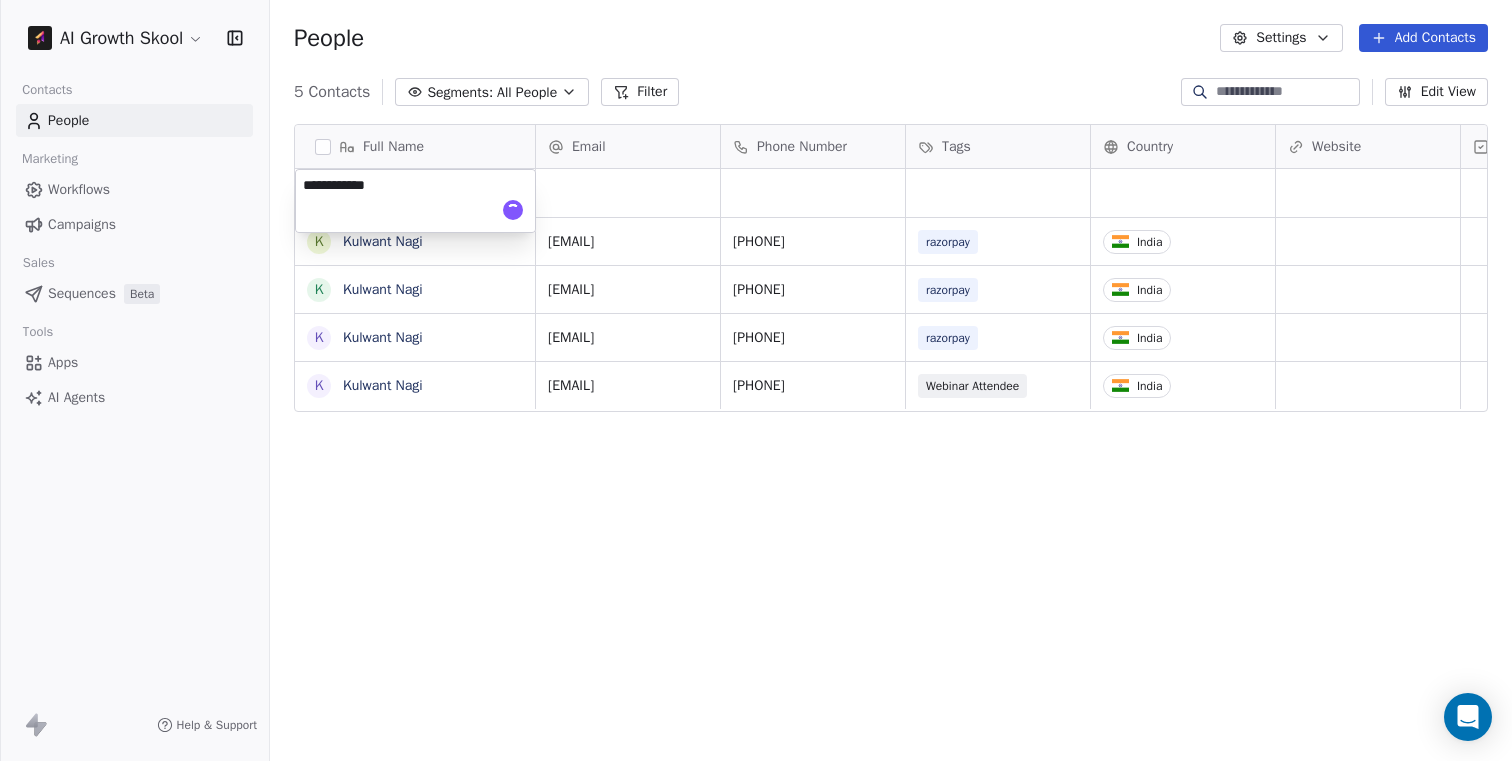 click on "**********" at bounding box center (756, 380) 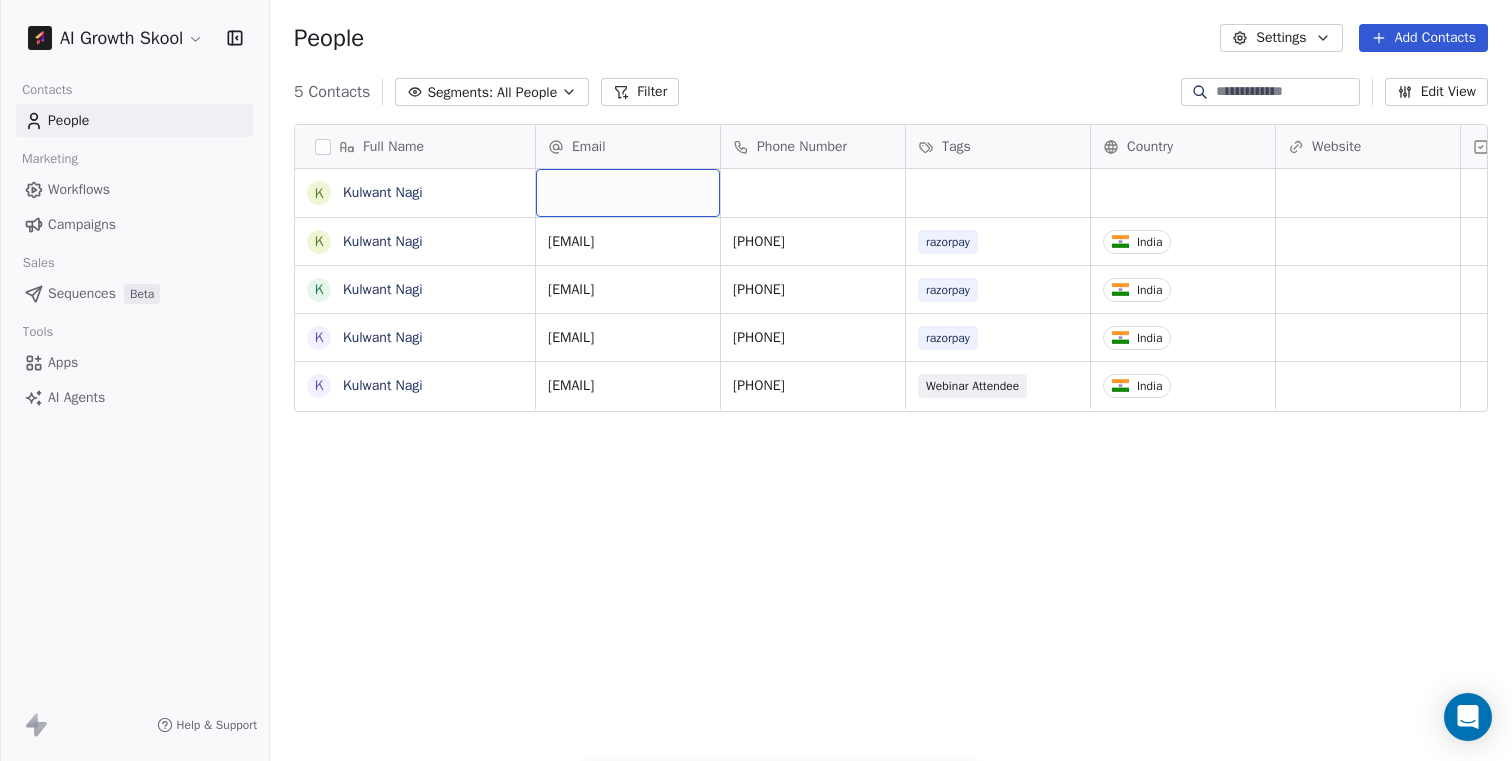 click at bounding box center [628, 193] 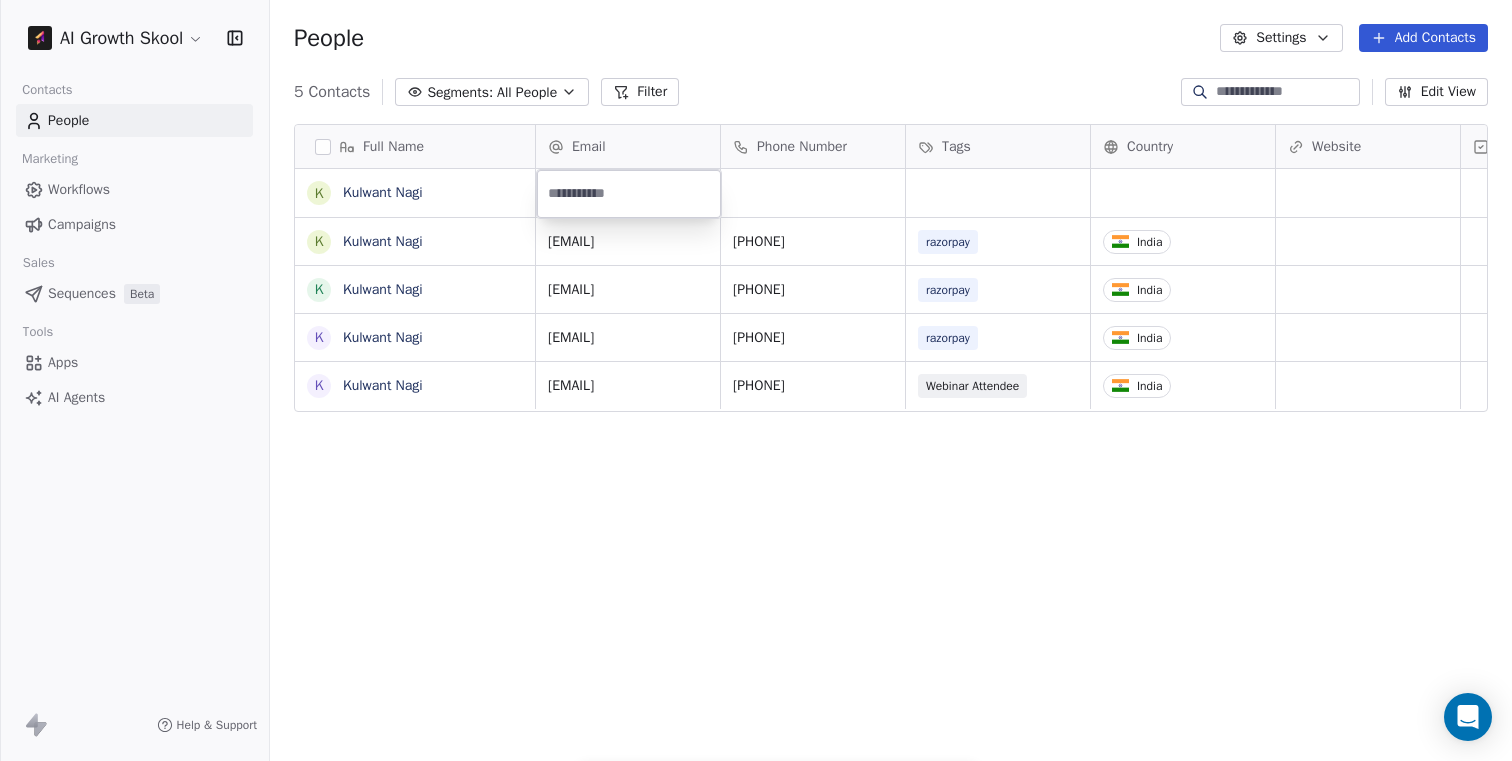 click at bounding box center [629, 194] 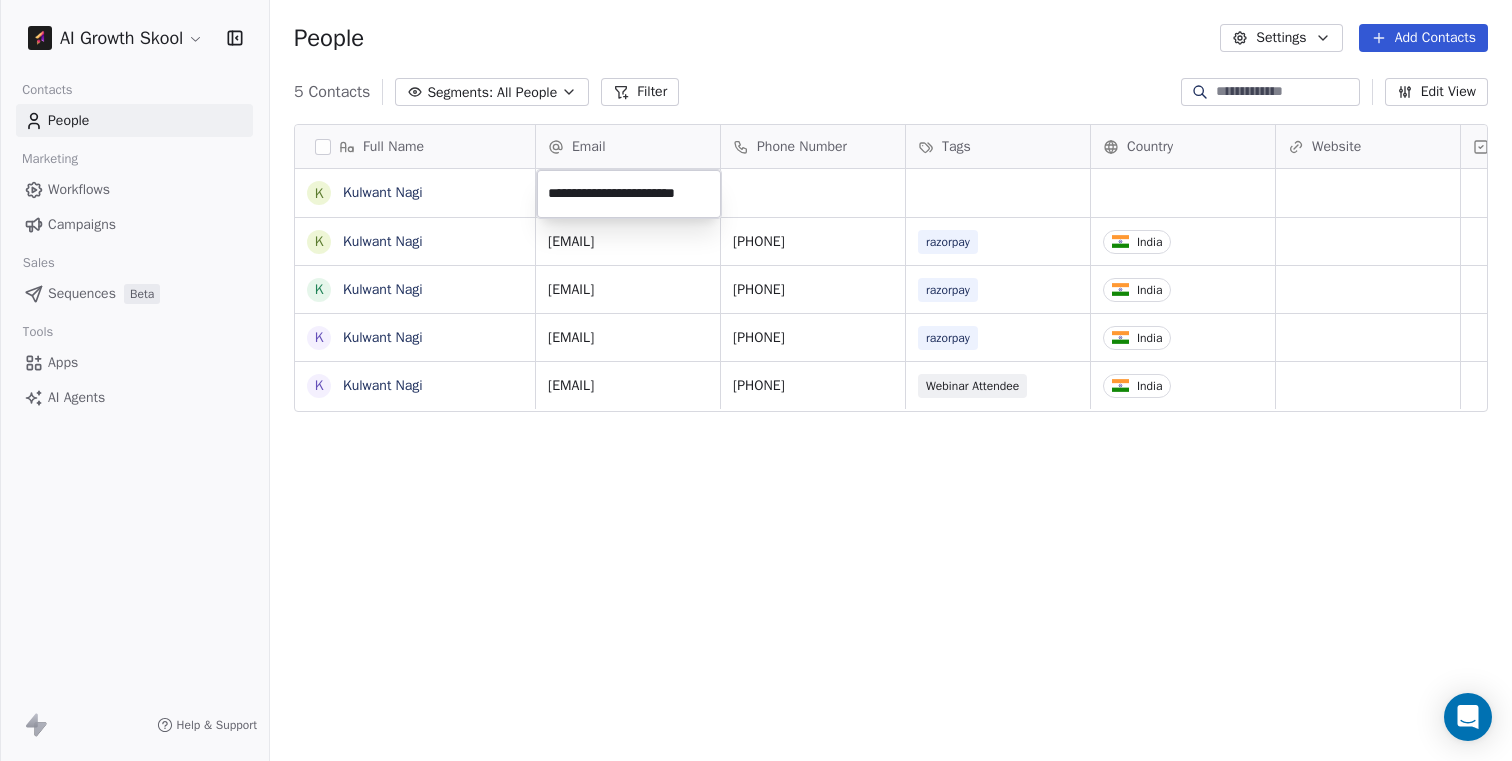 type on "**********" 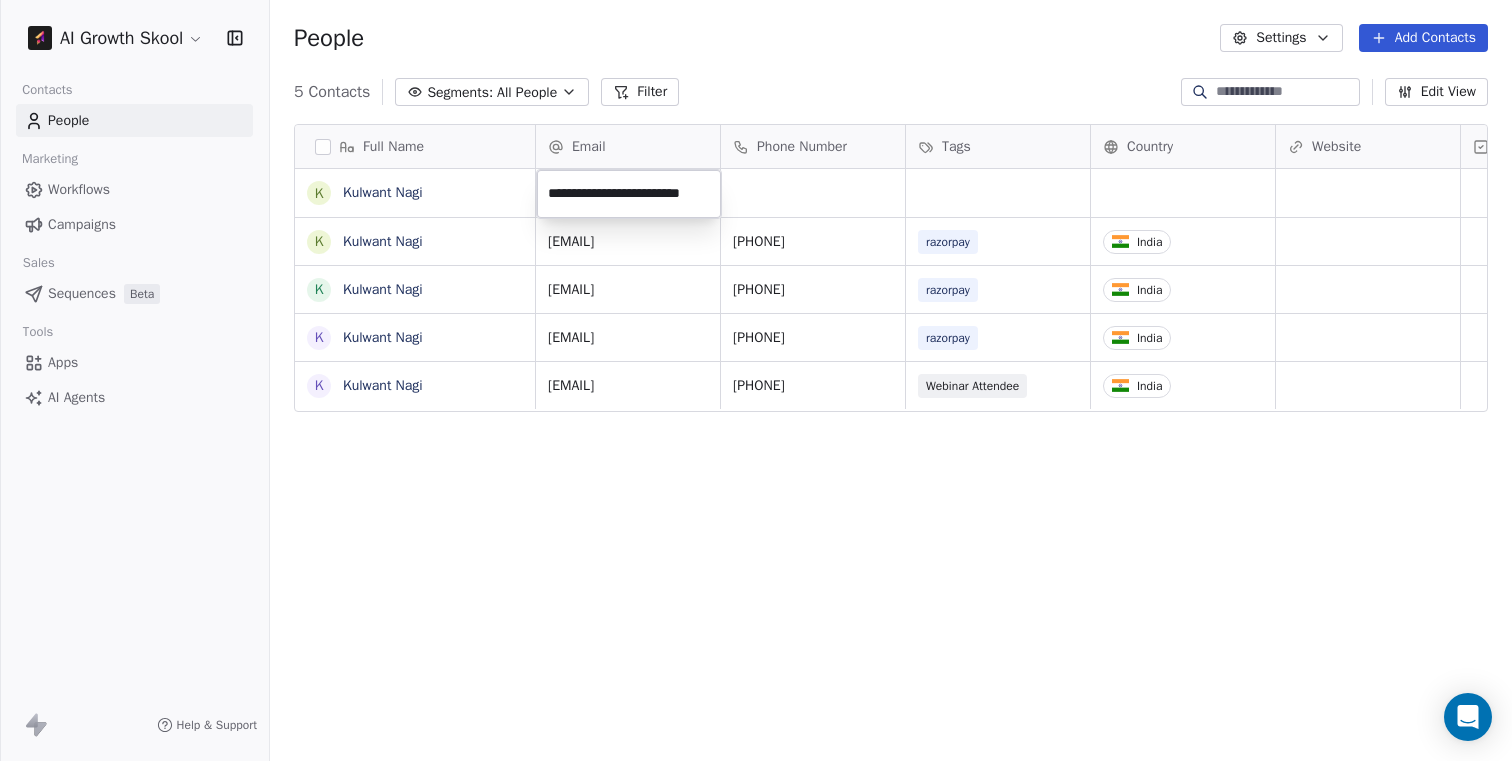 scroll, scrollTop: 0, scrollLeft: 30, axis: horizontal 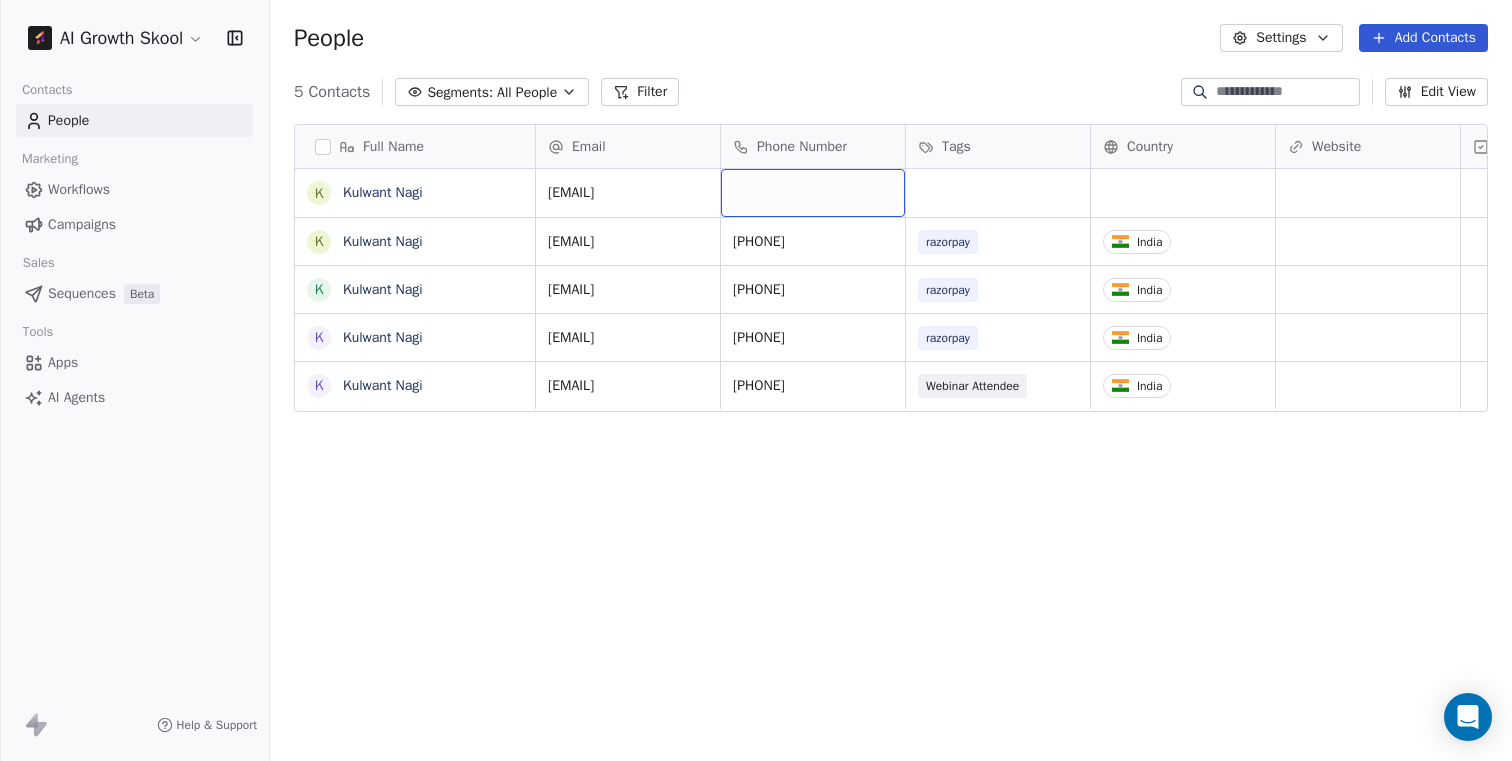 click at bounding box center (813, 193) 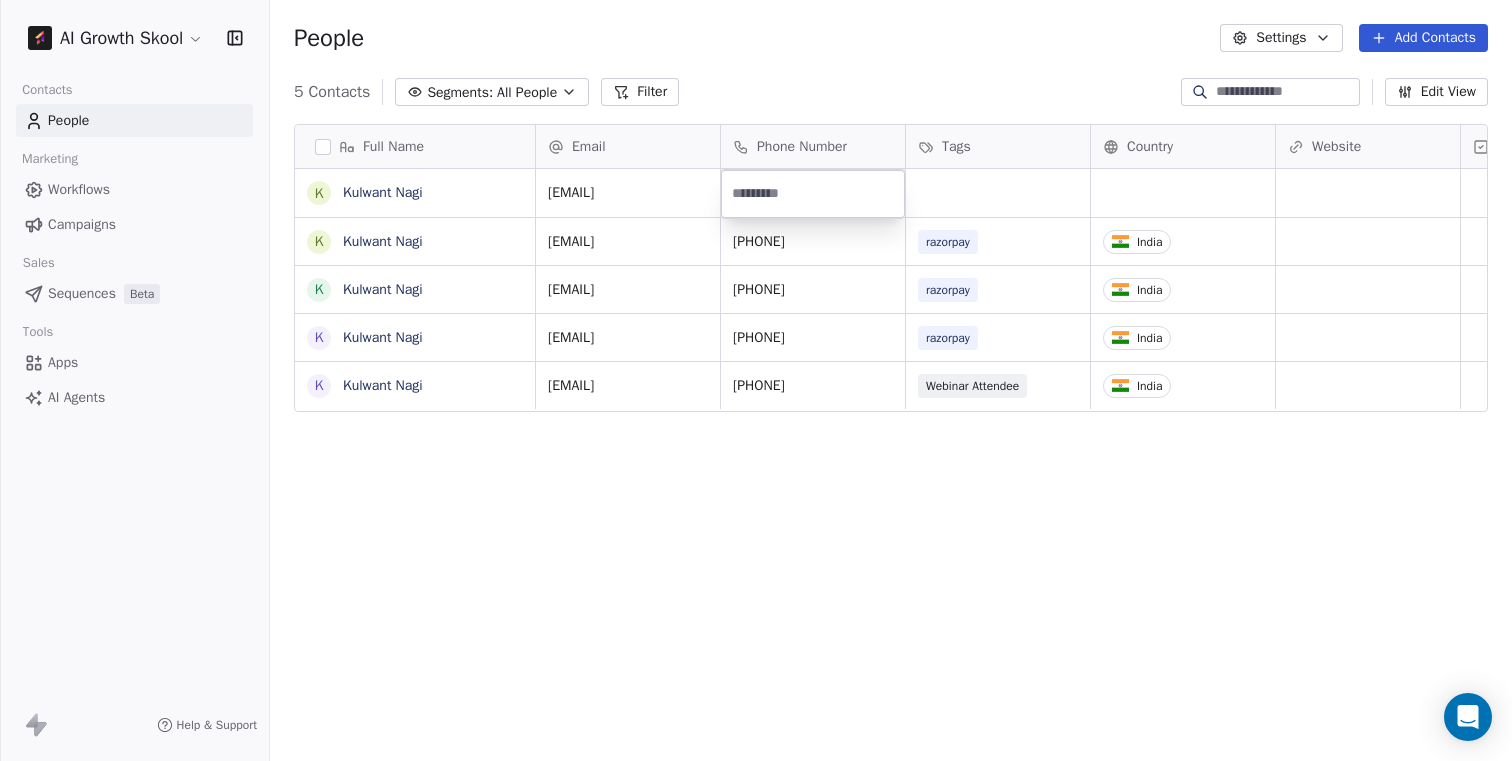 click on "AI Growth Skool Contacts People Marketing Workflows Campaigns Sales Sequences Beta Tools Apps AI Agents Help & Support People Settings  Add Contacts 5 Contacts Segments: All People Filter  Edit View Tag Add to Sequence Export Full Name K Kulwant Nagi K Kulwant Nagi K Kulwant Nagi K Kulwant Nagi K Kulwant Nagi Email Phone Number Tags Country Website Status Contact Source NPS Score Customer Lifetime Value kulwant+6@bloggingcage.com kulwant+5@bloggingcage.com 9467692692 razorpay India kulwant+4@bloggingcage.com 9467692692 razorpay India kulwant+3@bloggingcage.com 9467692692 razorpay India kulwant+2@bloggingcage.com 9467692692 Webinar Attendee India
To pick up a draggable item, press the space bar.
While dragging, use the arrow keys to move the item.
Press space again to drop the item in its new position, or press escape to cancel." at bounding box center [756, 380] 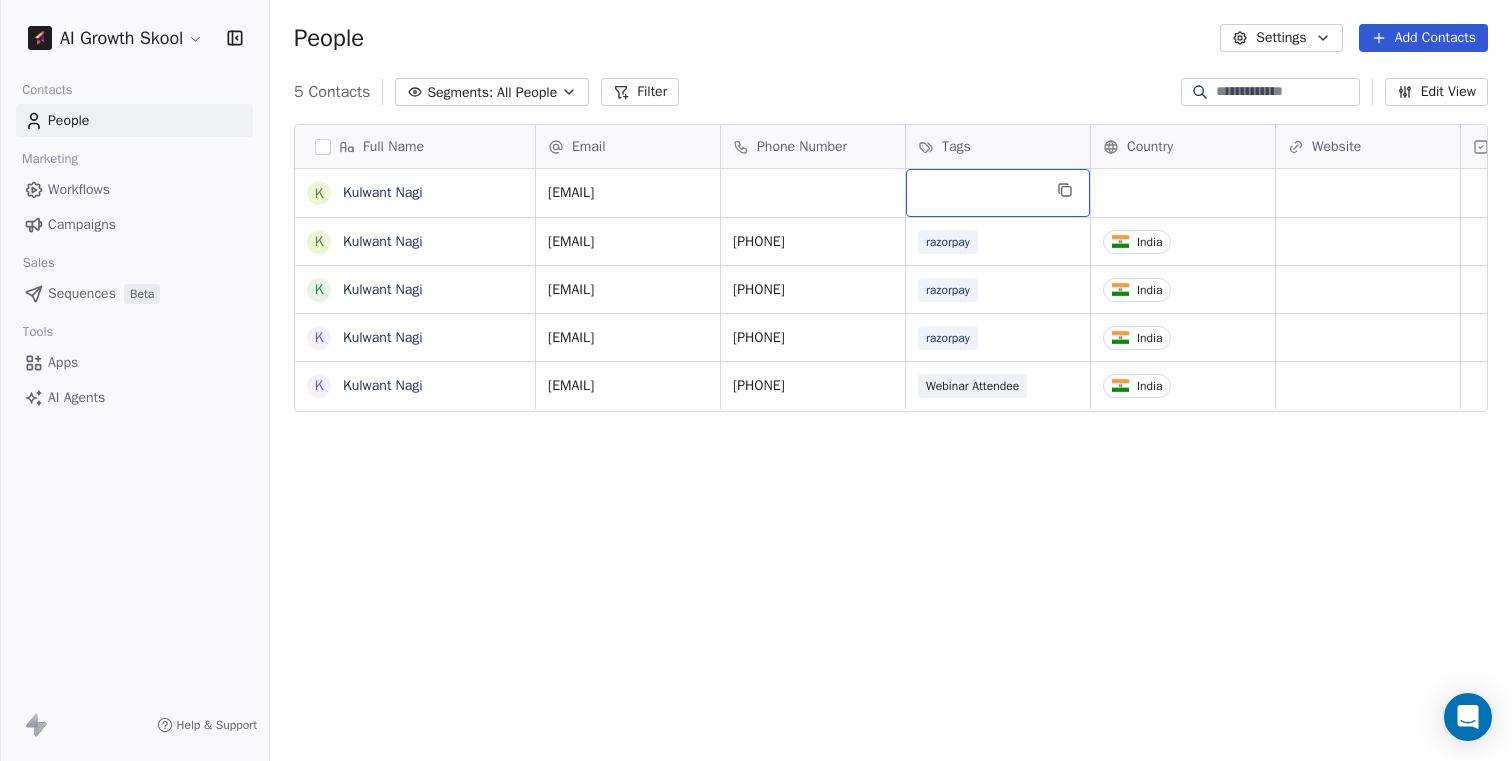 click at bounding box center [998, 193] 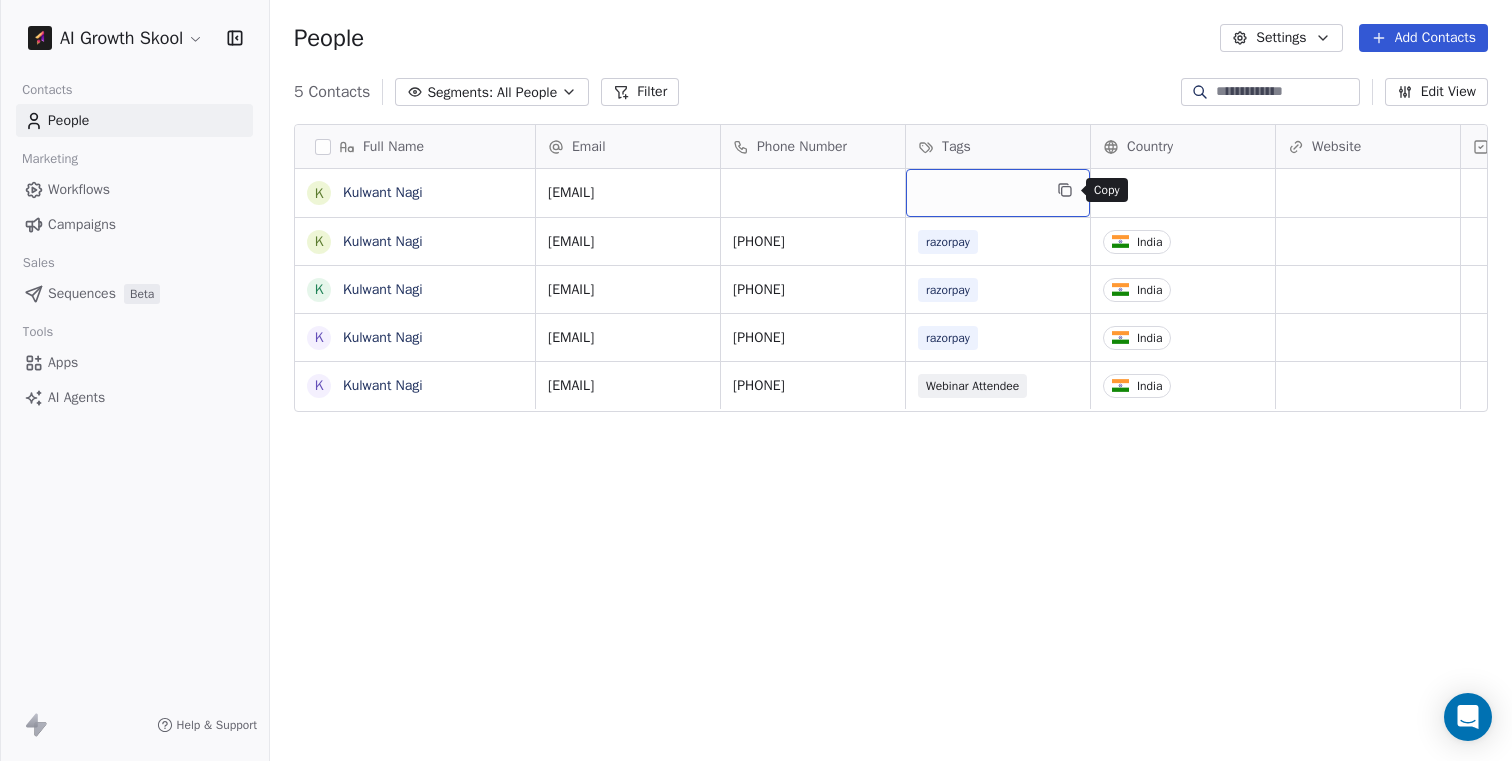click at bounding box center [1065, 190] 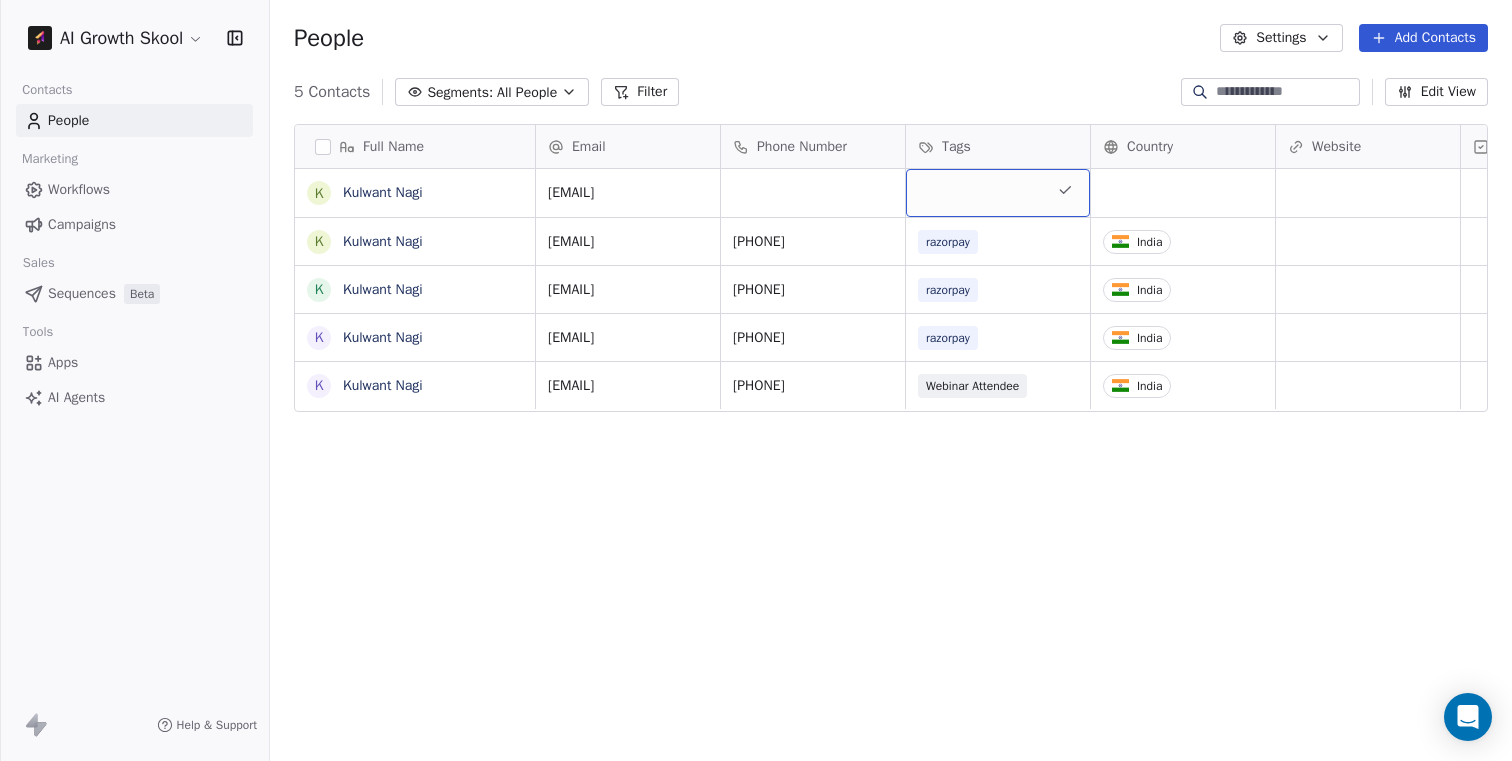 click at bounding box center (998, 193) 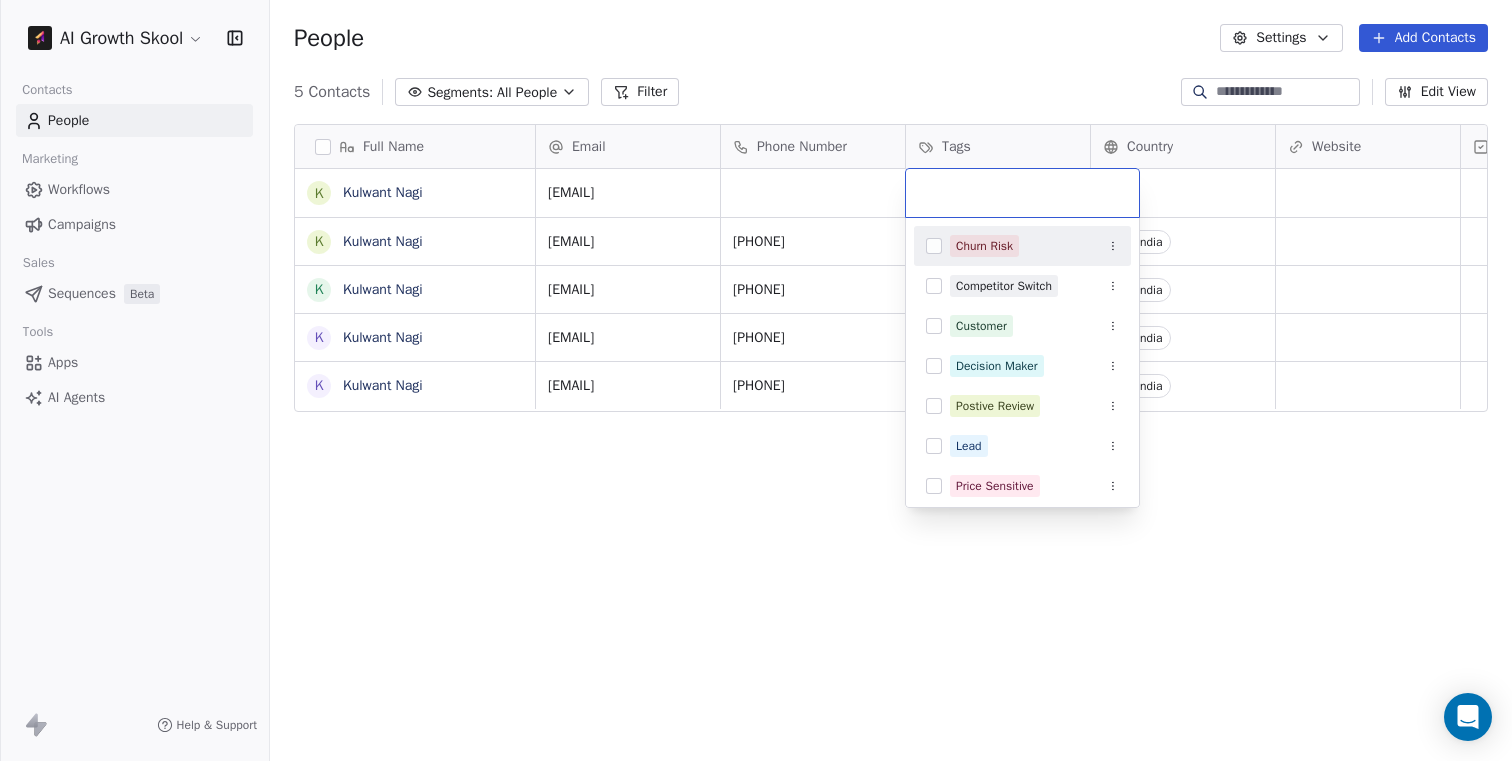click at bounding box center [1022, 193] 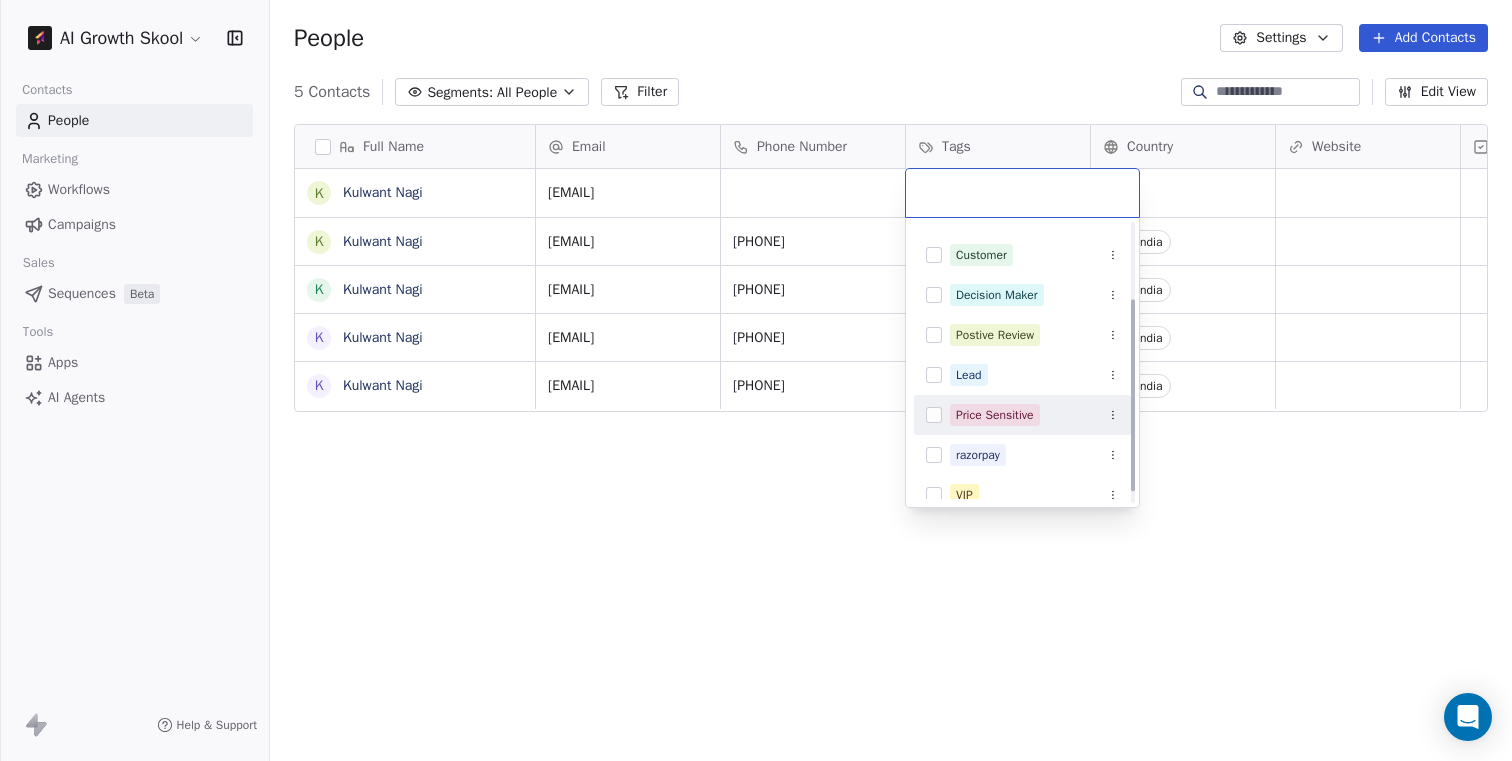 scroll, scrollTop: 127, scrollLeft: 0, axis: vertical 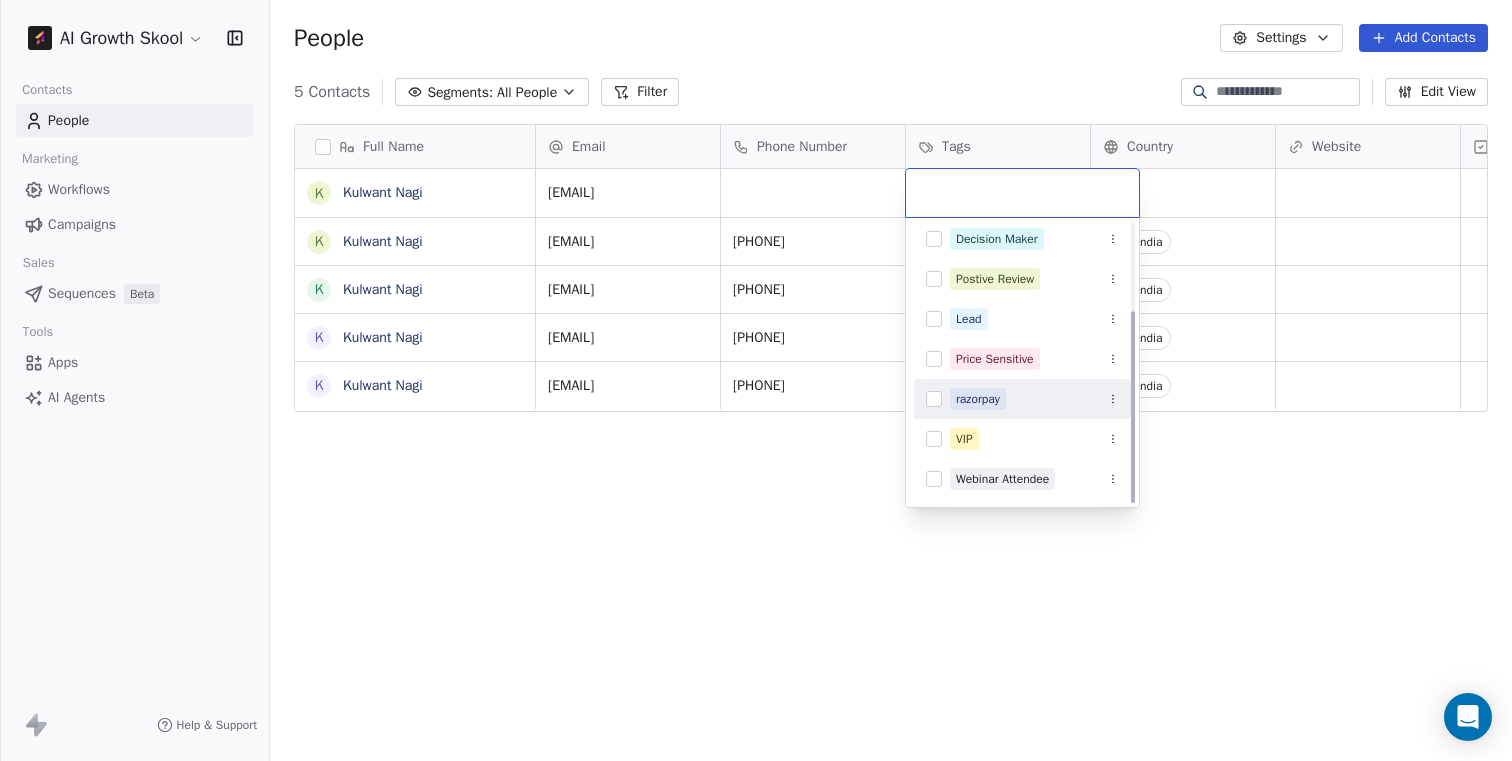click at bounding box center (934, 399) 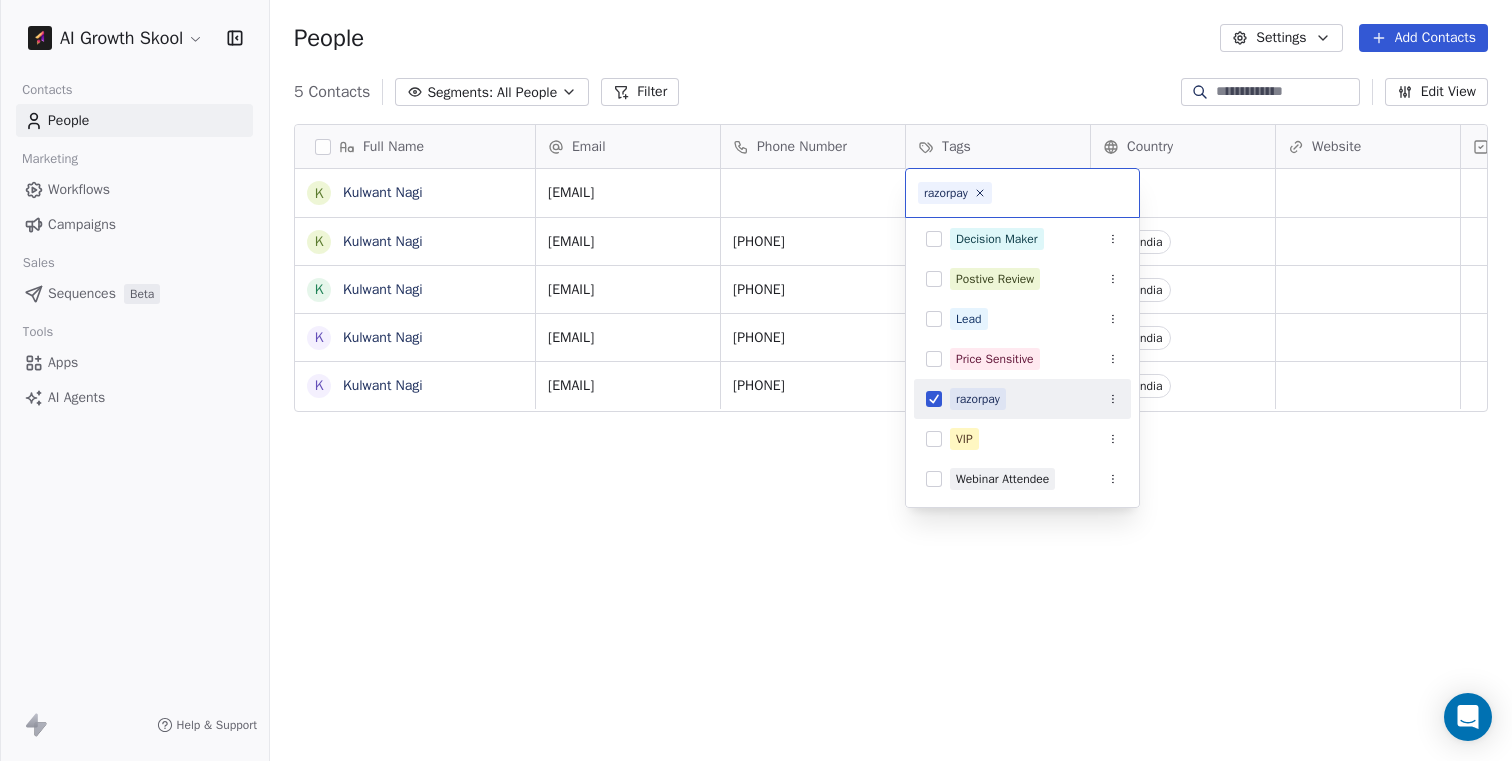click on "AI Growth Skool Contacts People Marketing Workflows Campaigns Sales Sequences Beta Tools Apps AI Agents Help & Support People Settings  Add Contacts 5 Contacts Segments: All People Filter  Edit View Tag Add to Sequence Export Full Name K Kulwant Nagi K Kulwant Nagi K Kulwant Nagi K Kulwant Nagi K Kulwant Nagi Email Phone Number Tags Country Website Status Contact Source NPS Score Customer Lifetime Value kulwant+6@bloggingcage.com kulwant+5@bloggingcage.com 9467692692 razorpay India kulwant+4@bloggingcage.com 9467692692 razorpay India kulwant+3@bloggingcage.com 9467692692 razorpay India kulwant+2@bloggingcage.com 9467692692 Webinar Attendee India
To pick up a draggable item, press the space bar.
While dragging, use the arrow keys to move the item.
Press space again to drop the item in its new position, or press escape to cancel.
razorpay Churn Risk Competitor Switch Customer Decision Maker Postive Review Lead Price Sensitive razorpay VIP Webinar Attendee" at bounding box center (756, 380) 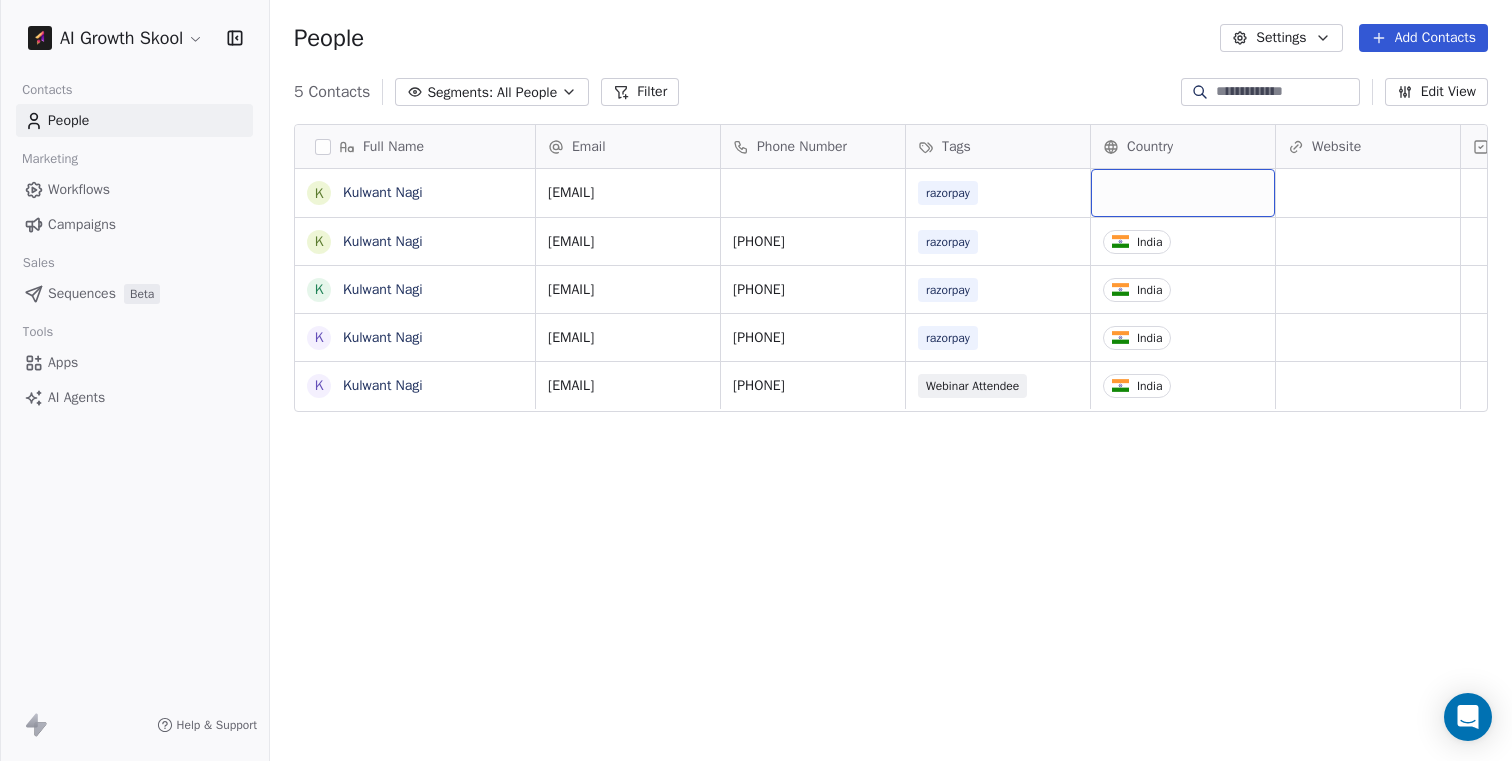 click at bounding box center (1183, 193) 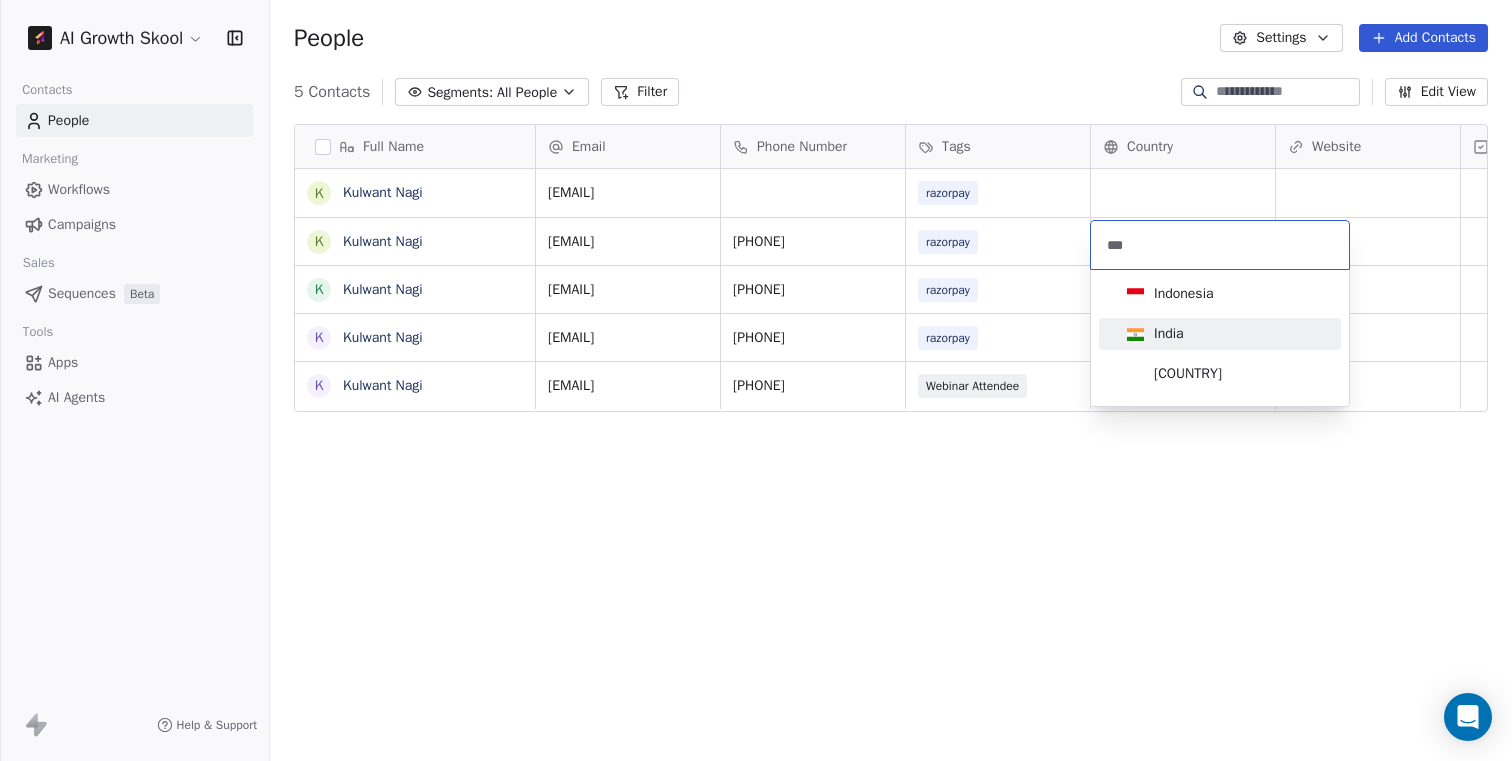 type on "***" 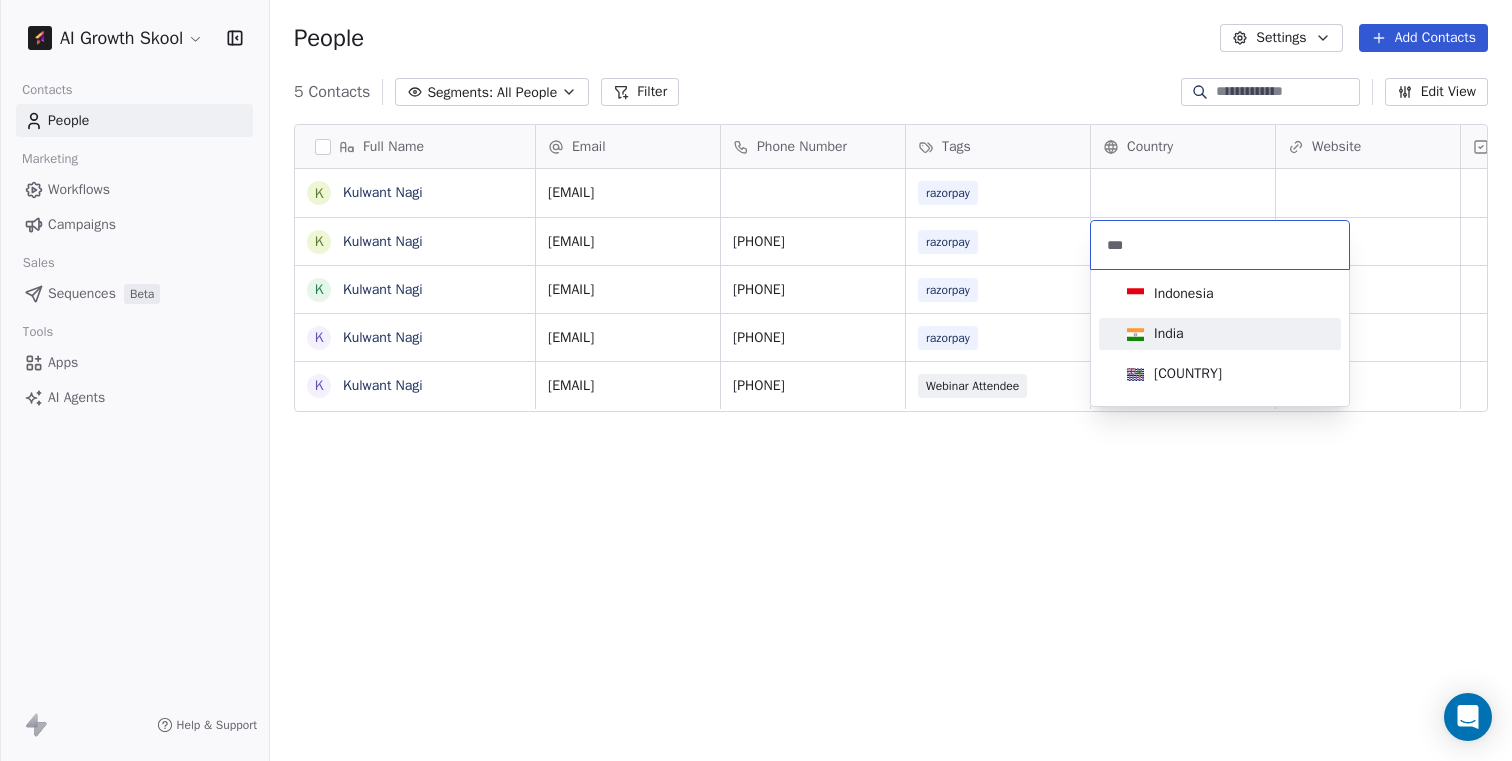 click on "India" at bounding box center (1155, 334) 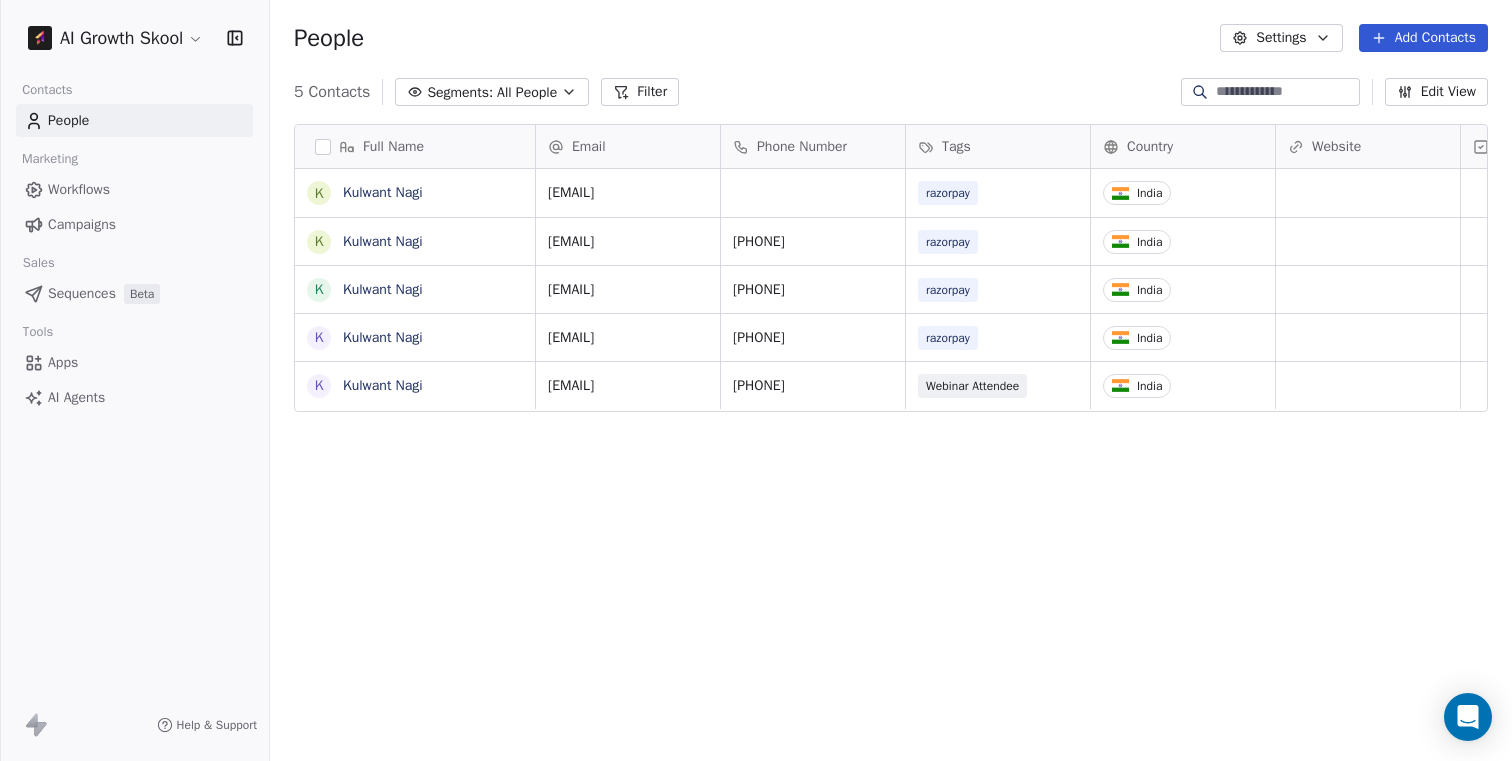 click on "Full Name K Kulwant Nagi K Kulwant Nagi K Kulwant Nagi K Kulwant Nagi K Kulwant Nagi Email Phone Number Tags Country Website Status Contact Source NPS Score Customer Lifetime Value kulwant+6@bloggingcage.com razorpay India kulwant+5@bloggingcage.com 9467692692 razorpay India kulwant+4@bloggingcage.com 9467692692 razorpay India kulwant+3@bloggingcage.com 9467692692 razorpay India kulwant+2@bloggingcage.com 9467692692 Webinar Attendee India
To pick up a draggable item, press the space bar.
While dragging, use the arrow keys to move the item.
Press space again to drop the item in its new position, or press escape to cancel." at bounding box center (891, 443) 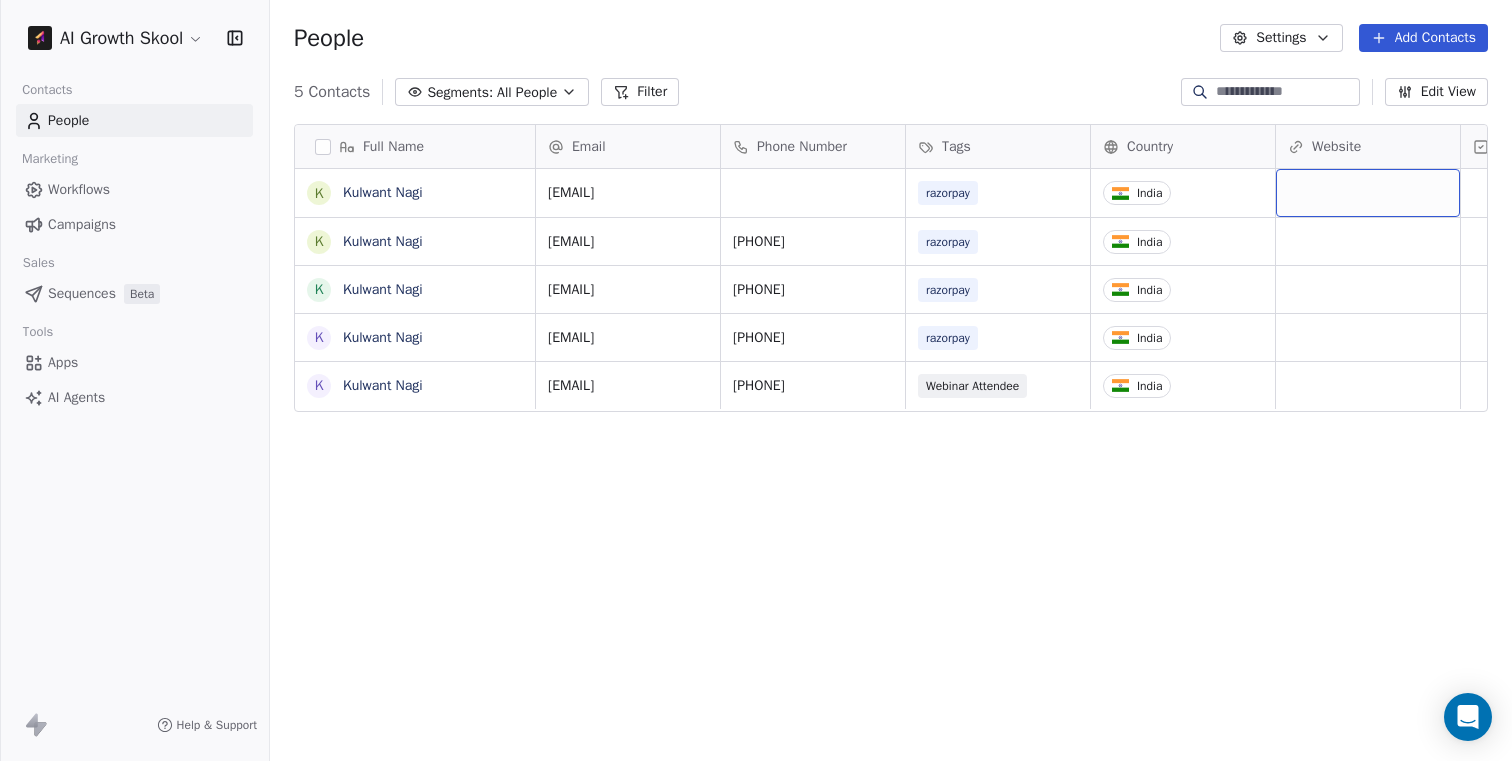 click at bounding box center [1368, 193] 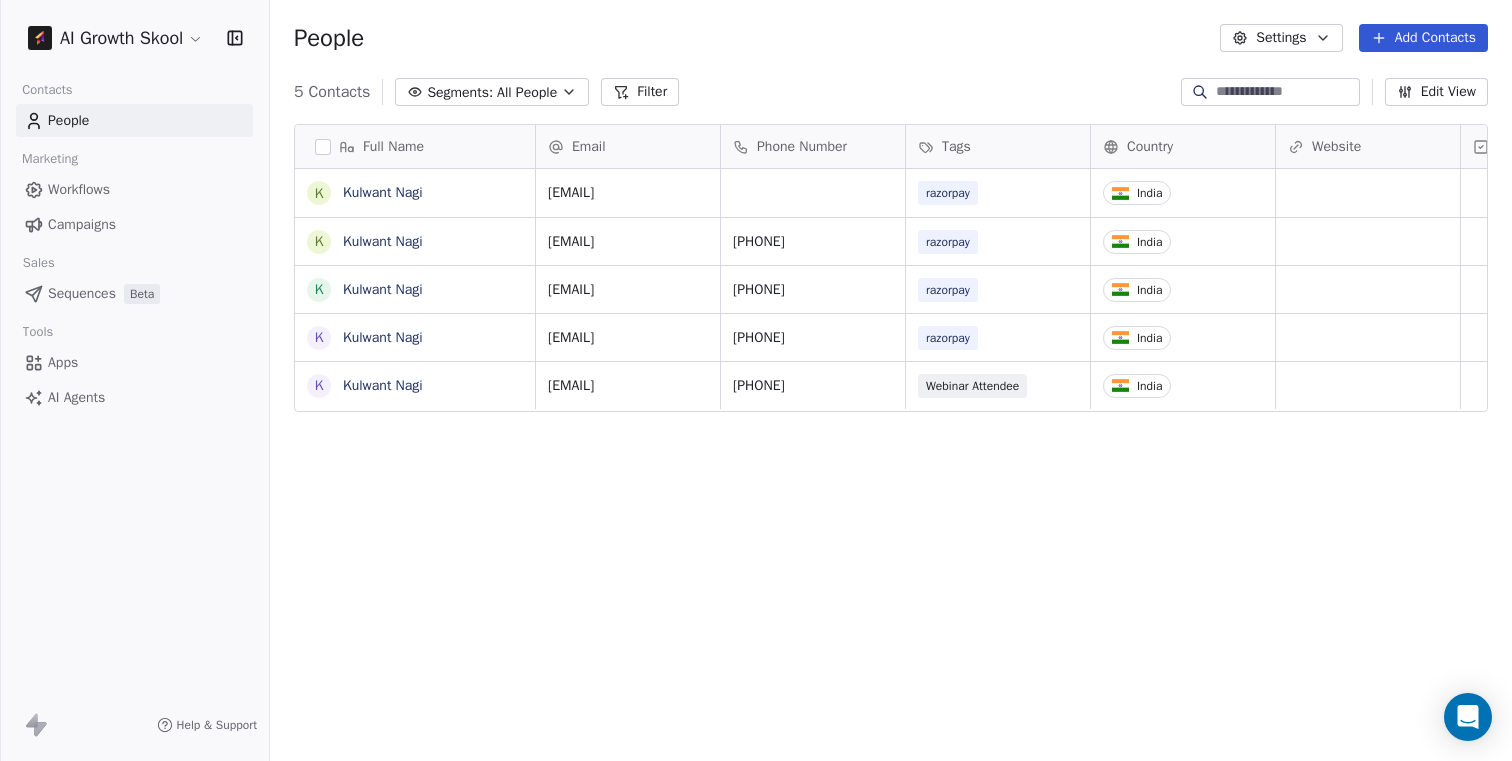 click on "AI Growth Skool Contacts People Marketing Workflows Campaigns Sales Sequences Beta Tools Apps AI Agents Help & Support People Settings  Add Contacts 5 Contacts Segments: All People Filter  Edit View Tag Add to Sequence Export Full Name K Kulwant Nagi K Kulwant Nagi K Kulwant Nagi K Kulwant Nagi K Kulwant Nagi Email Phone Number Tags Country Website Status Contact Source NPS Score Customer Lifetime Value kulwant+6@bloggingcage.com razorpay India kulwant+5@bloggingcage.com 9467692692 razorpay India kulwant+4@bloggingcage.com 9467692692 razorpay India kulwant+3@bloggingcage.com 9467692692 razorpay India kulwant+2@bloggingcage.com 9467692692 Webinar Attendee India
To pick up a draggable item, press the space bar.
While dragging, use the arrow keys to move the item.
Press space again to drop the item in its new position, or press escape to cancel." at bounding box center (756, 380) 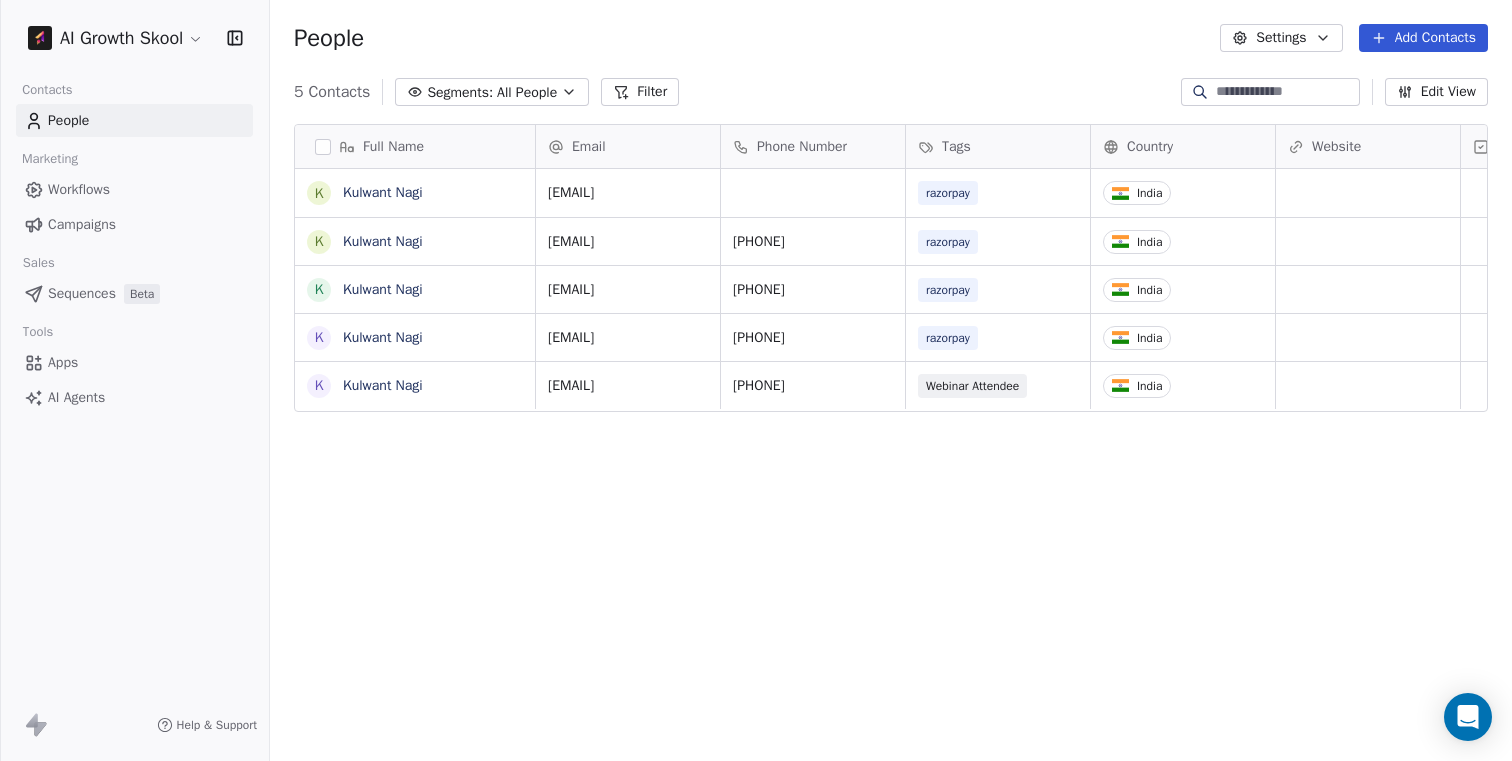 click on "Workflows" at bounding box center [79, 189] 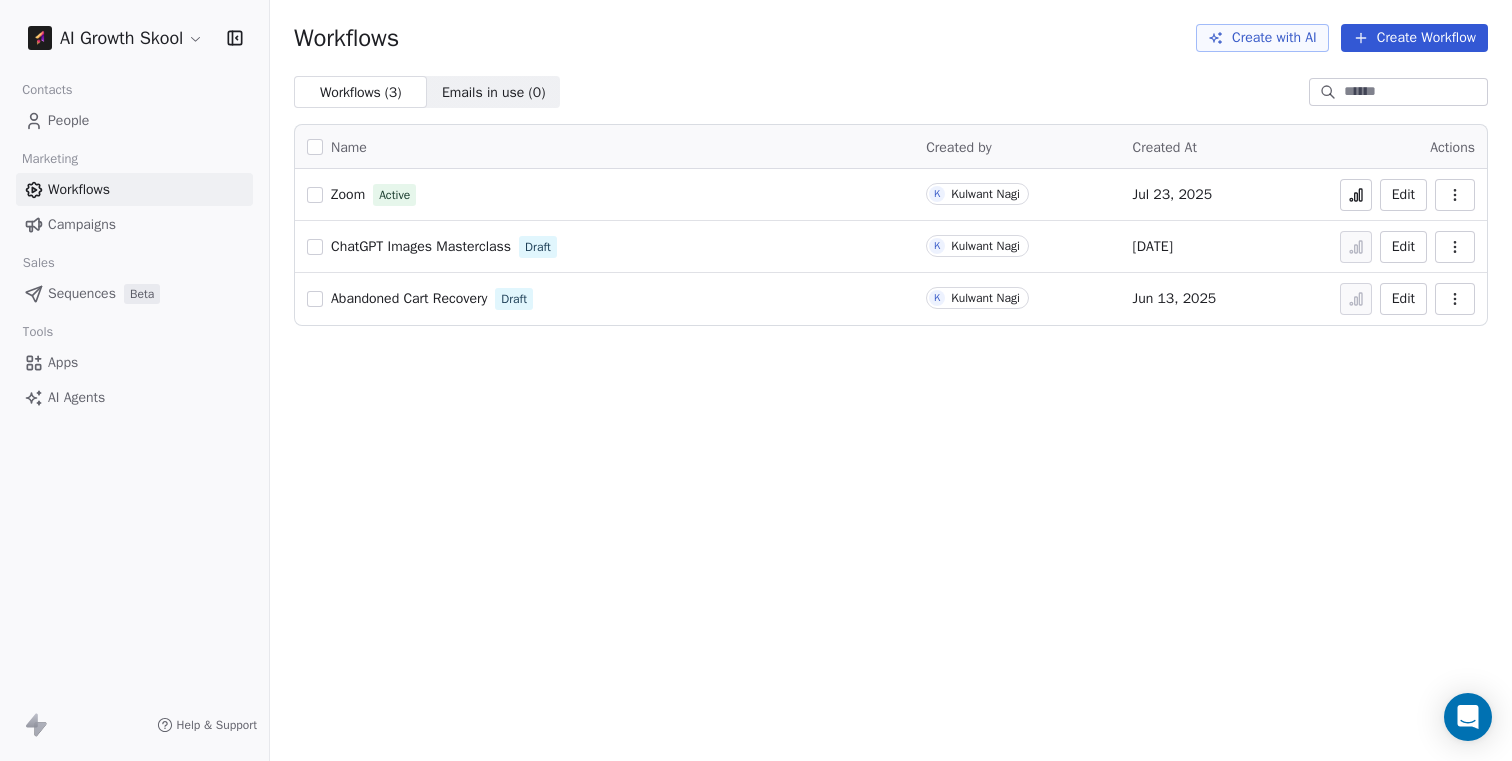click on "Zoom" at bounding box center (348, 194) 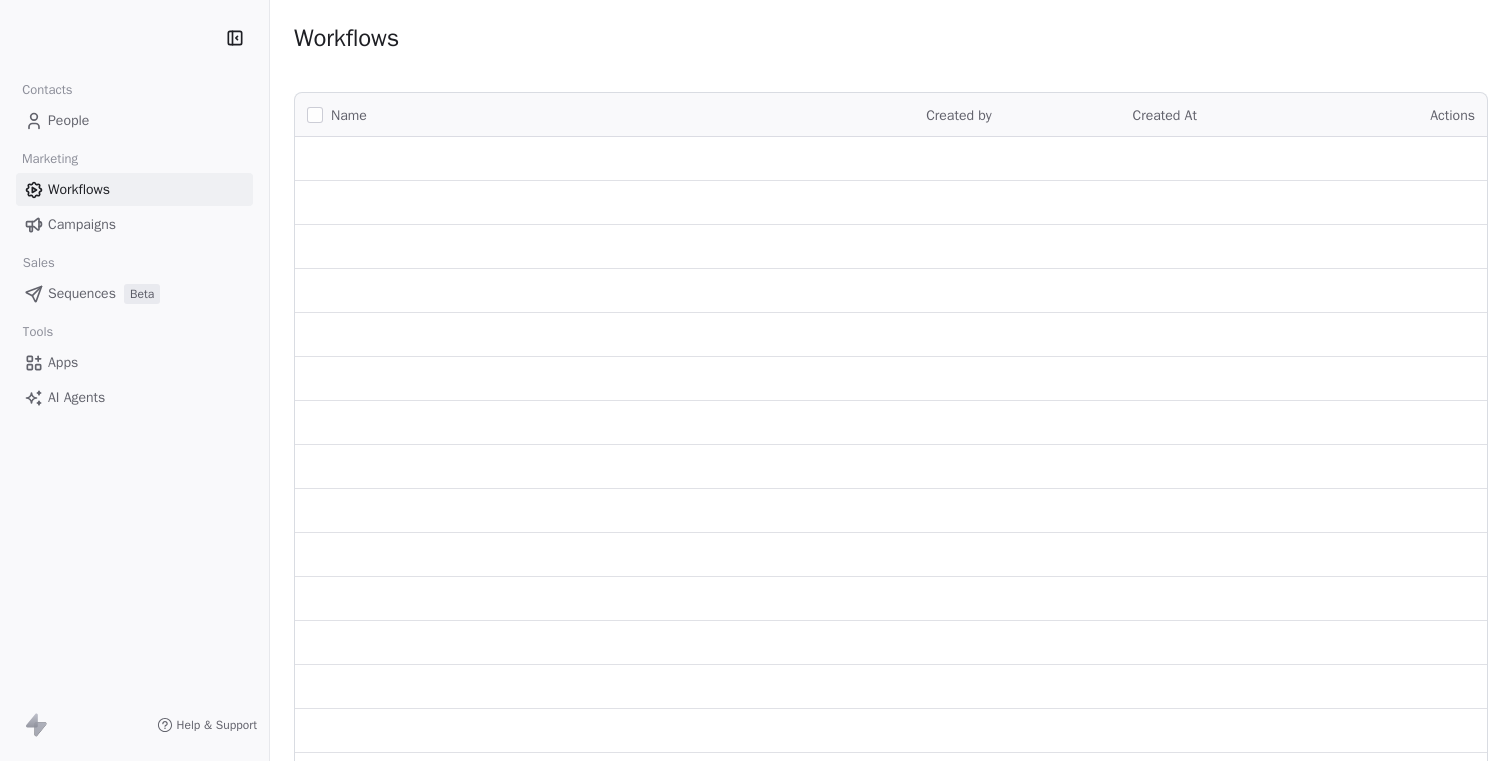 scroll, scrollTop: 0, scrollLeft: 0, axis: both 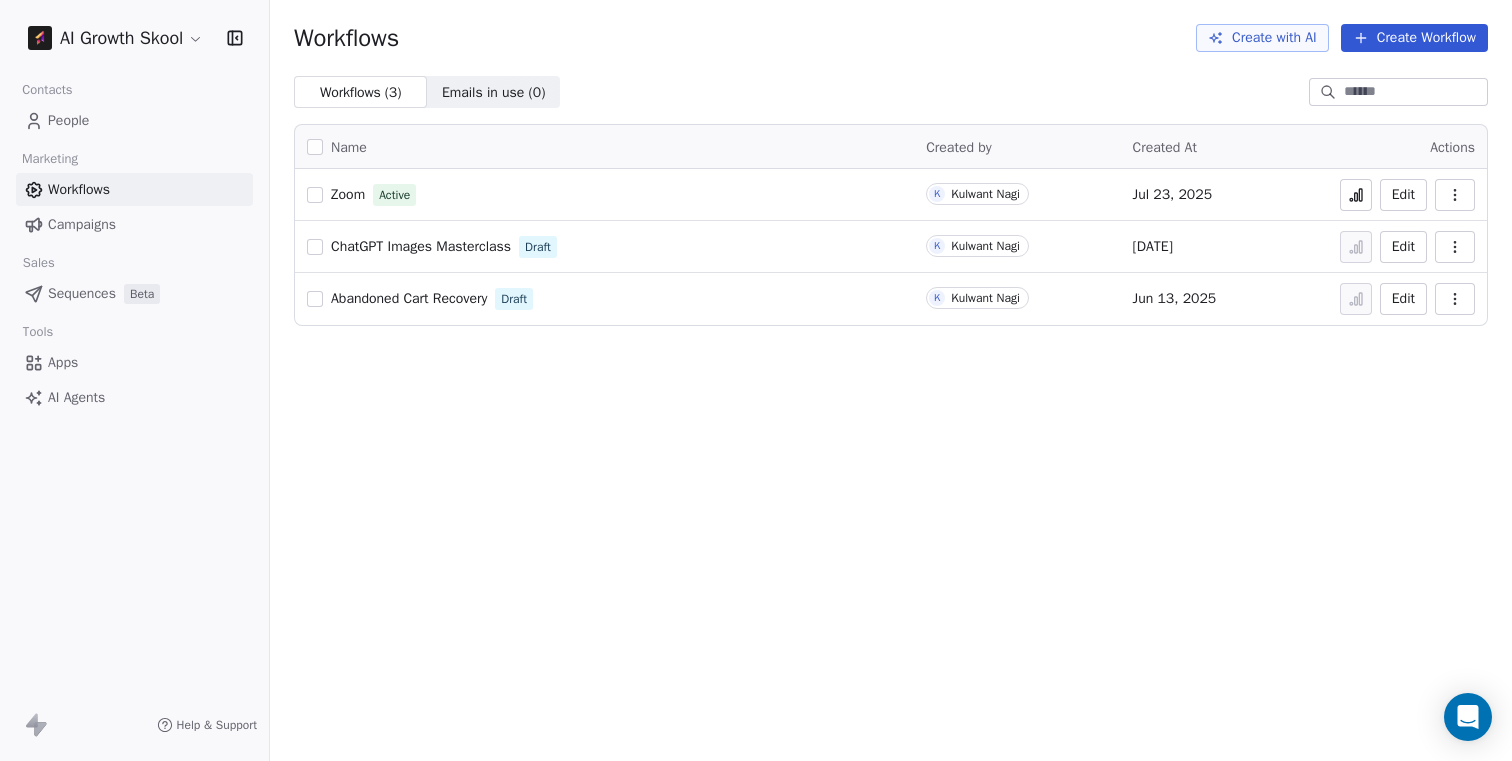 click on "People" at bounding box center (134, 120) 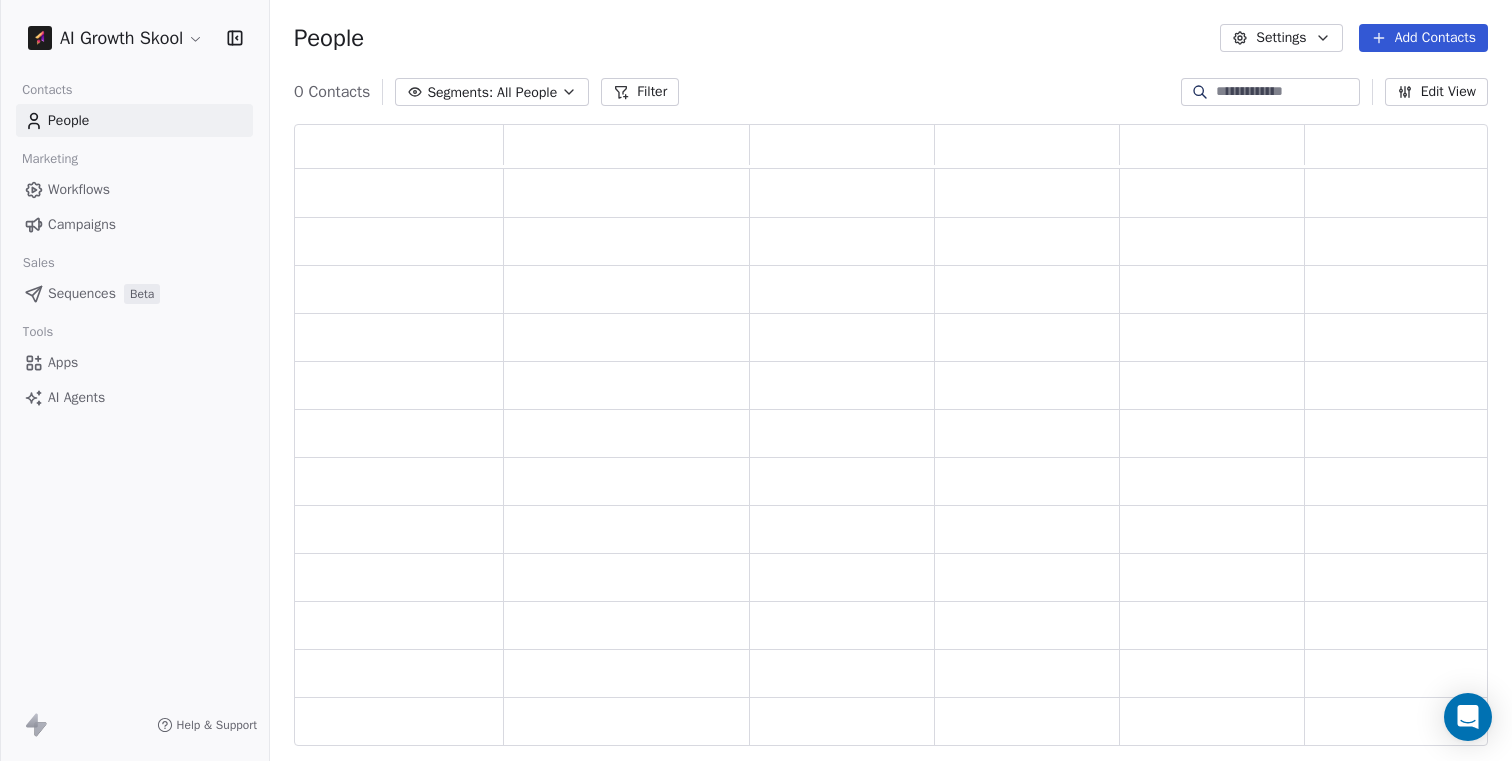scroll, scrollTop: 16, scrollLeft: 16, axis: both 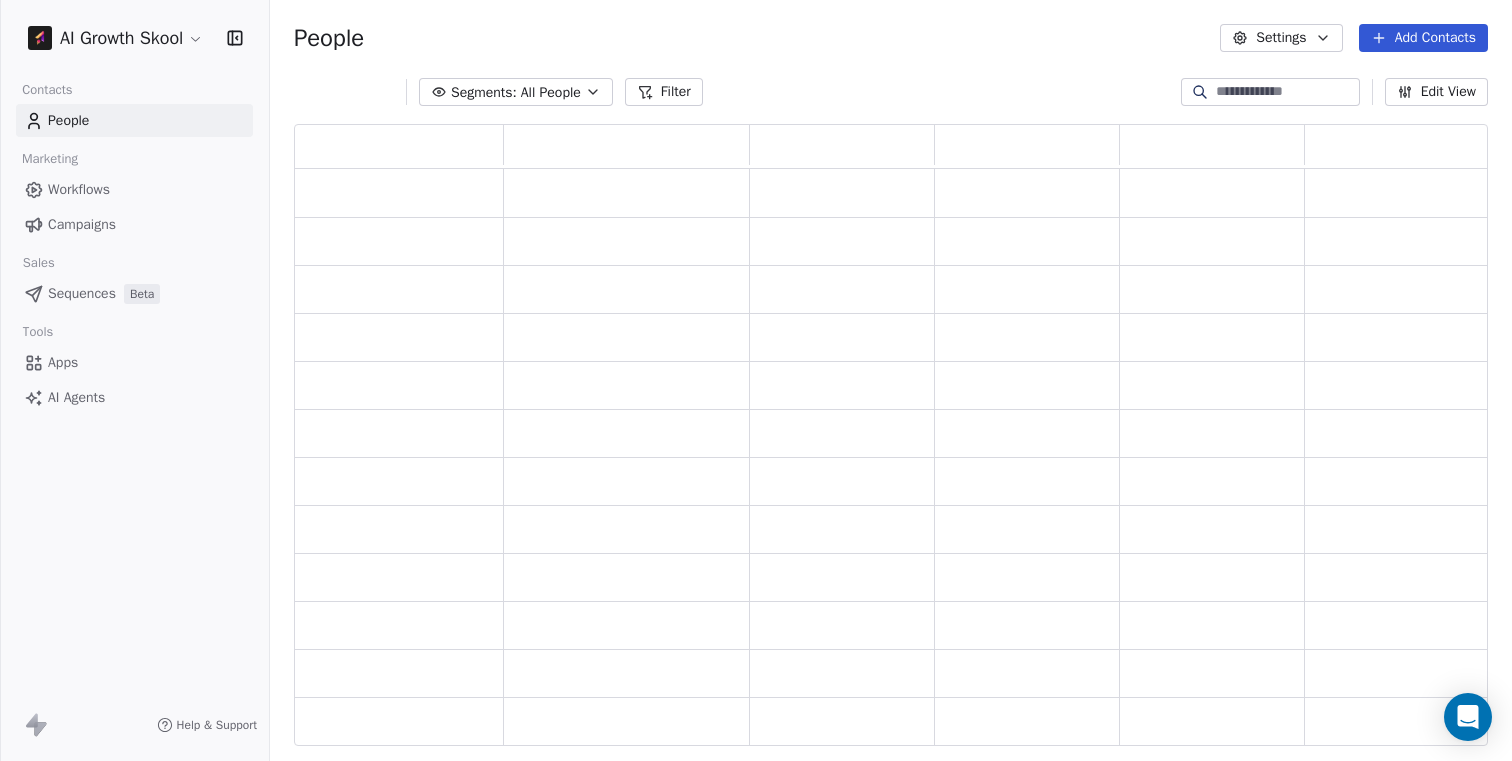 click on "Add Contacts" at bounding box center (1423, 38) 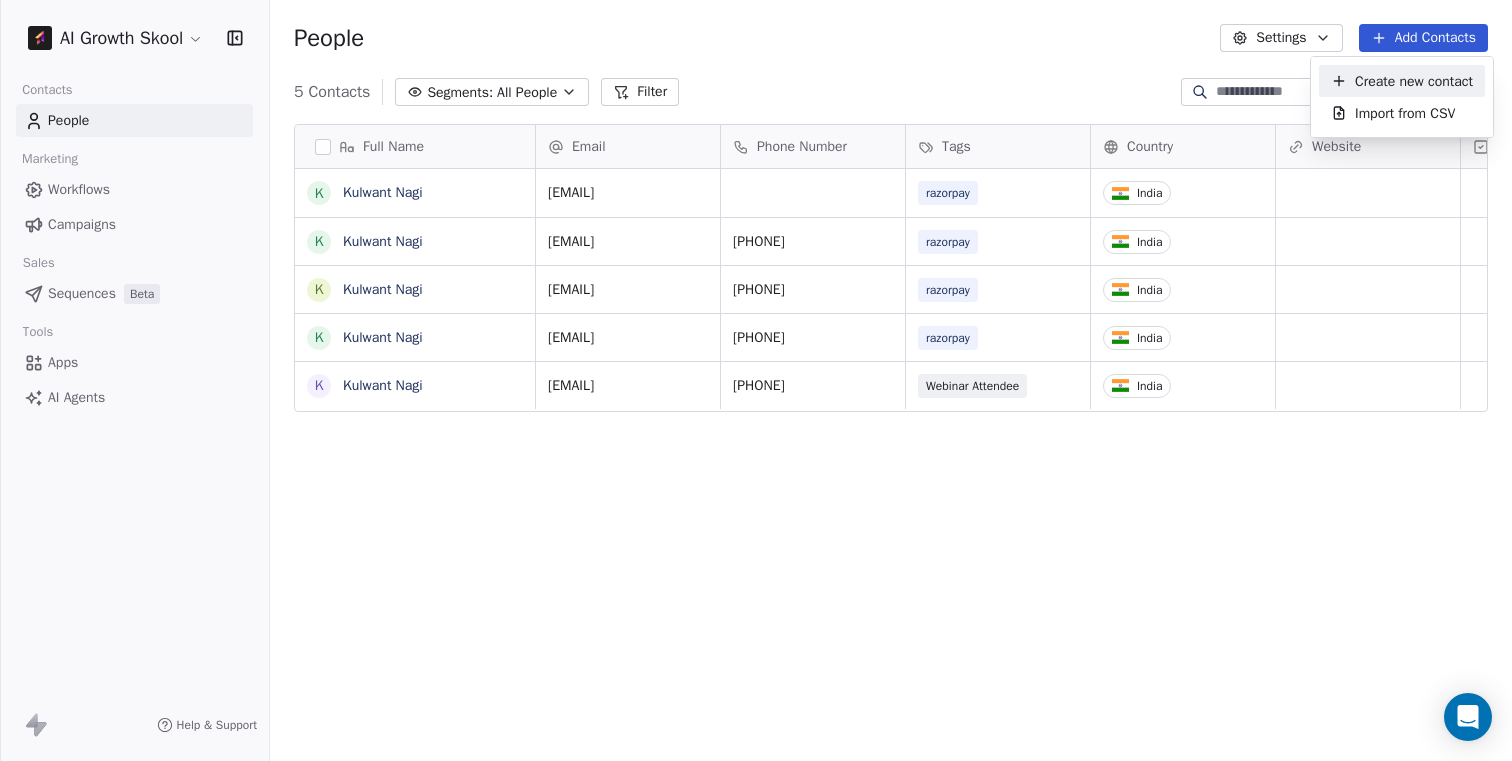 scroll, scrollTop: 16, scrollLeft: 16, axis: both 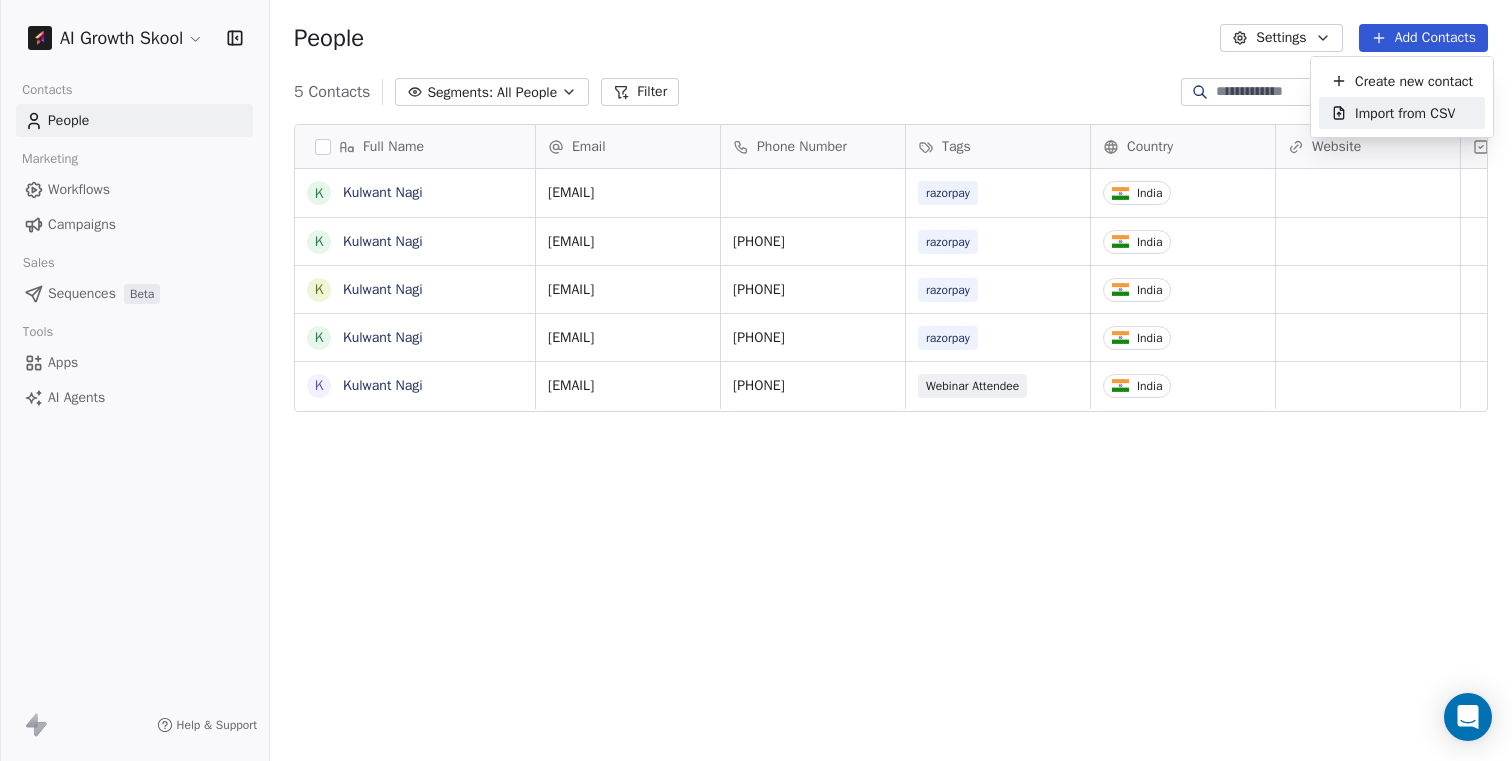 click on "AI Growth Skool Contacts People Marketing Workflows Campaigns Sales Sequences Beta Tools Apps AI Agents Help & Support People Settings Add Contacts 5 Contacts Segments: All People Filter Edit View Tag Add to Sequence Export Full Name K [FIRST] [LAST] K [FIRST] [LAST] K [FIRST] [LAST] K [FIRST] [LAST] K [FIRST] [LAST] Email Phone Number Tags Country Website Status Contact Source NPS Score Customer Lifetime Value [EMAIL] razorpay India [EMAIL] [PHONE] razorpay India [EMAIL] [PHONE] razorpay India [EMAIL] [PHONE] razorpay India [EMAIL] [PHONE] Webinar Attendee India
To pick up a draggable item, press the space bar.
While dragging, use the arrow keys to move the item.
Press space again to drop the item in its new position, or press escape to cancel.
Create new contact Import from CSV" at bounding box center [756, 380] 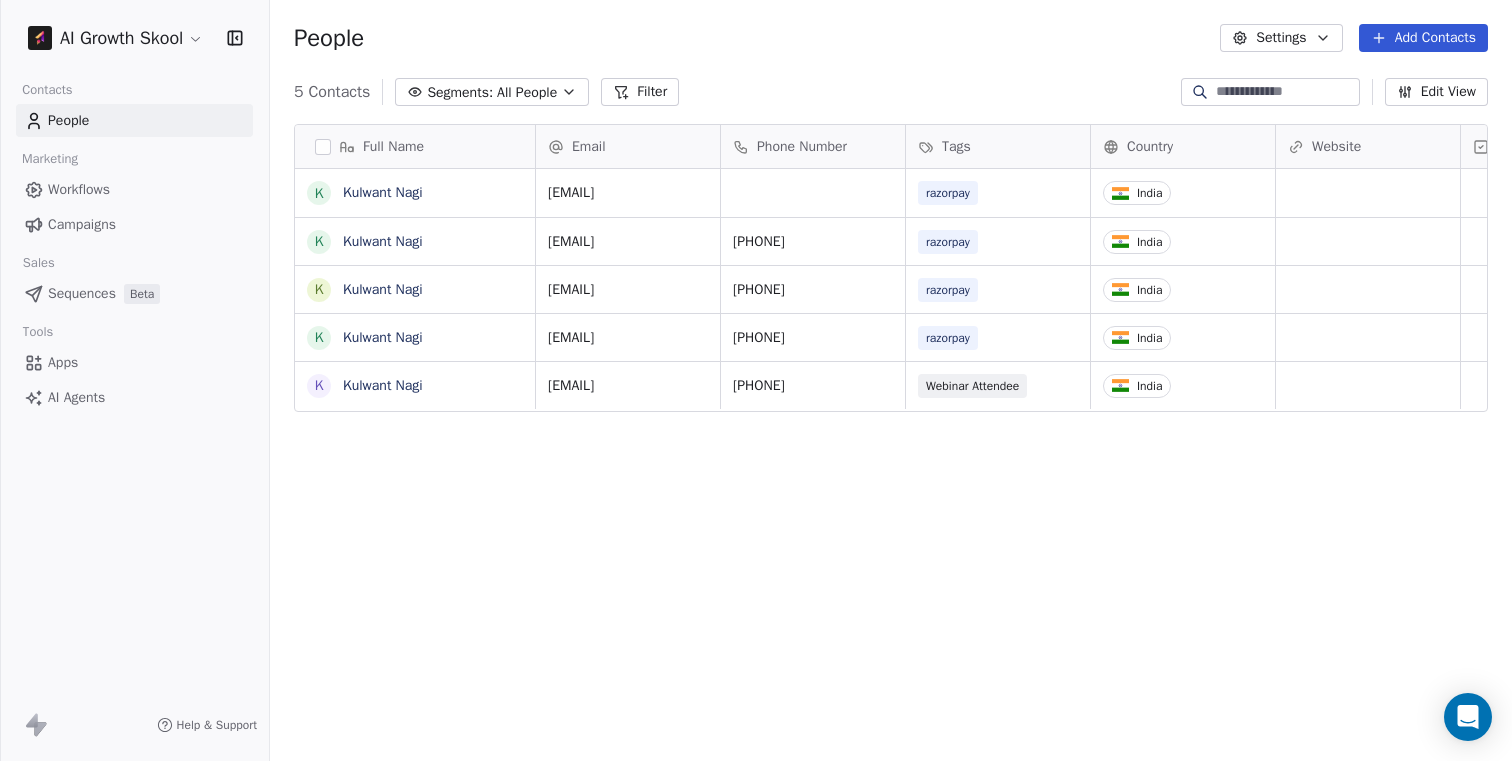 click at bounding box center (323, 147) 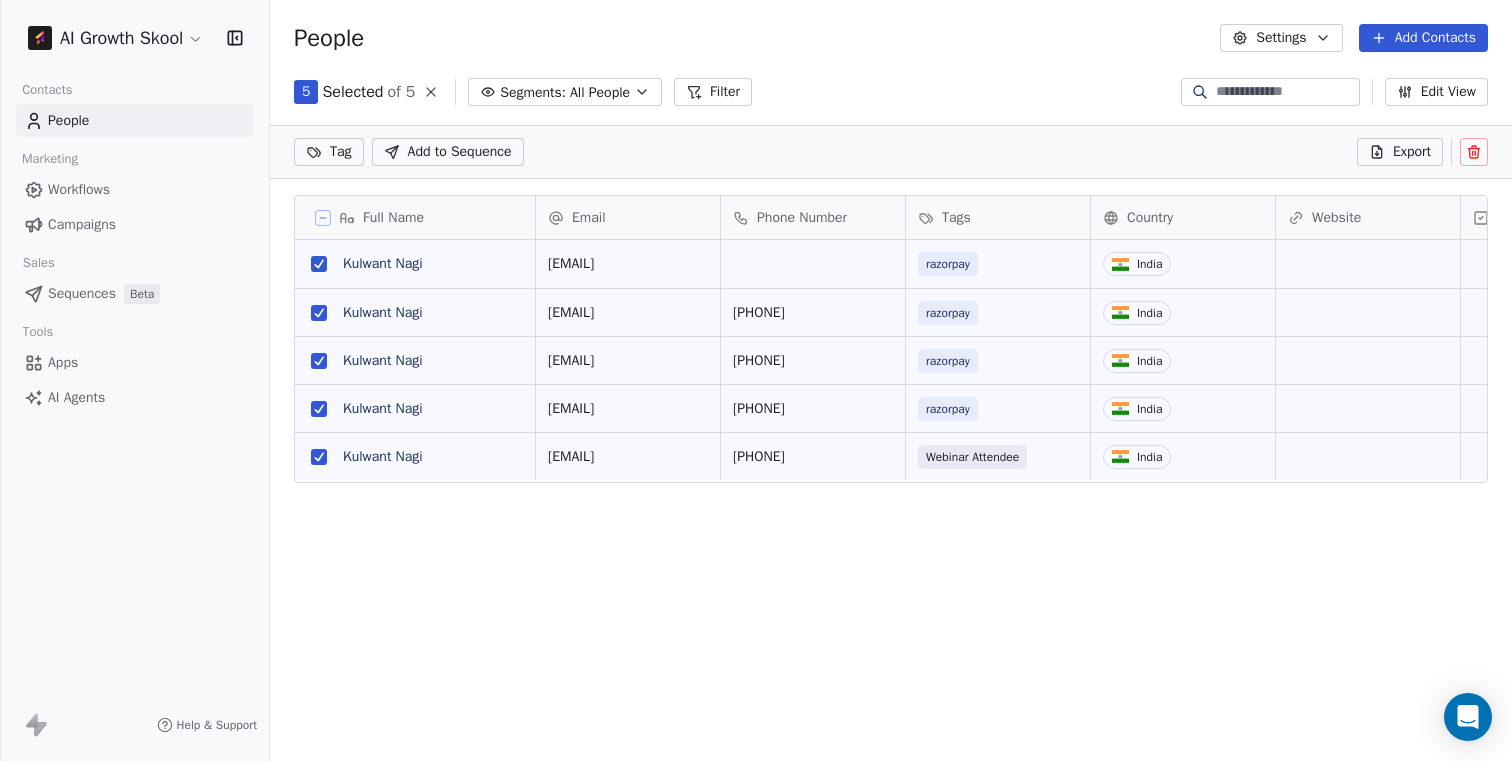 click 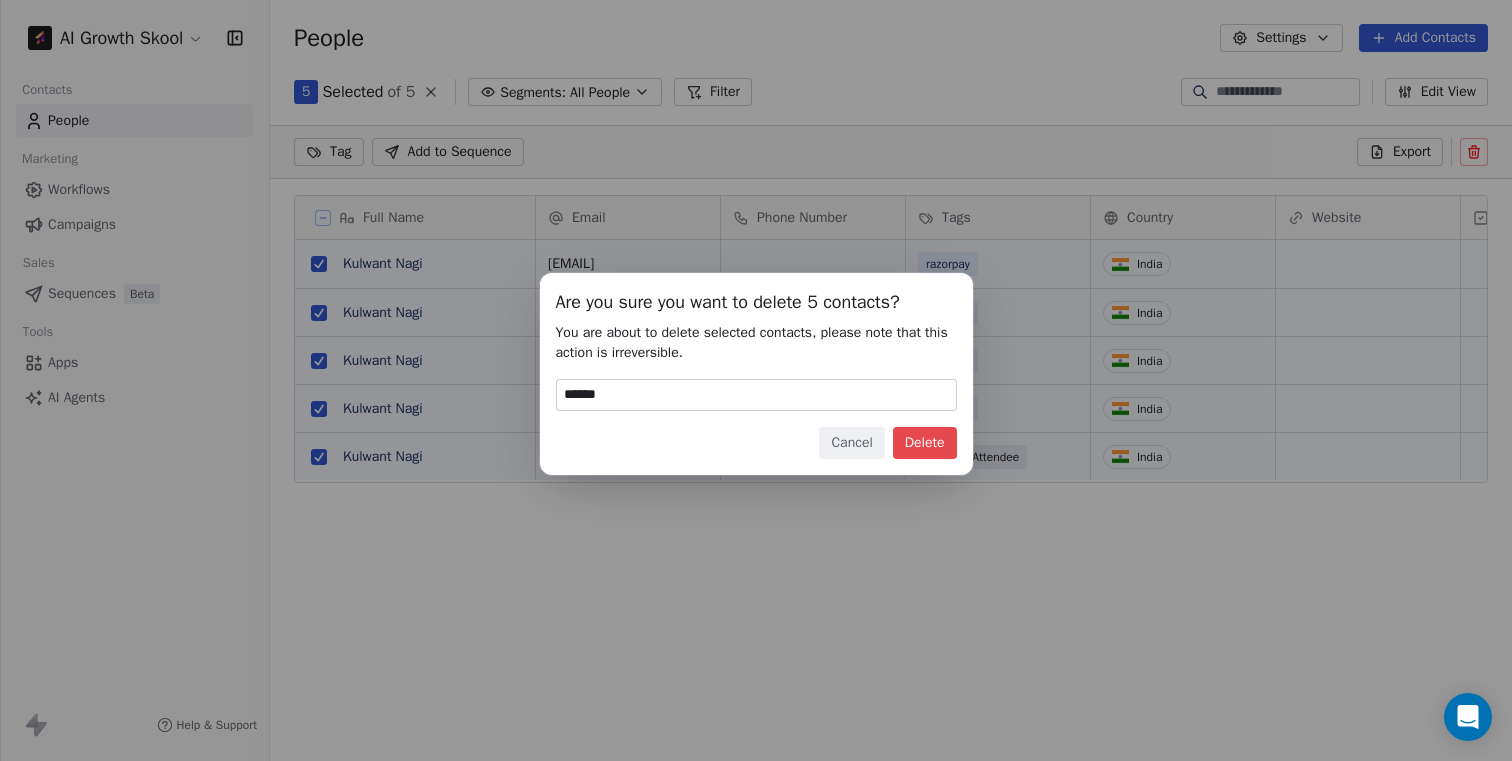 type on "******" 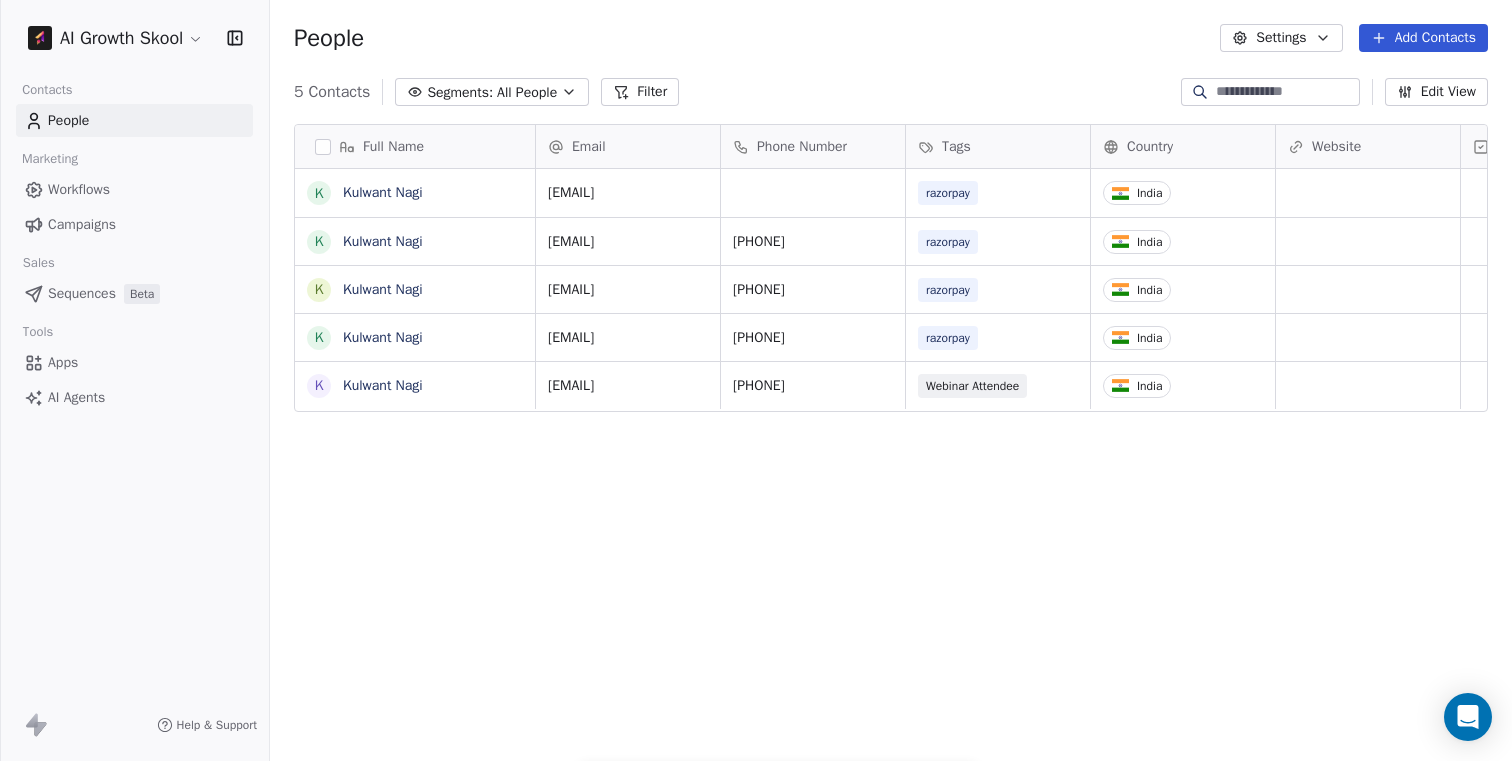 scroll, scrollTop: 16, scrollLeft: 16, axis: both 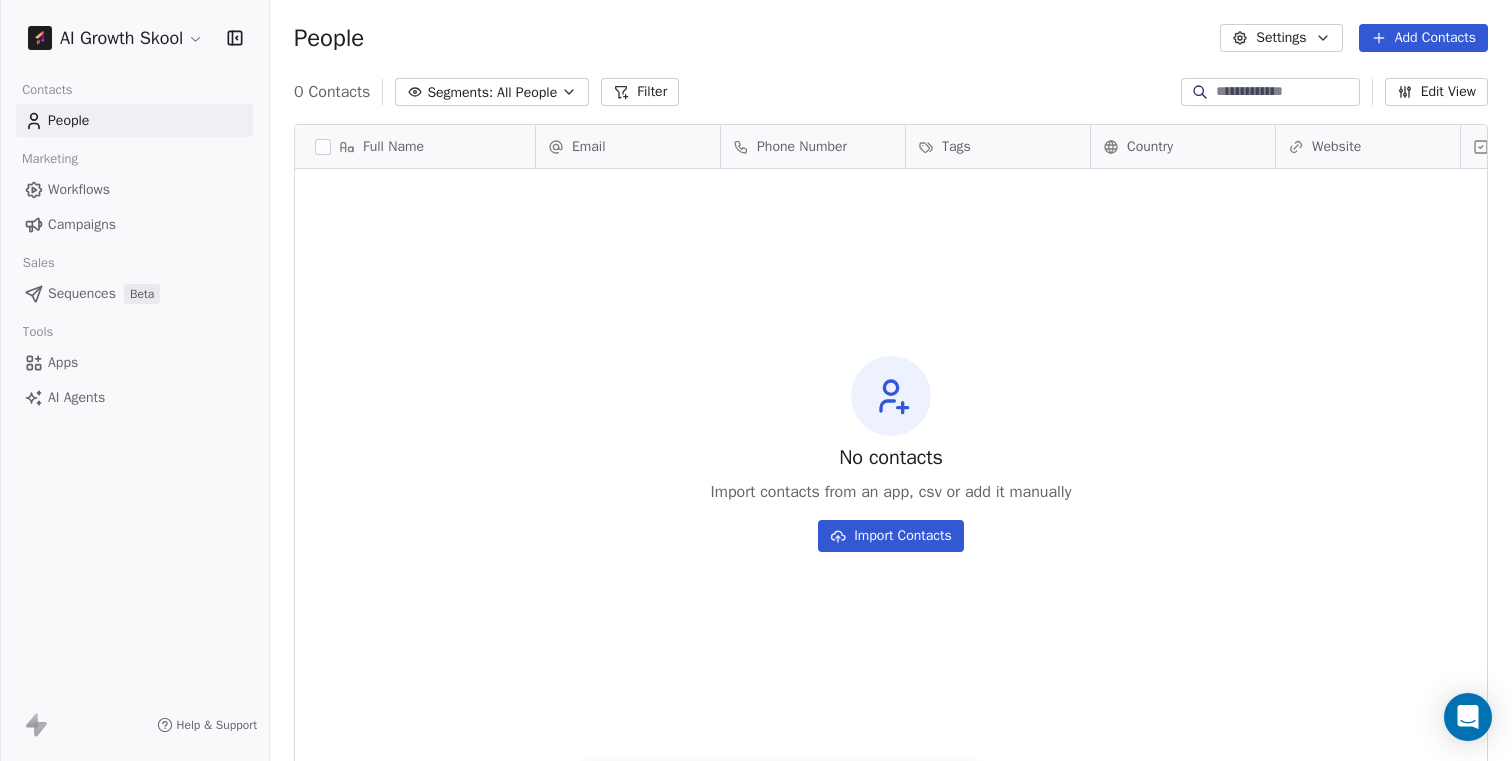 click 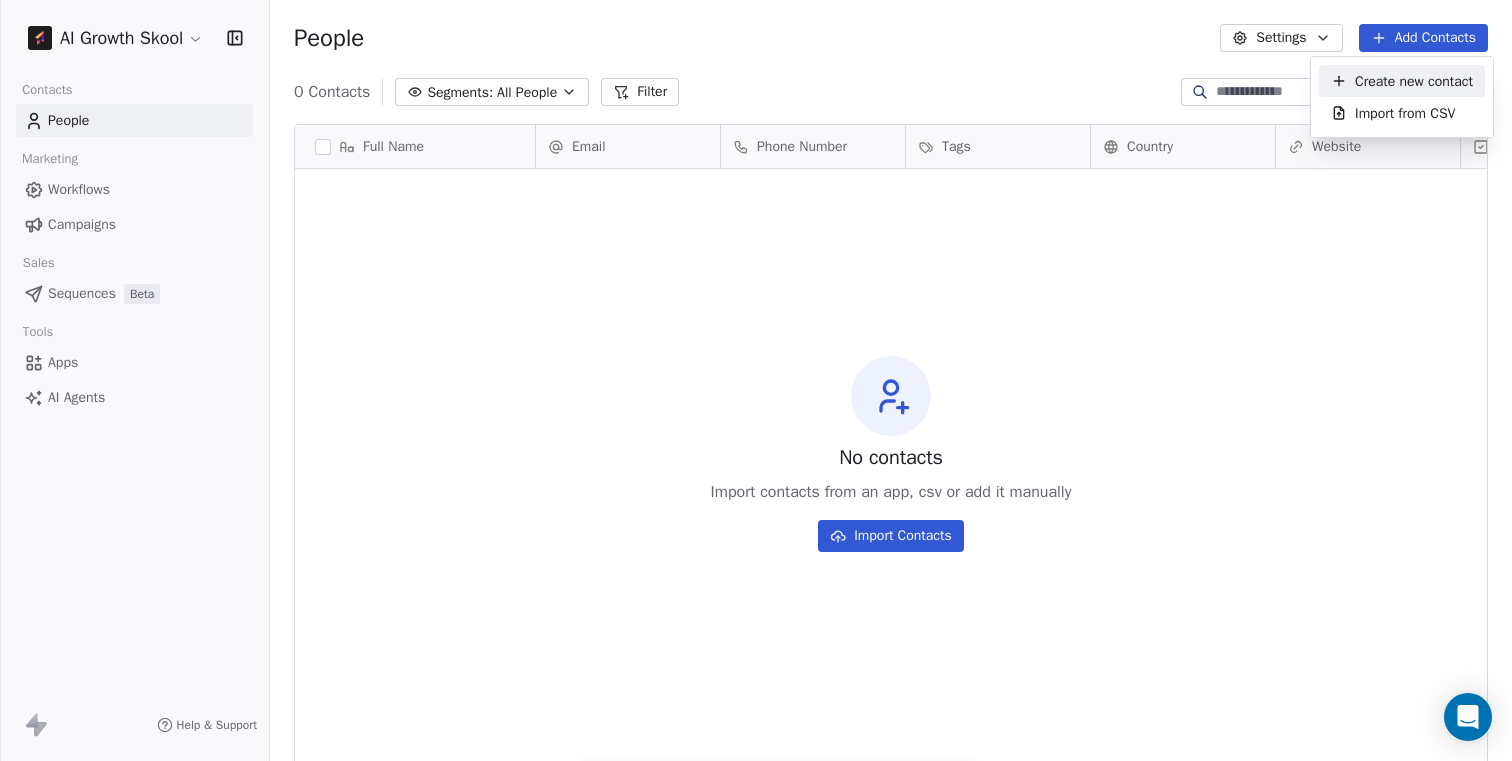 click on "Create new contact" at bounding box center [1414, 81] 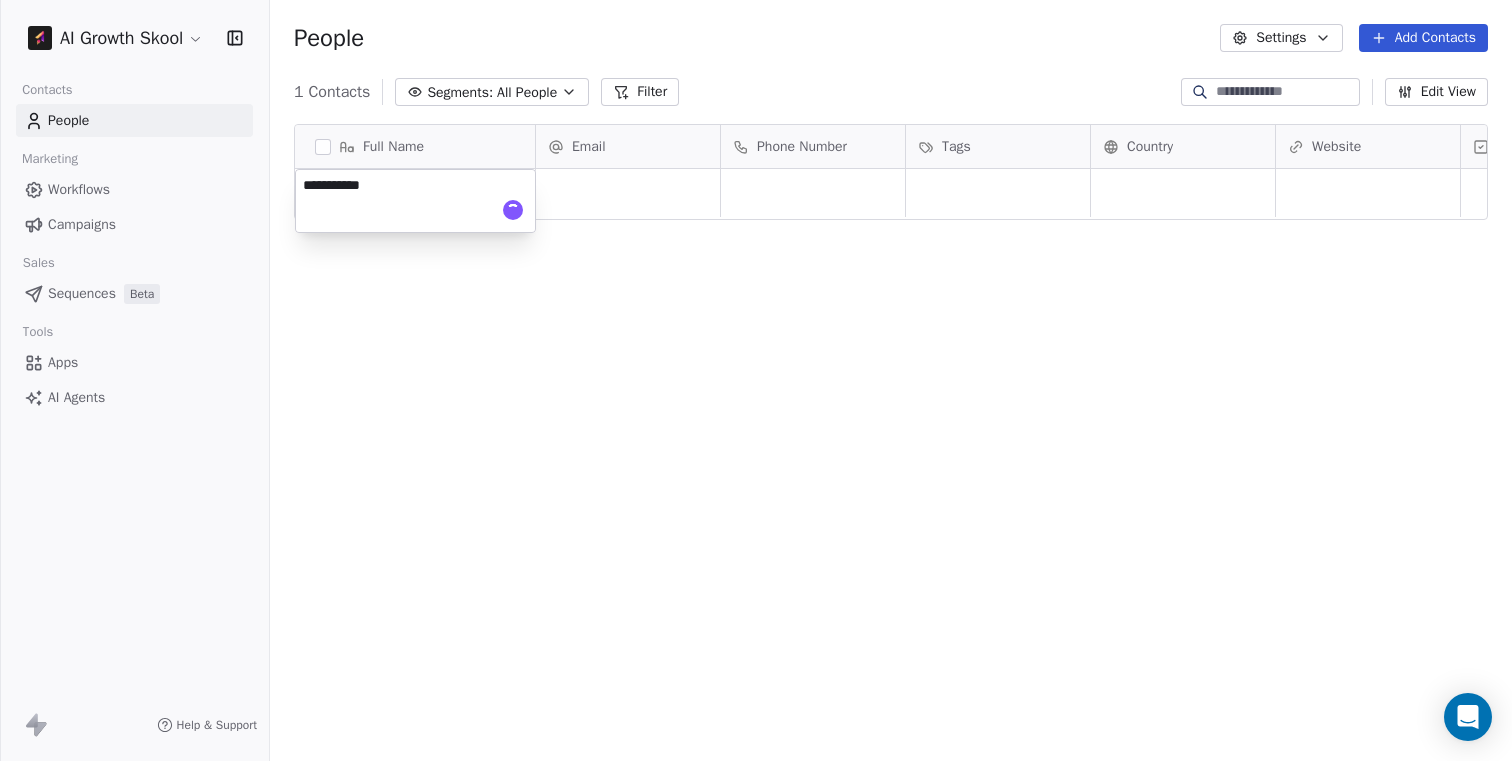 type on "**********" 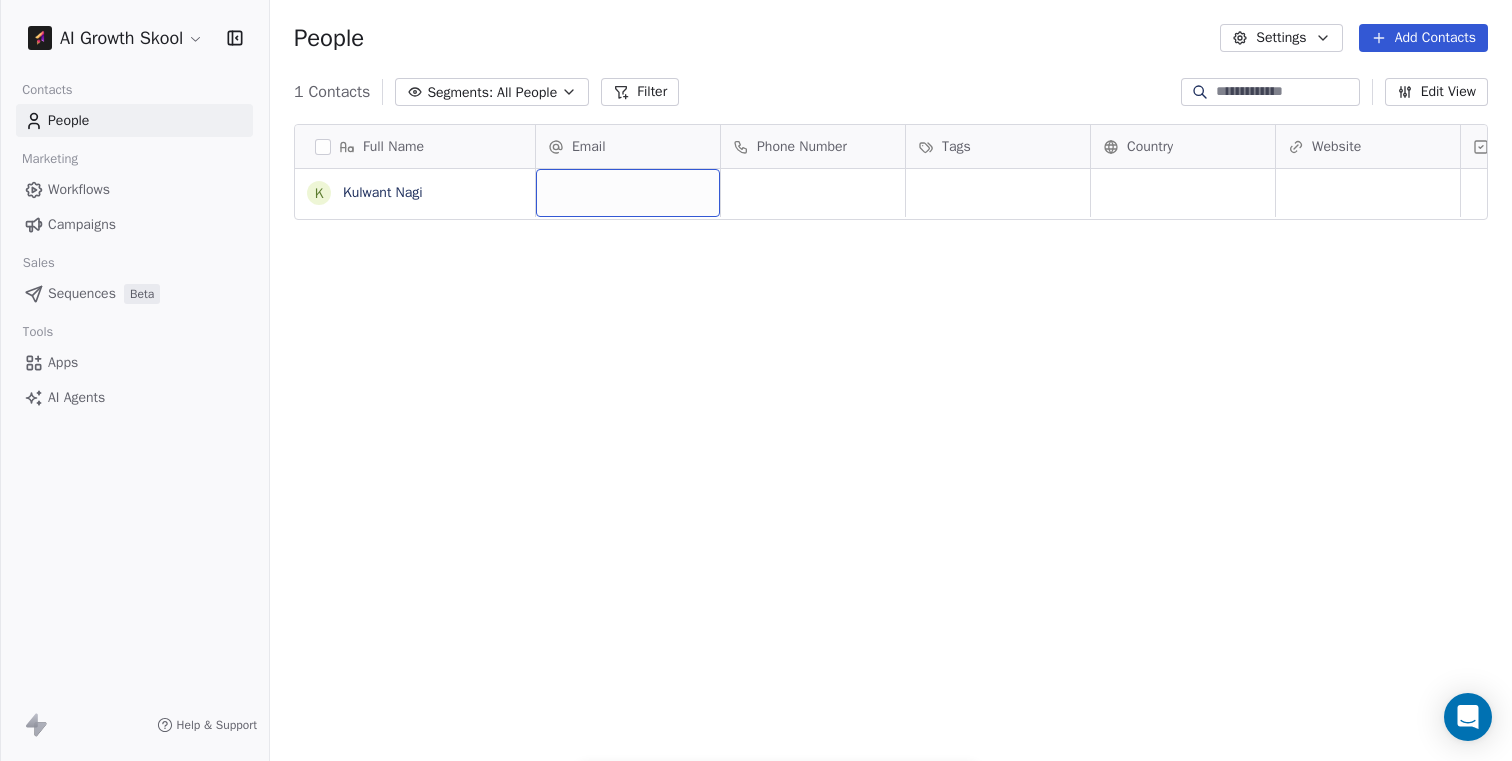 click at bounding box center (628, 193) 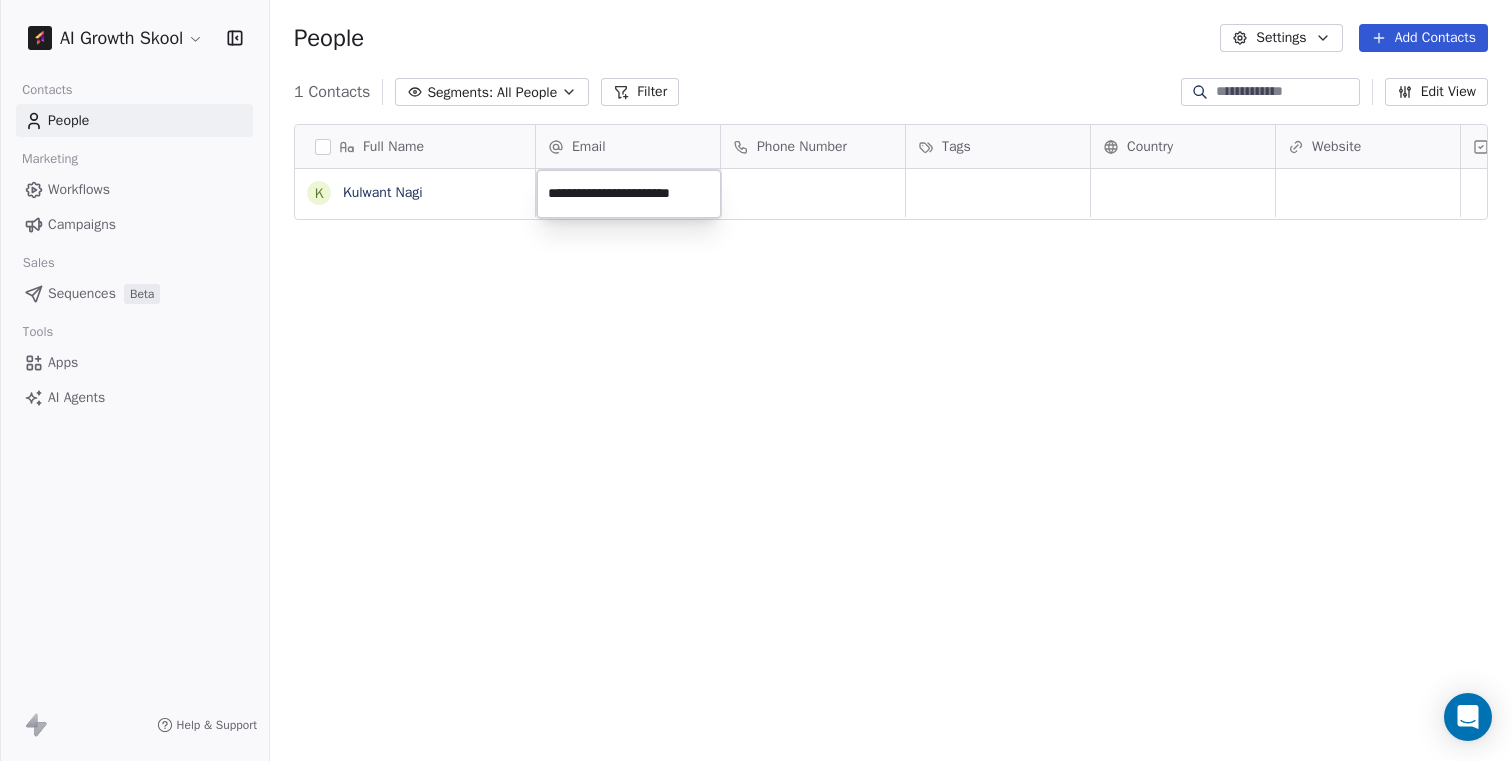 scroll, scrollTop: 0, scrollLeft: 29, axis: horizontal 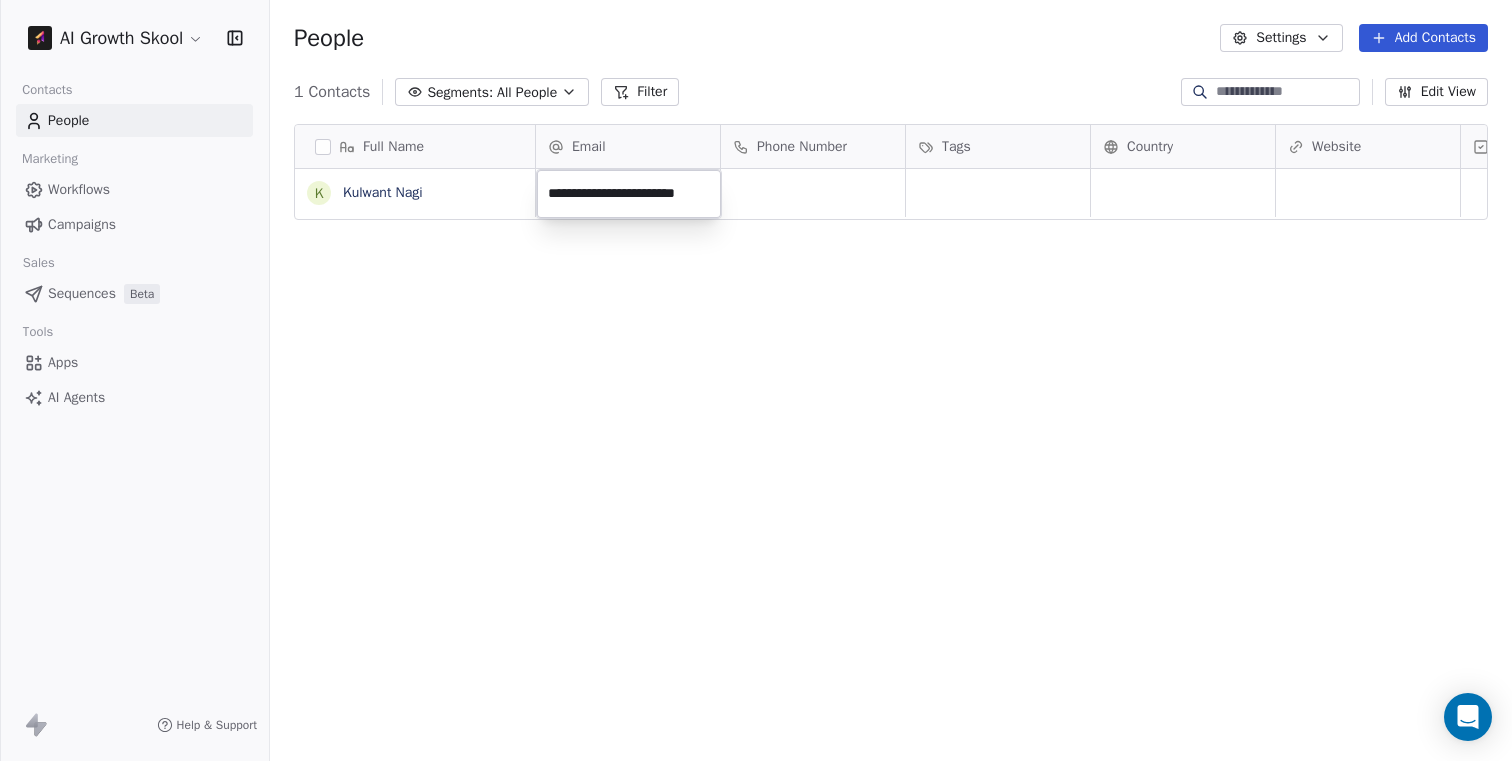 type on "**********" 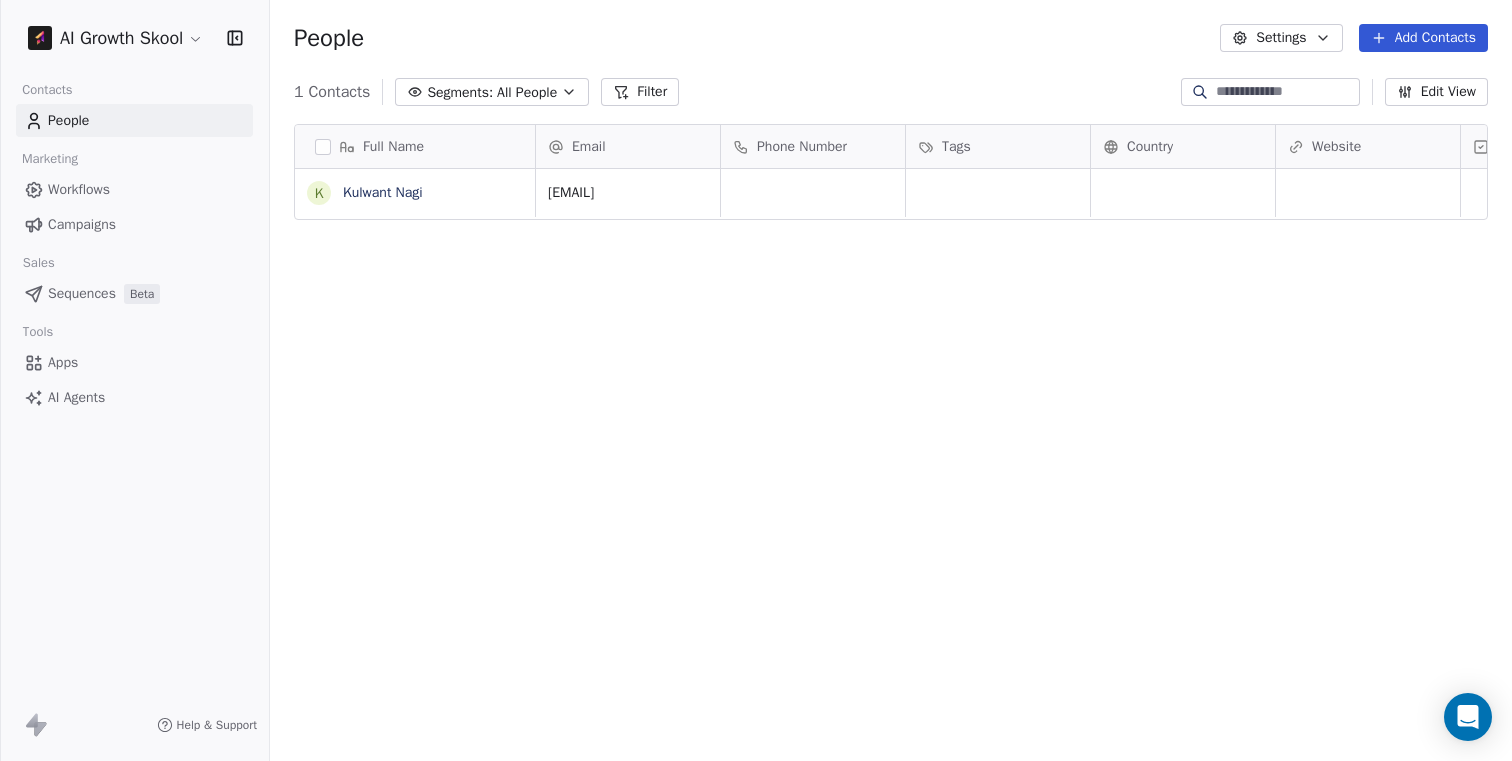 click on "AI Growth Skool Contacts People Marketing Workflows Campaigns Sales Sequences Beta Tools Apps AI Agents Help & Support People Settings  Add Contacts 1 Contacts Segments: All People Filter  Edit View Tag Add to Sequence Export Full Name K Kulwant Nagi Email Phone Number Tags Country Website Status Contact Source NPS Score Customer Lifetime Value kulwant+7@bloggingcage.com
To pick up a draggable item, press the space bar.
While dragging, use the arrow keys to move the item.
Press space again to drop the item in its new position, or press escape to cancel." at bounding box center (756, 380) 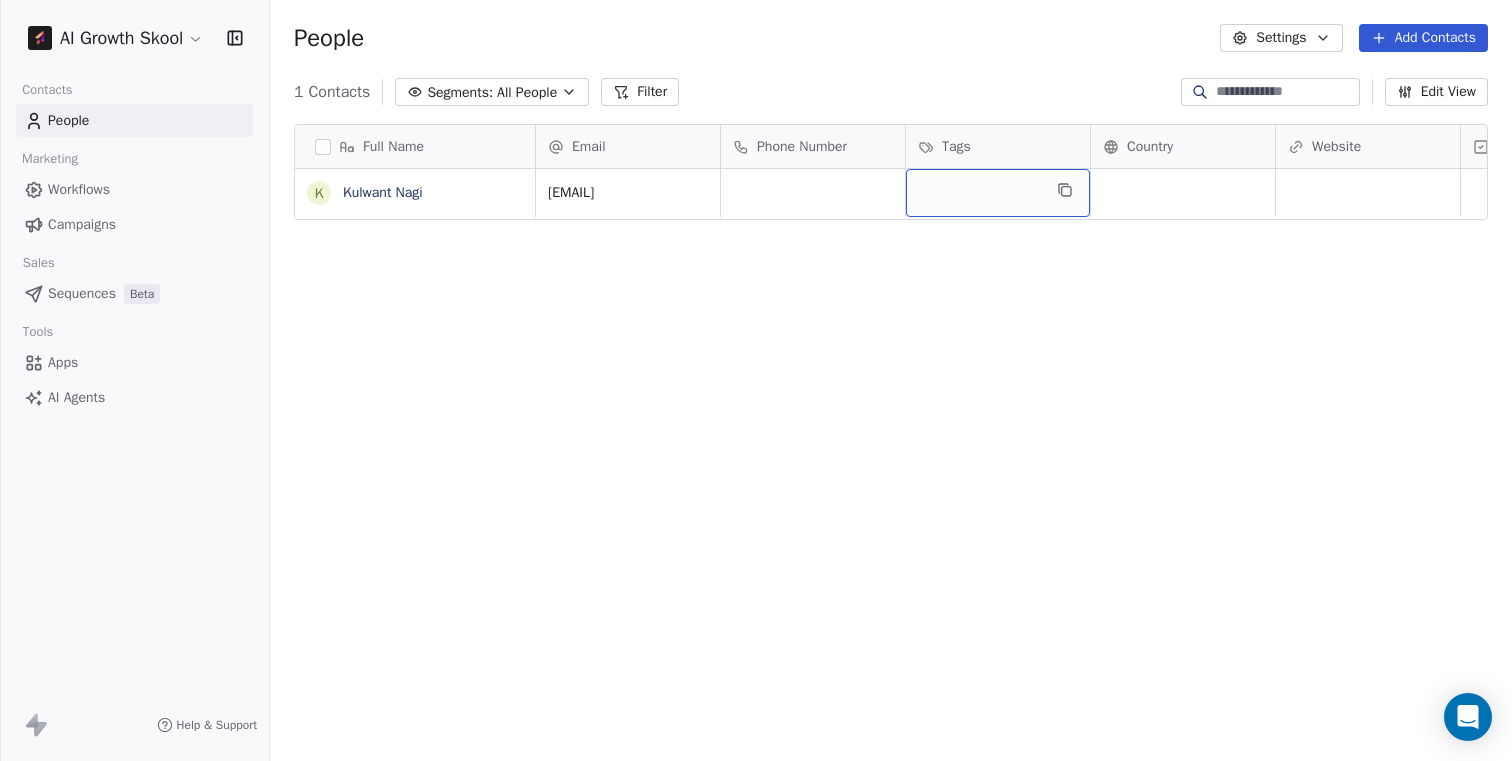 click at bounding box center [998, 193] 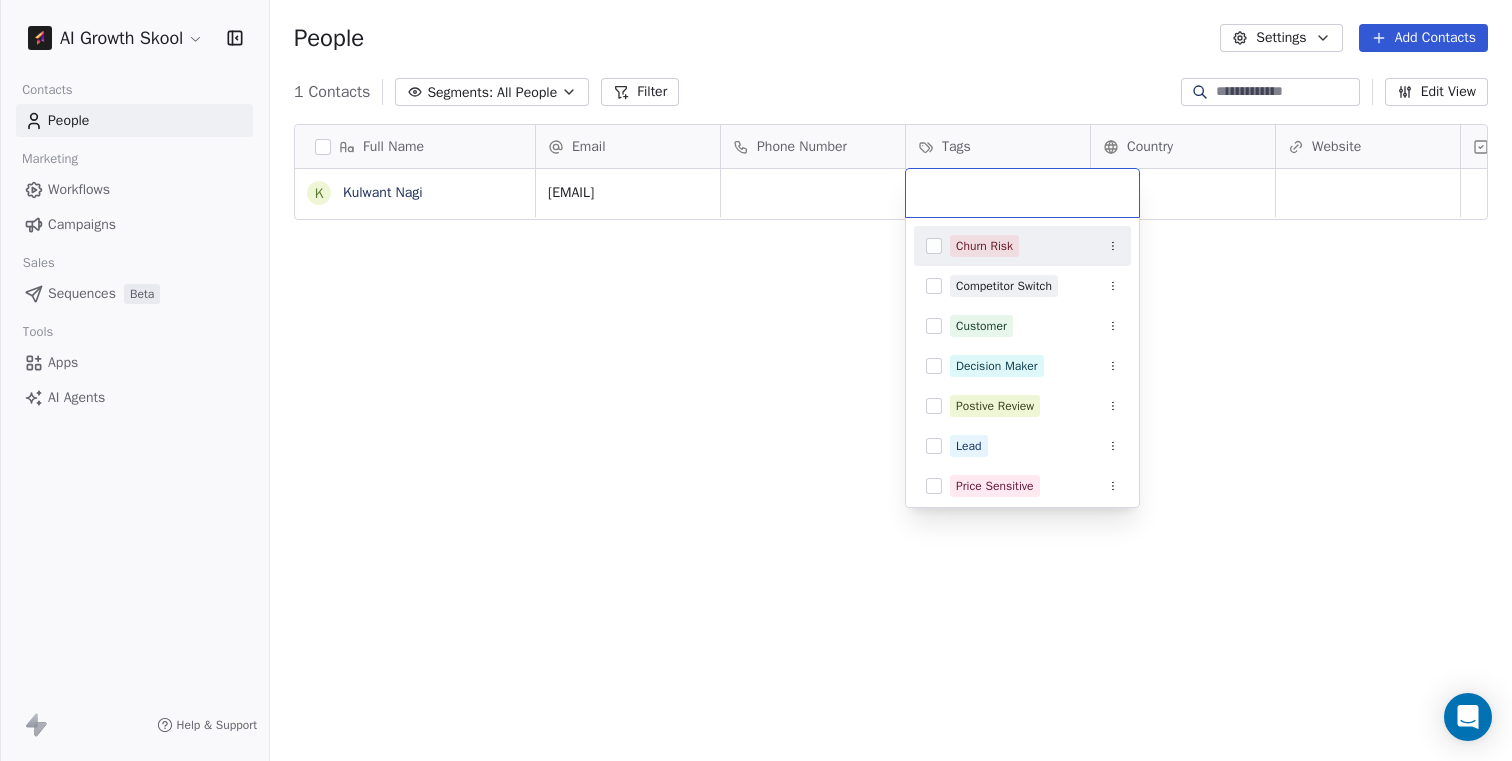 click at bounding box center [1022, 193] 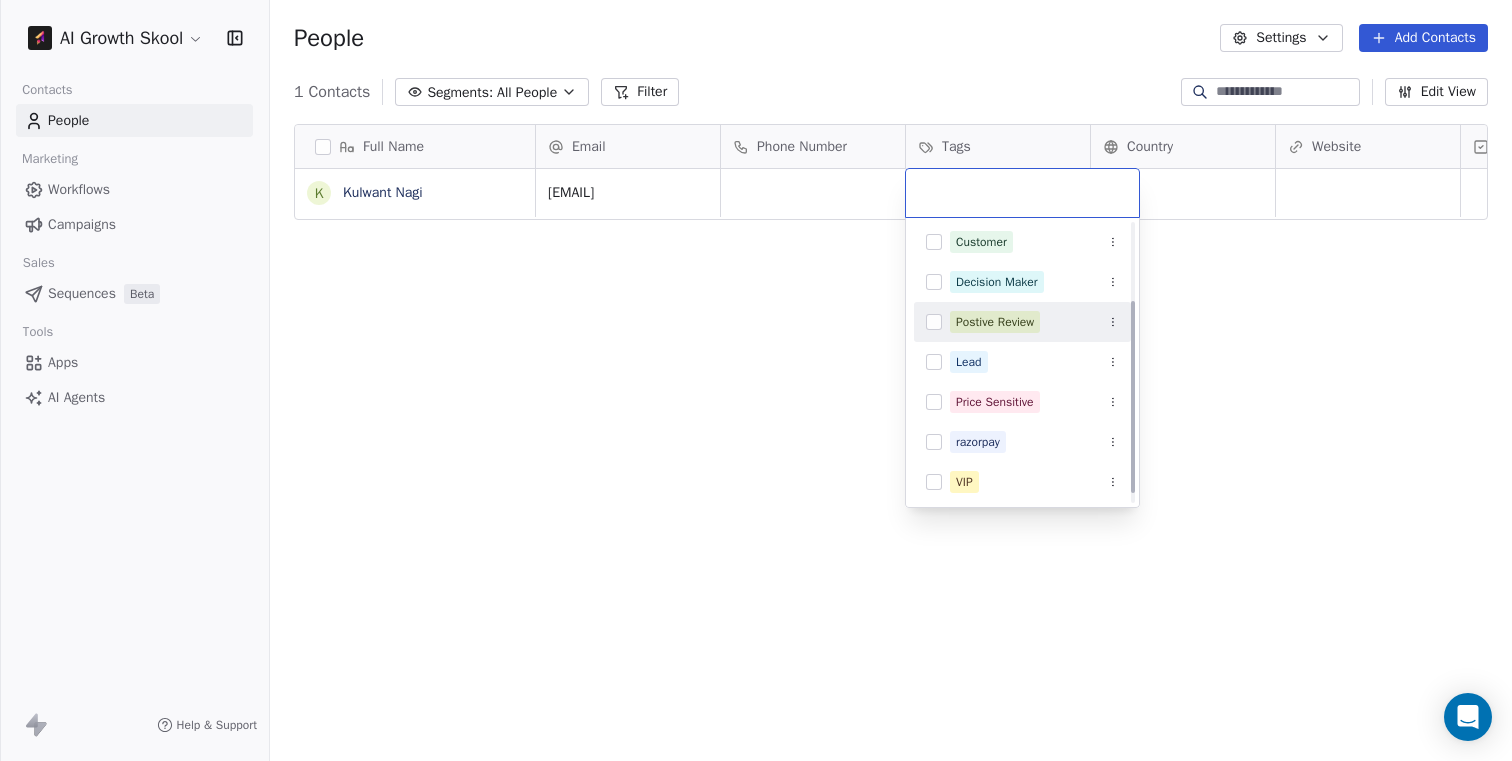 scroll, scrollTop: 127, scrollLeft: 0, axis: vertical 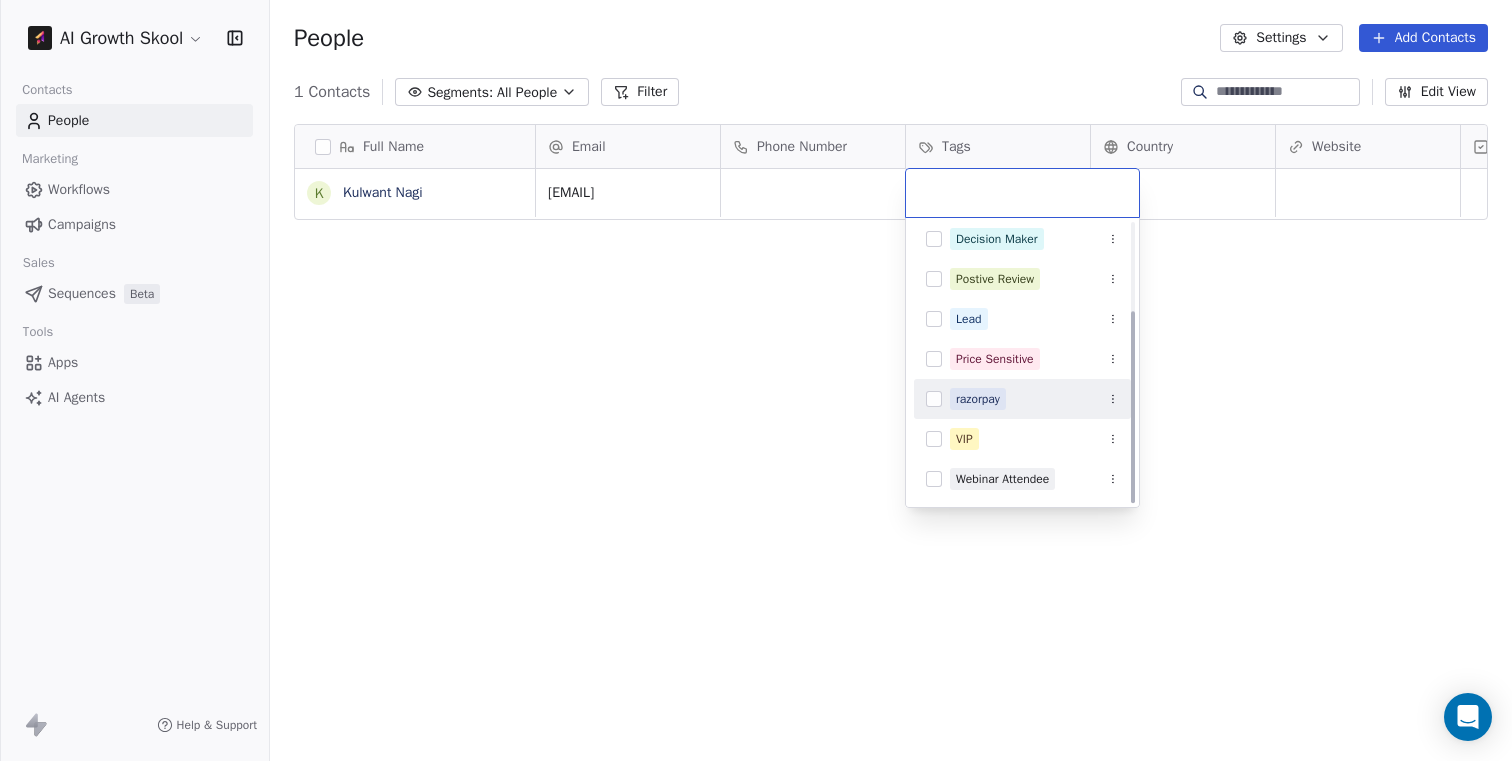click at bounding box center (934, 399) 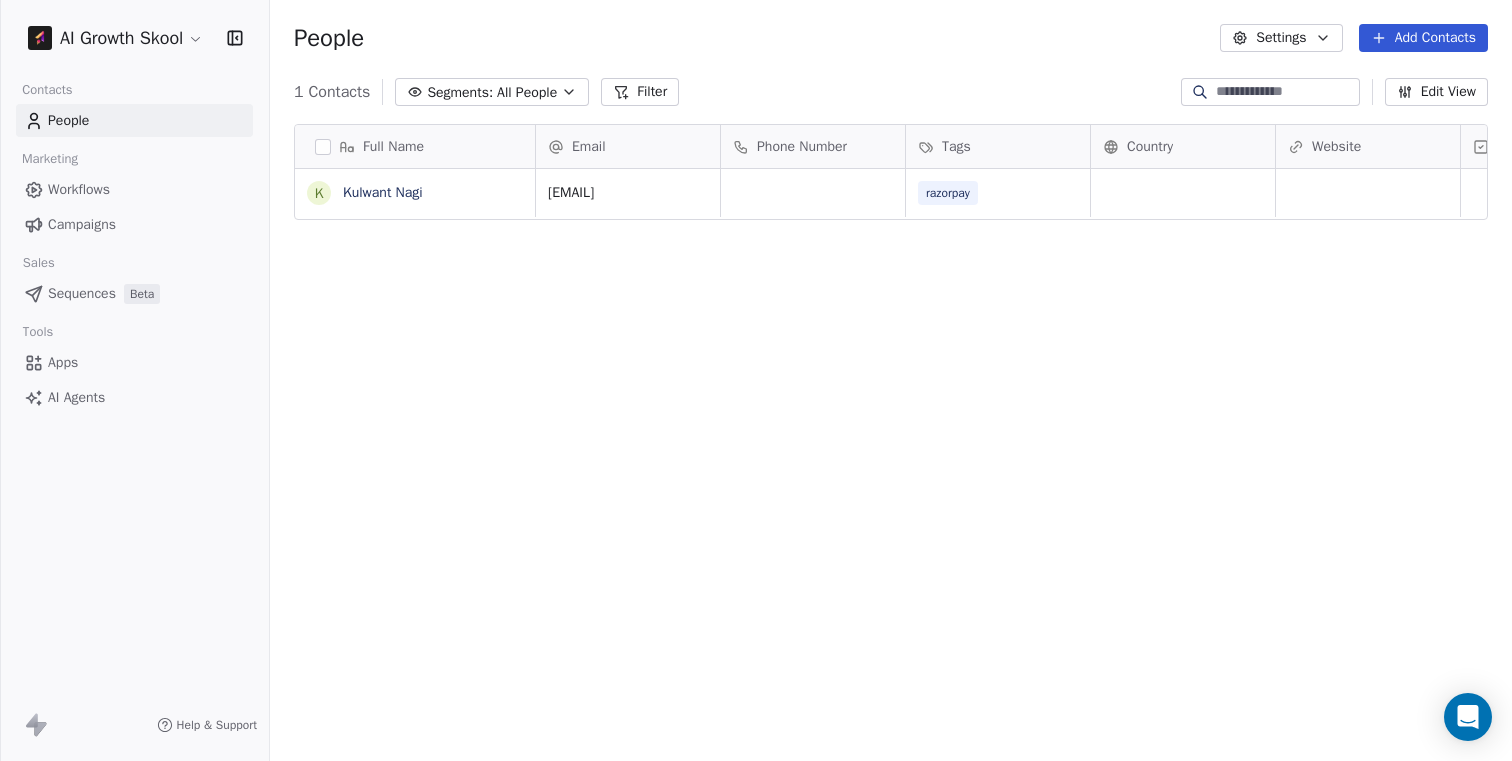 click on "AI Growth Skool Contacts People Marketing Workflows Campaigns Sales Sequences Beta Tools Apps AI Agents Help & Support People Settings  Add Contacts 1 Contacts Segments: All People Filter  Edit View Tag Add to Sequence Export Full Name K Kulwant Nagi Email Phone Number Tags Country Website Status Contact Source NPS Score Customer Lifetime Value kulwant+7@bloggingcage.com razorpay
To pick up a draggable item, press the space bar.
While dragging, use the arrow keys to move the item.
Press space again to drop the item in its new position, or press escape to cancel." at bounding box center (756, 380) 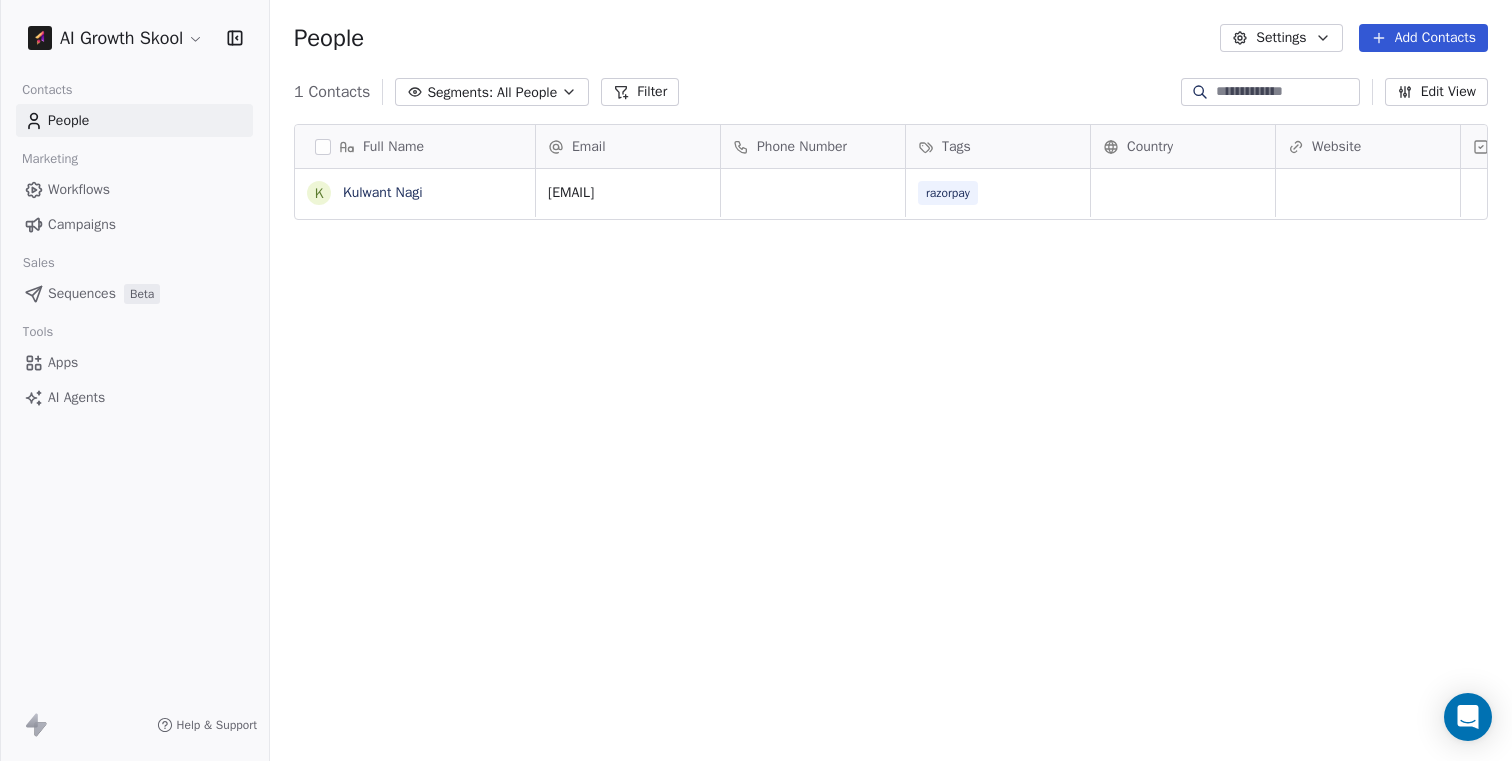 click on "Workflows" at bounding box center (79, 189) 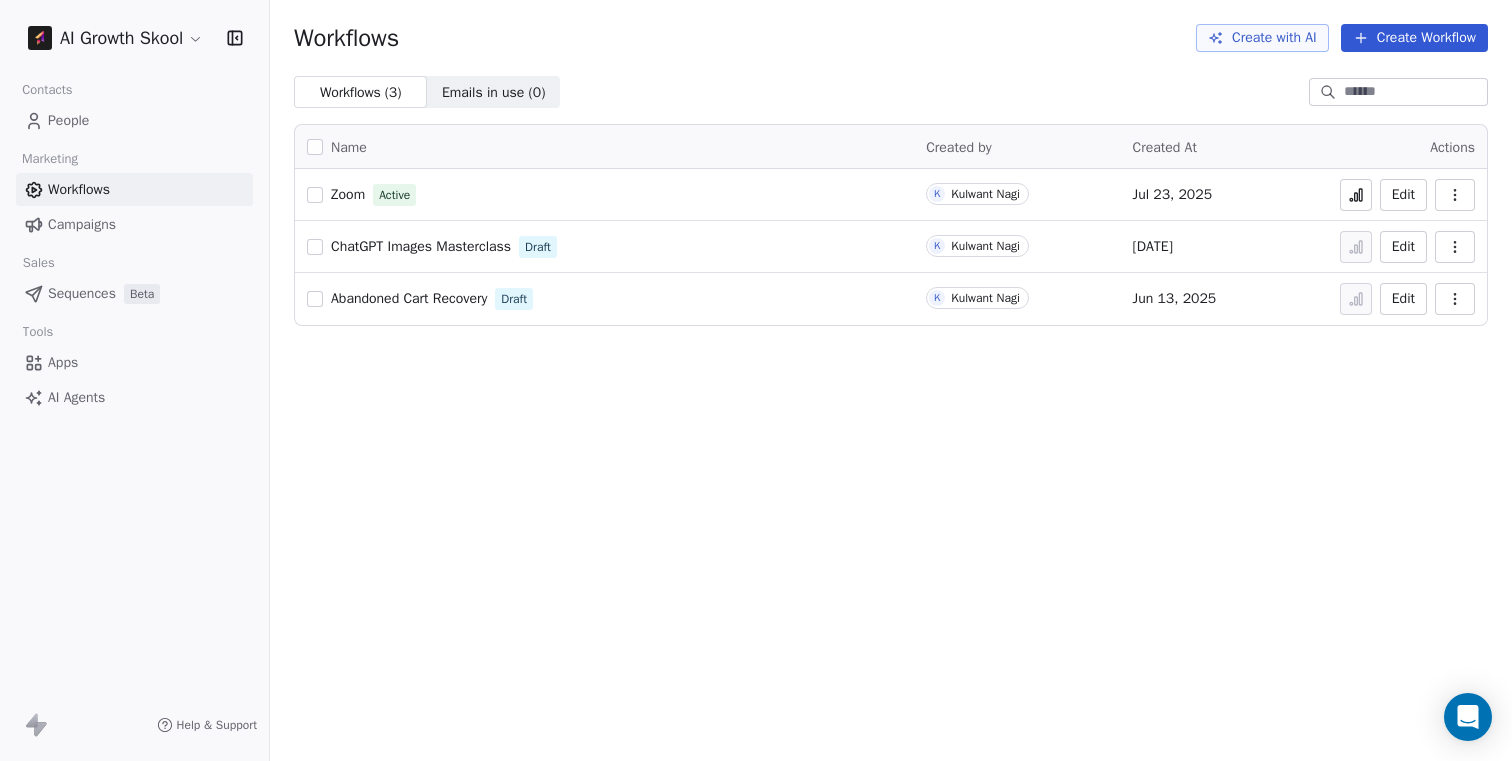 click on "Zoom" at bounding box center [348, 194] 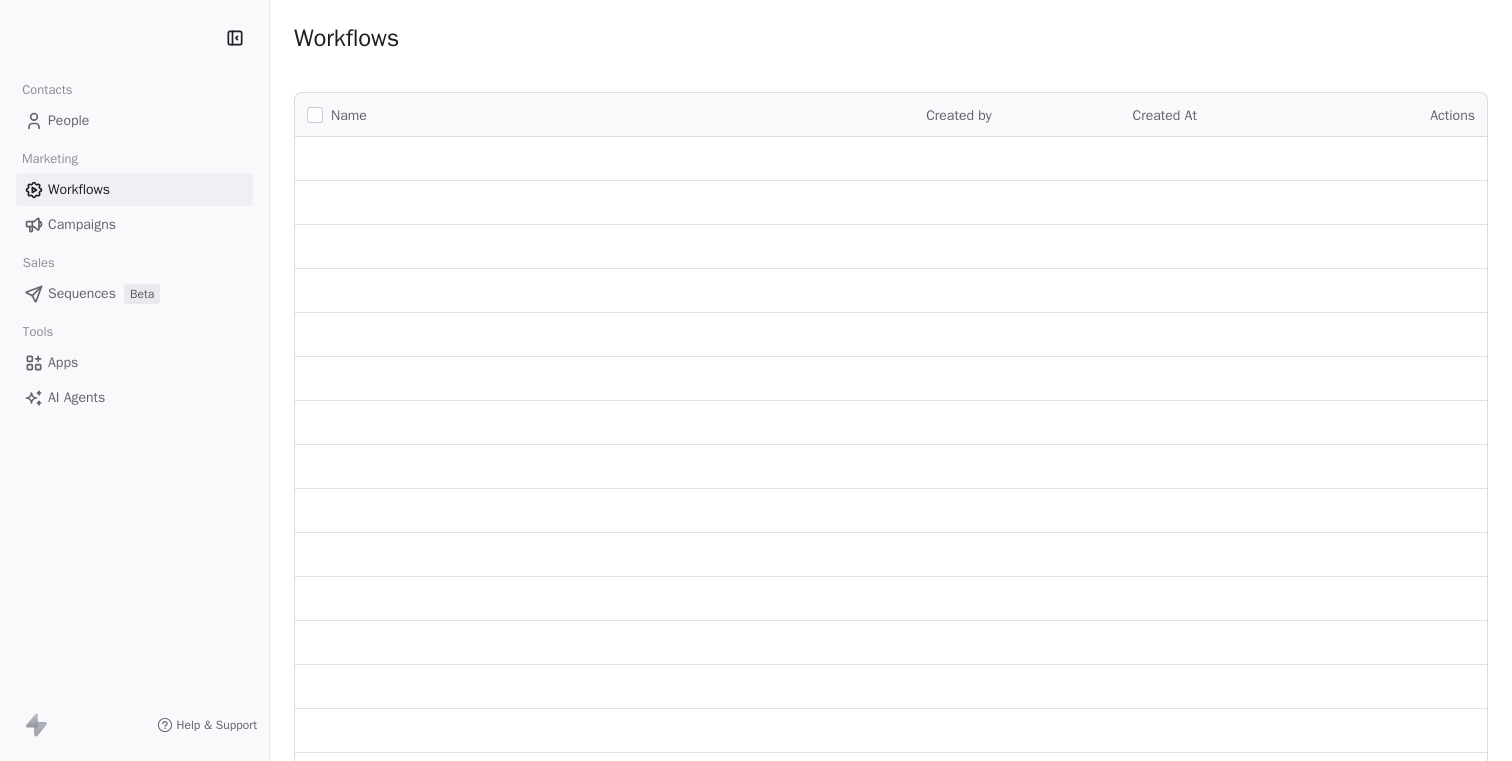 scroll, scrollTop: 0, scrollLeft: 0, axis: both 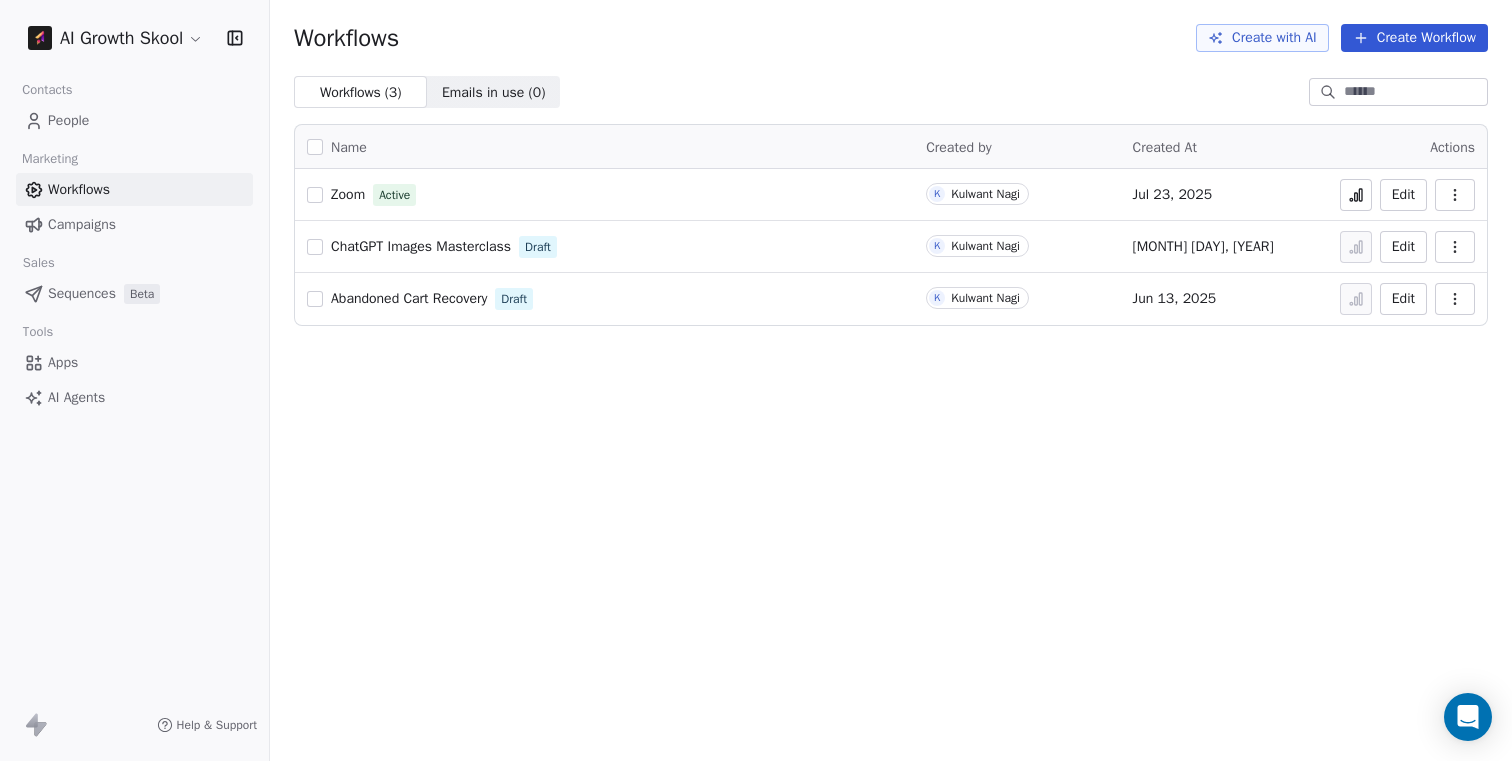 click on "People" at bounding box center [68, 120] 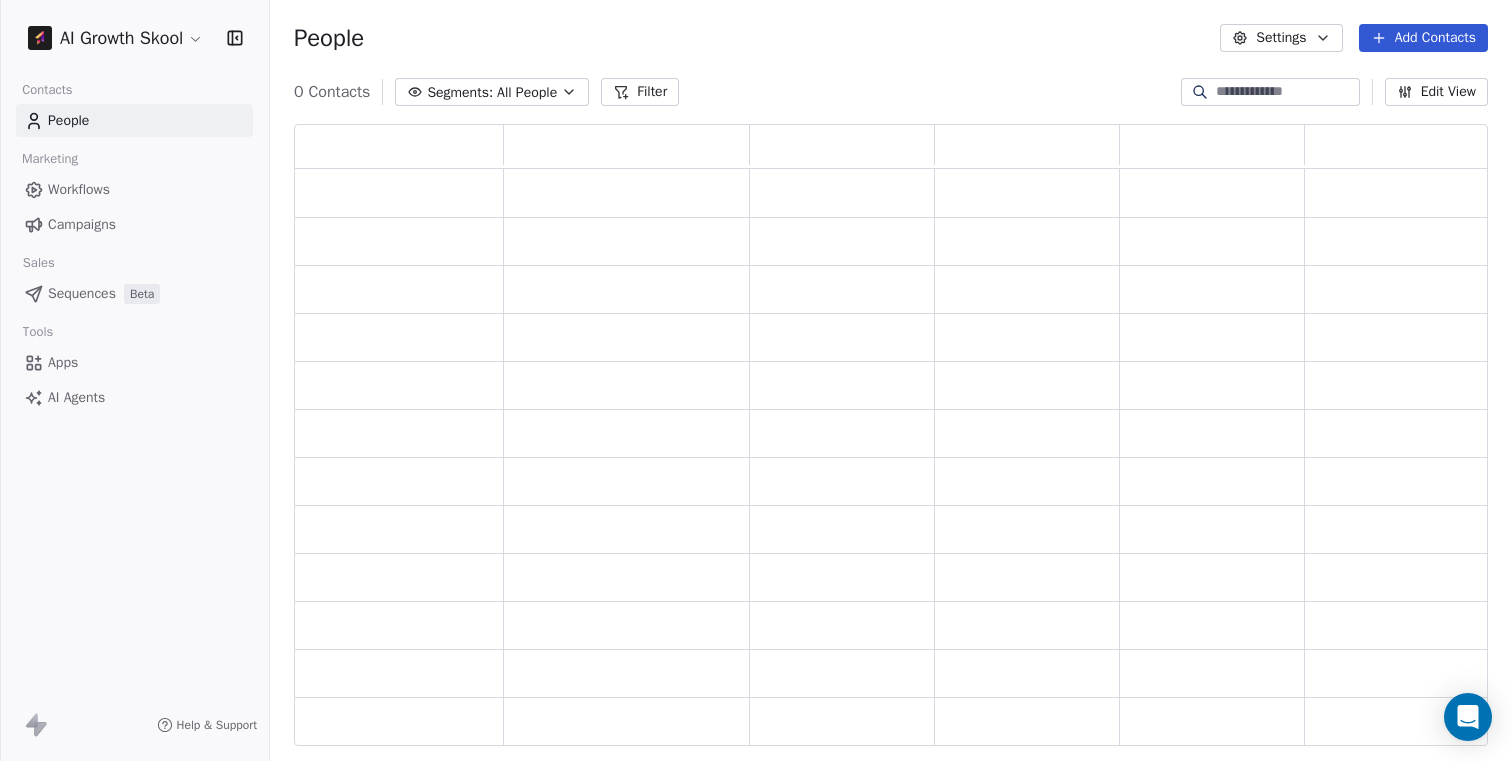 scroll, scrollTop: 16, scrollLeft: 16, axis: both 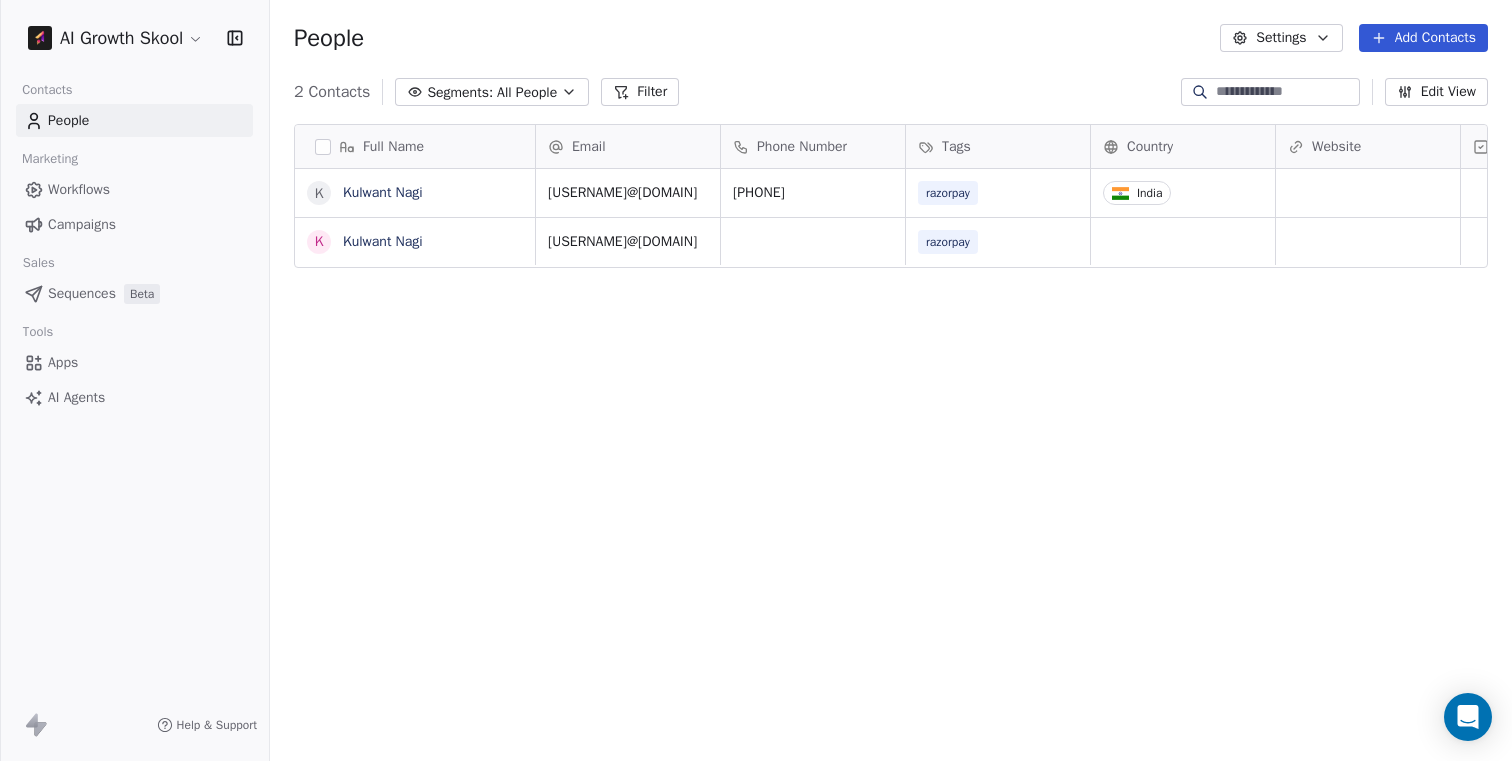 click on "Workflows" at bounding box center [79, 189] 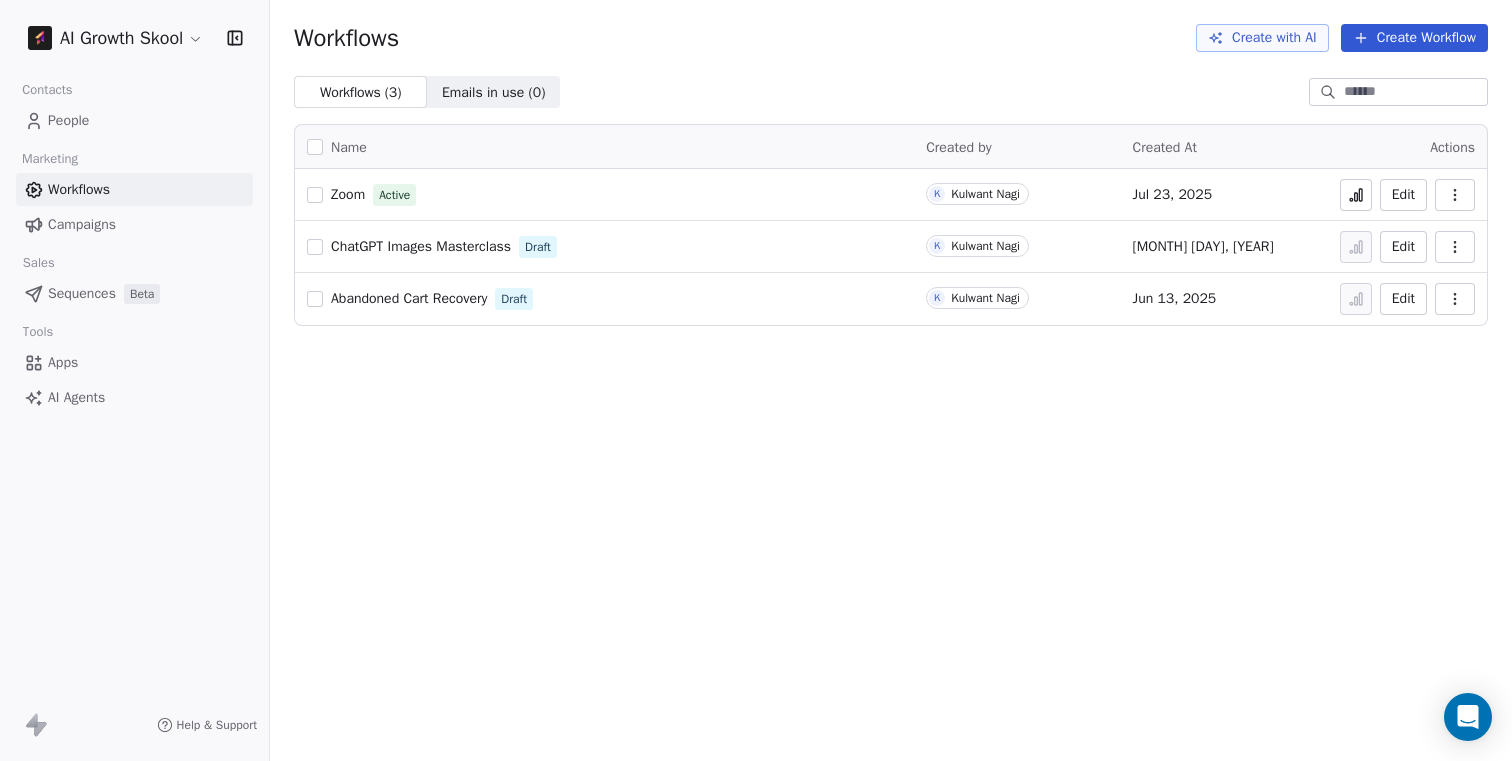 click at bounding box center (1356, 195) 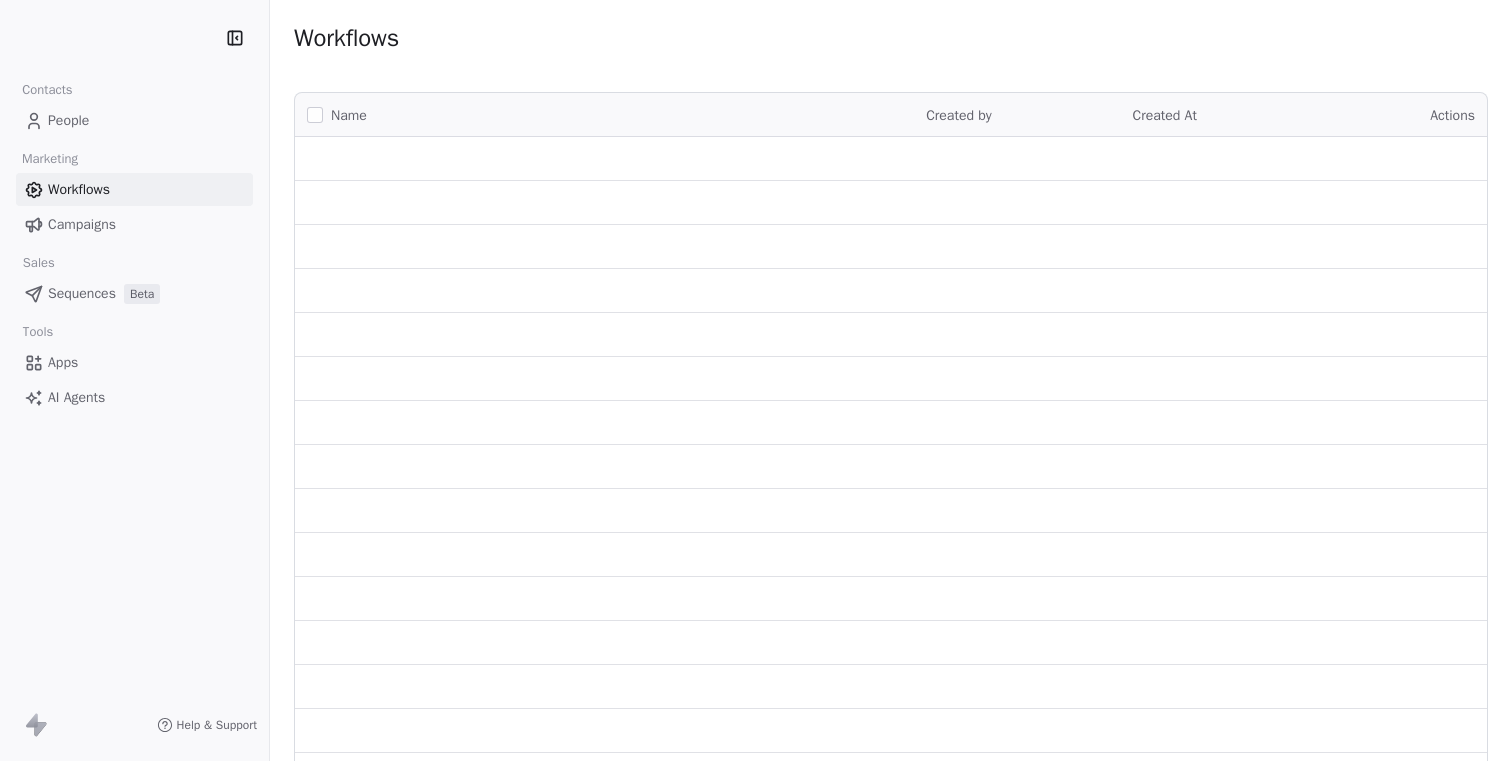 scroll, scrollTop: 0, scrollLeft: 0, axis: both 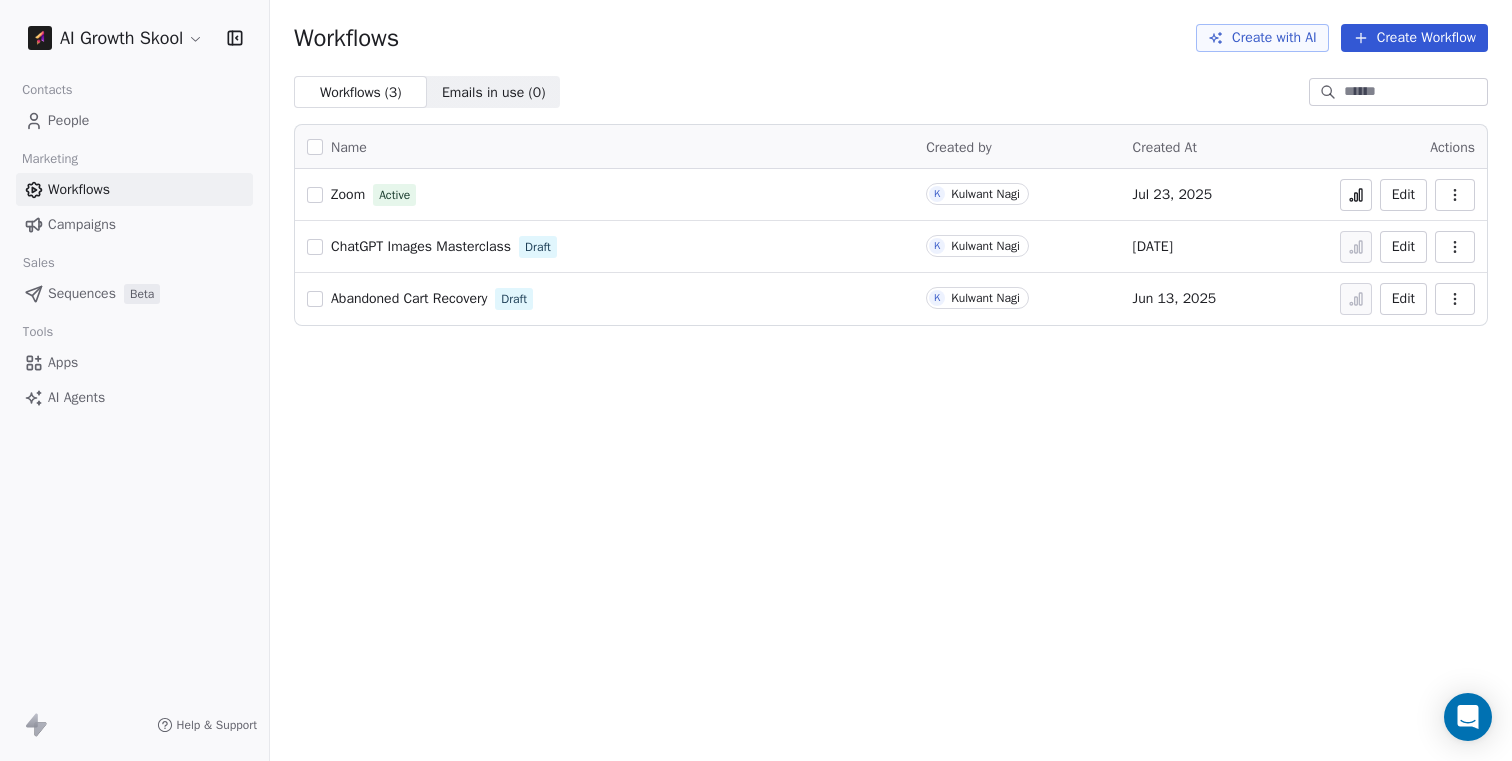 click on "Apps" at bounding box center [63, 362] 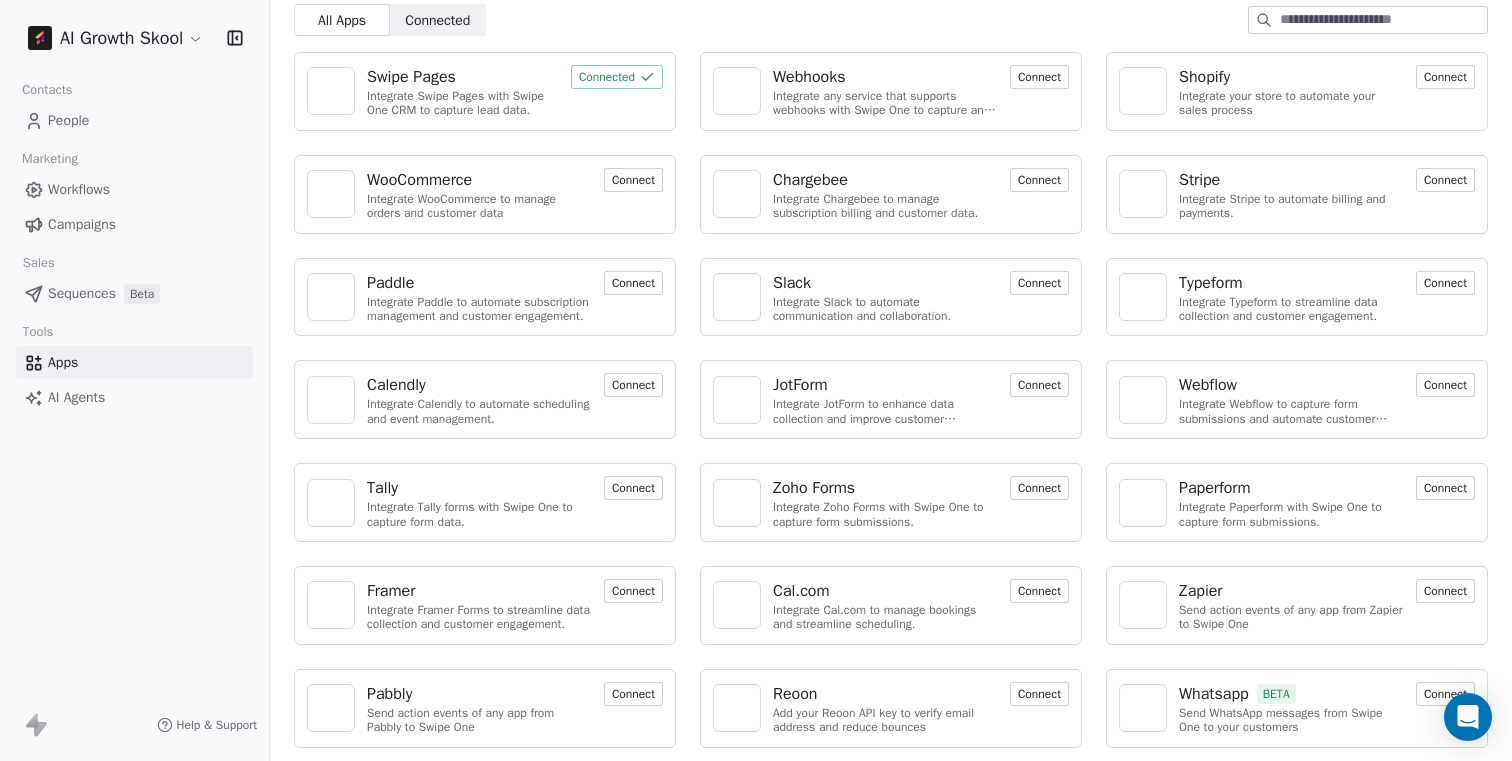 scroll, scrollTop: 74, scrollLeft: 0, axis: vertical 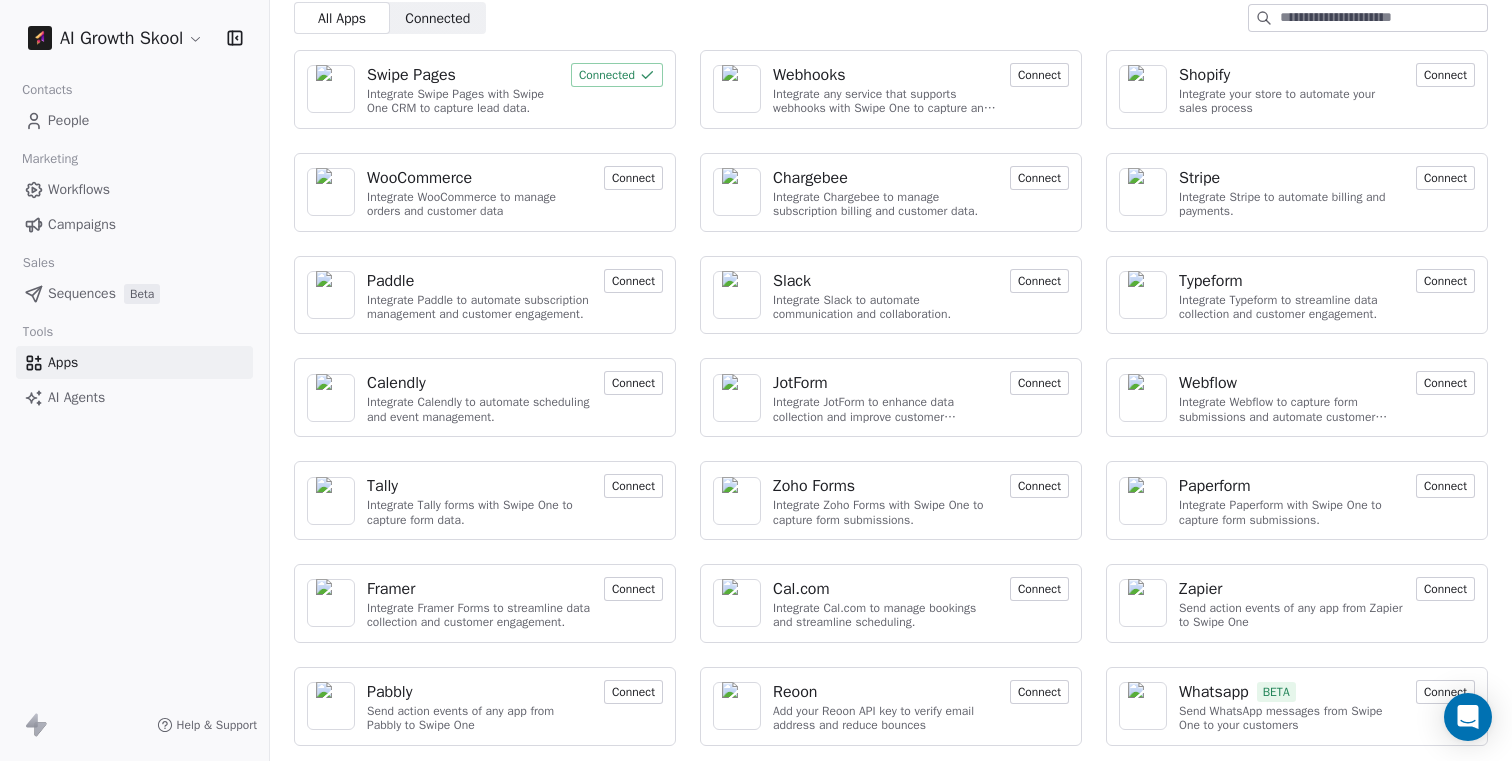 click on "Connect" at bounding box center [633, 692] 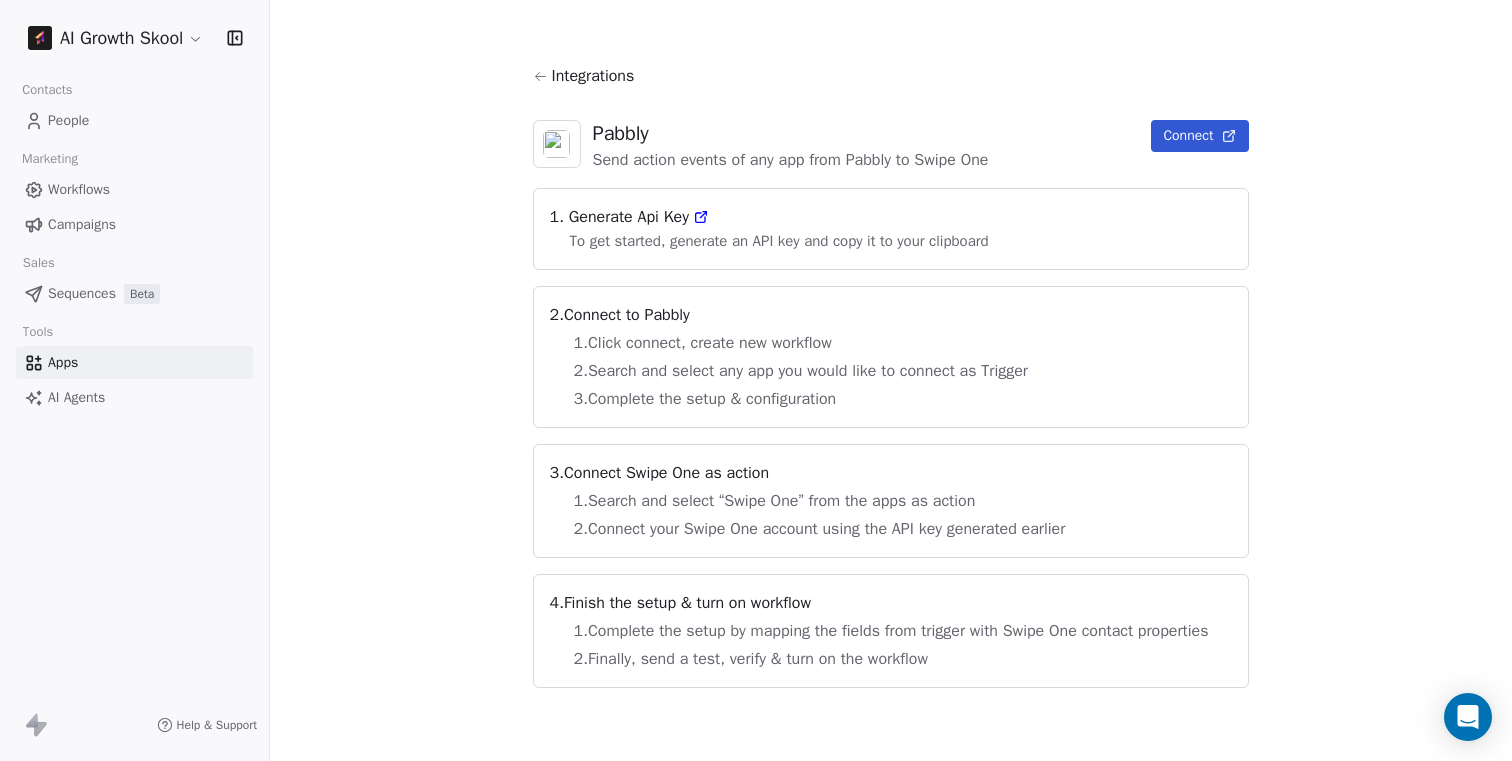 click 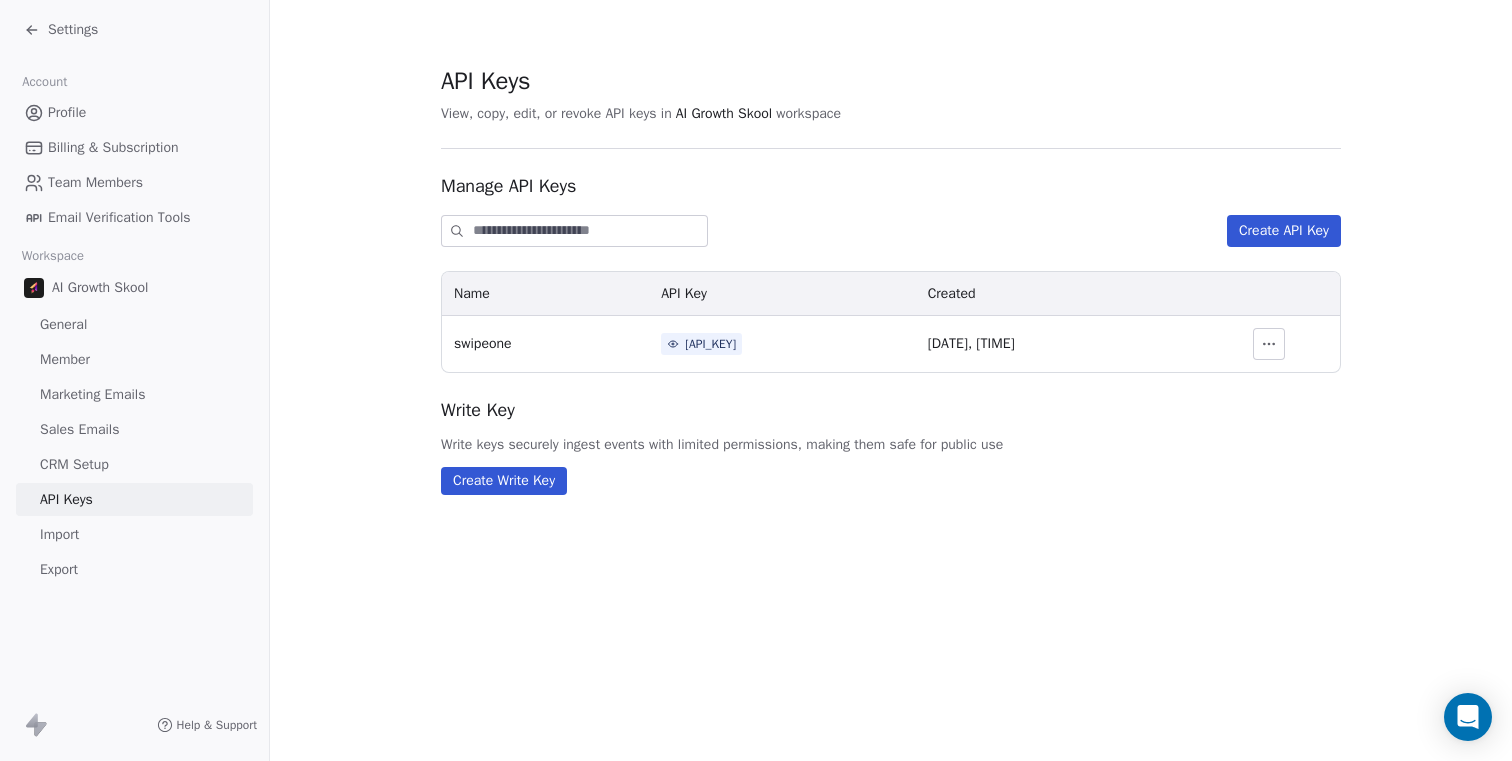 click on "sp_93329d9291114465b47aab4844b6203b" at bounding box center (710, 344) 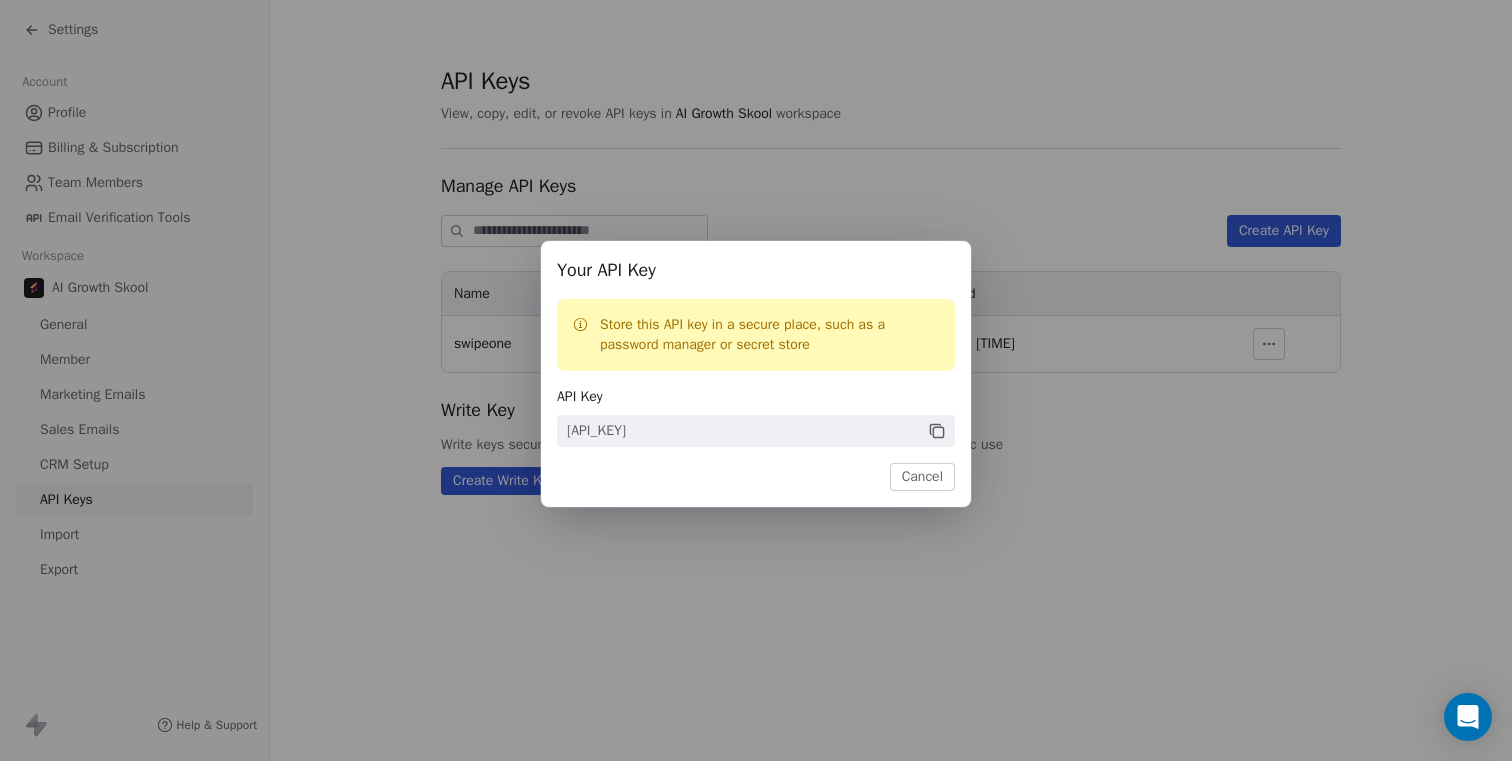 click 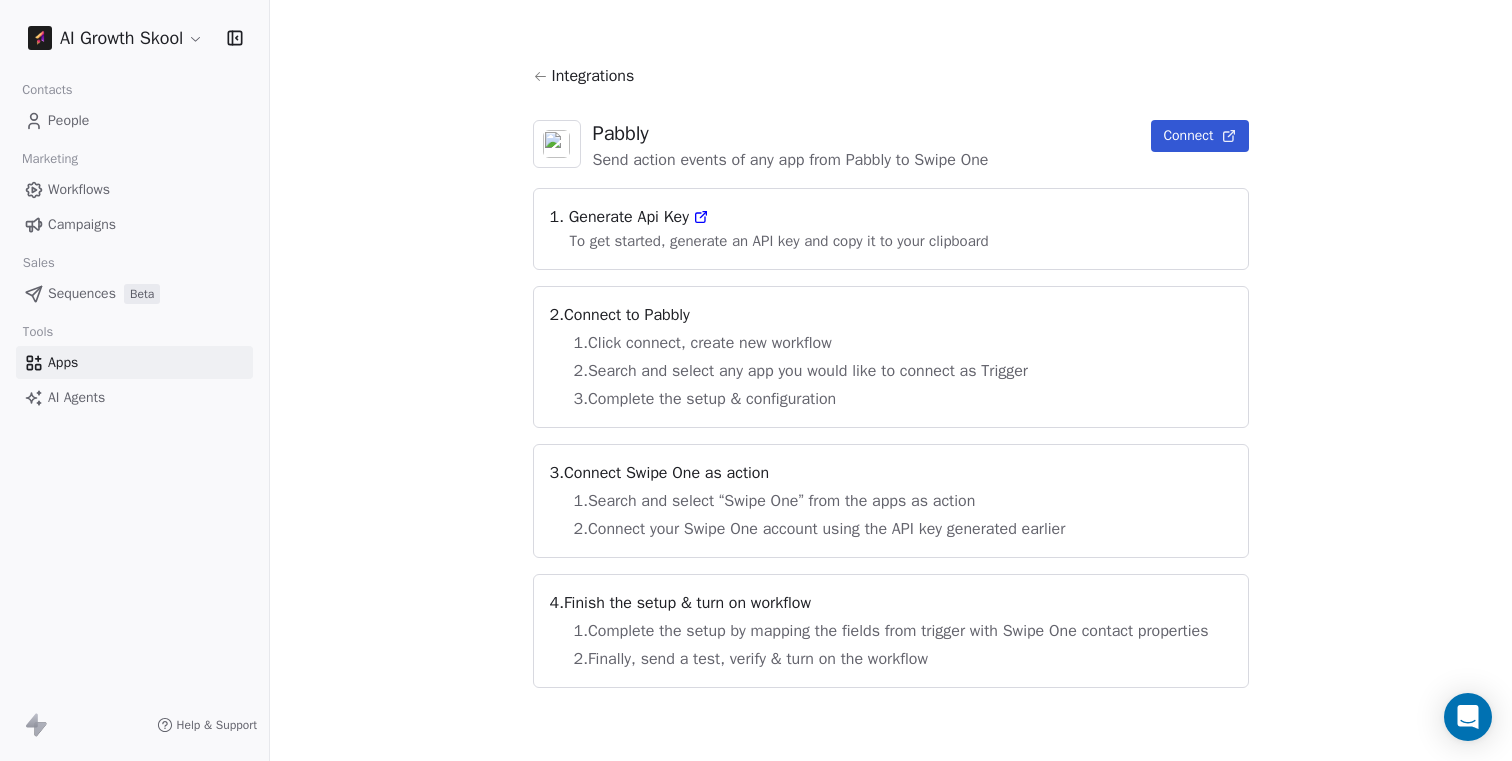 click on "Connect" at bounding box center (1200, 136) 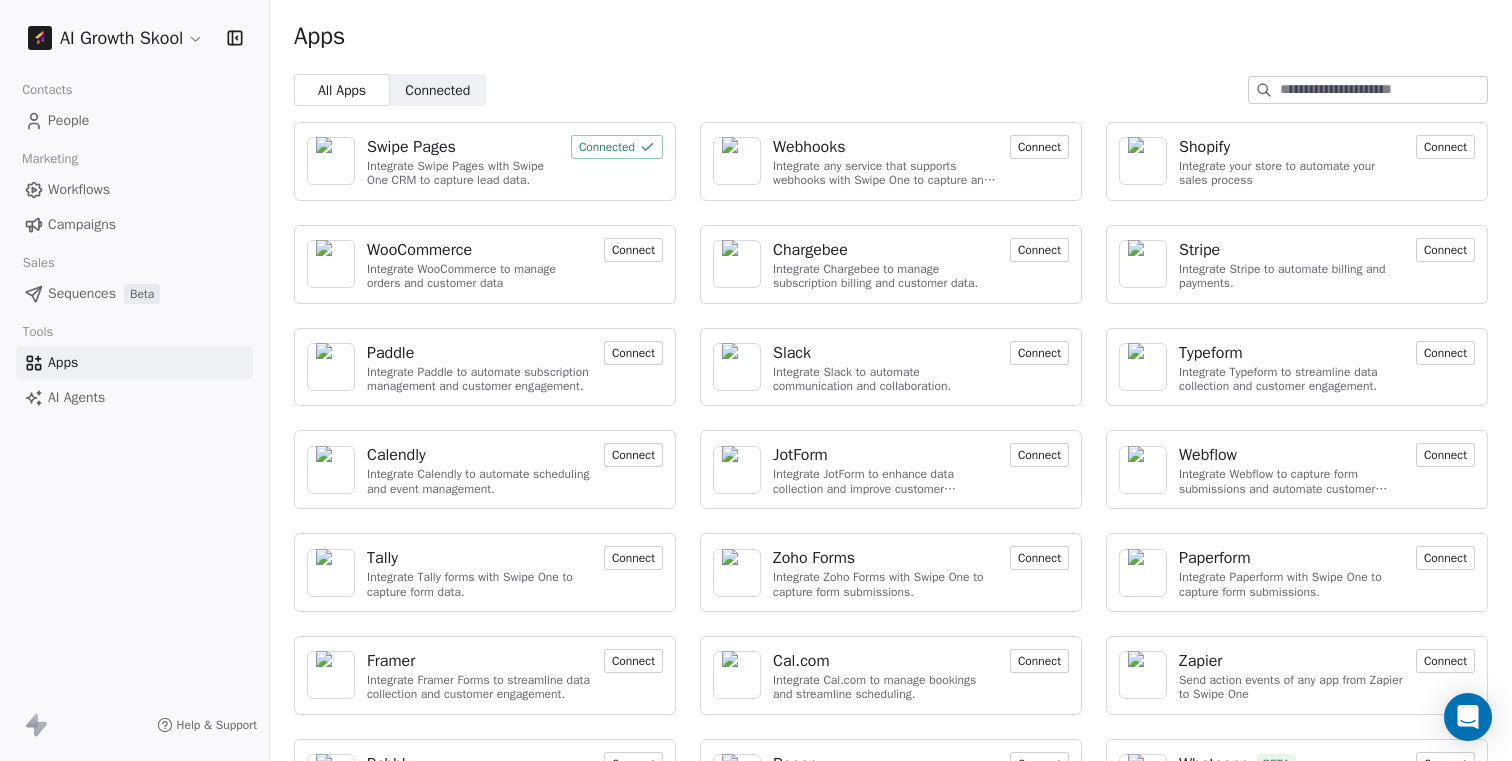scroll, scrollTop: 0, scrollLeft: 0, axis: both 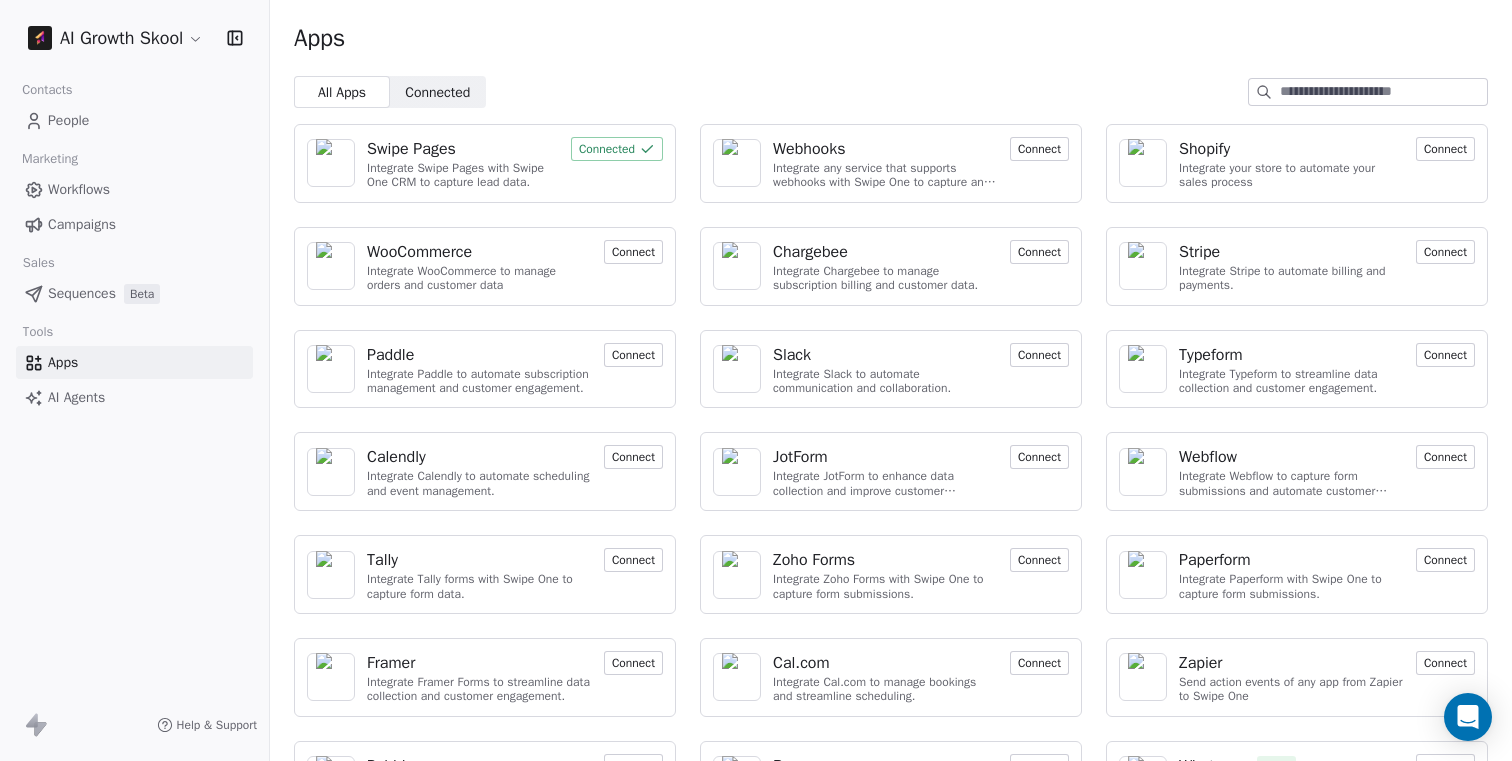 click on "All Apps" at bounding box center (341, 92) 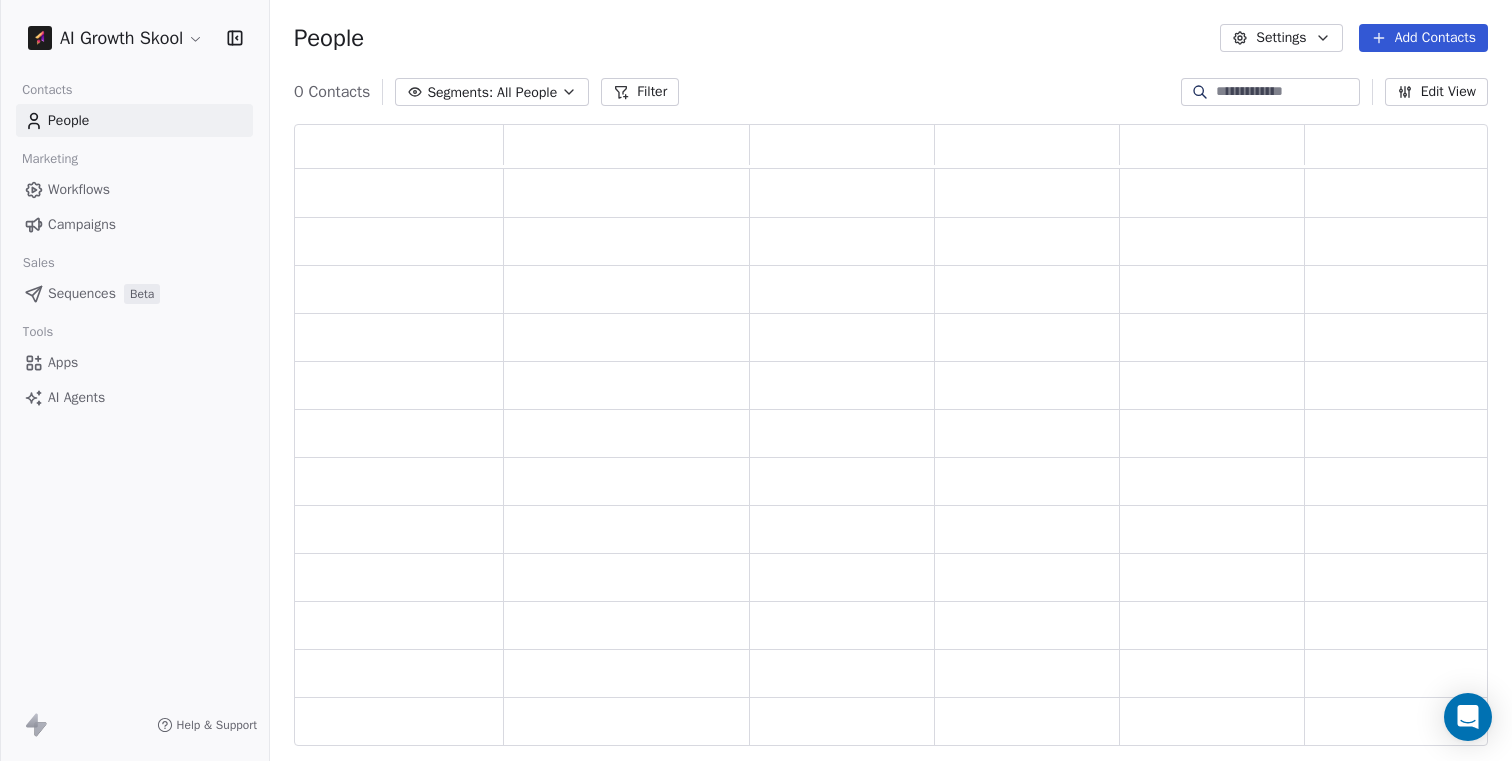 scroll, scrollTop: 16, scrollLeft: 16, axis: both 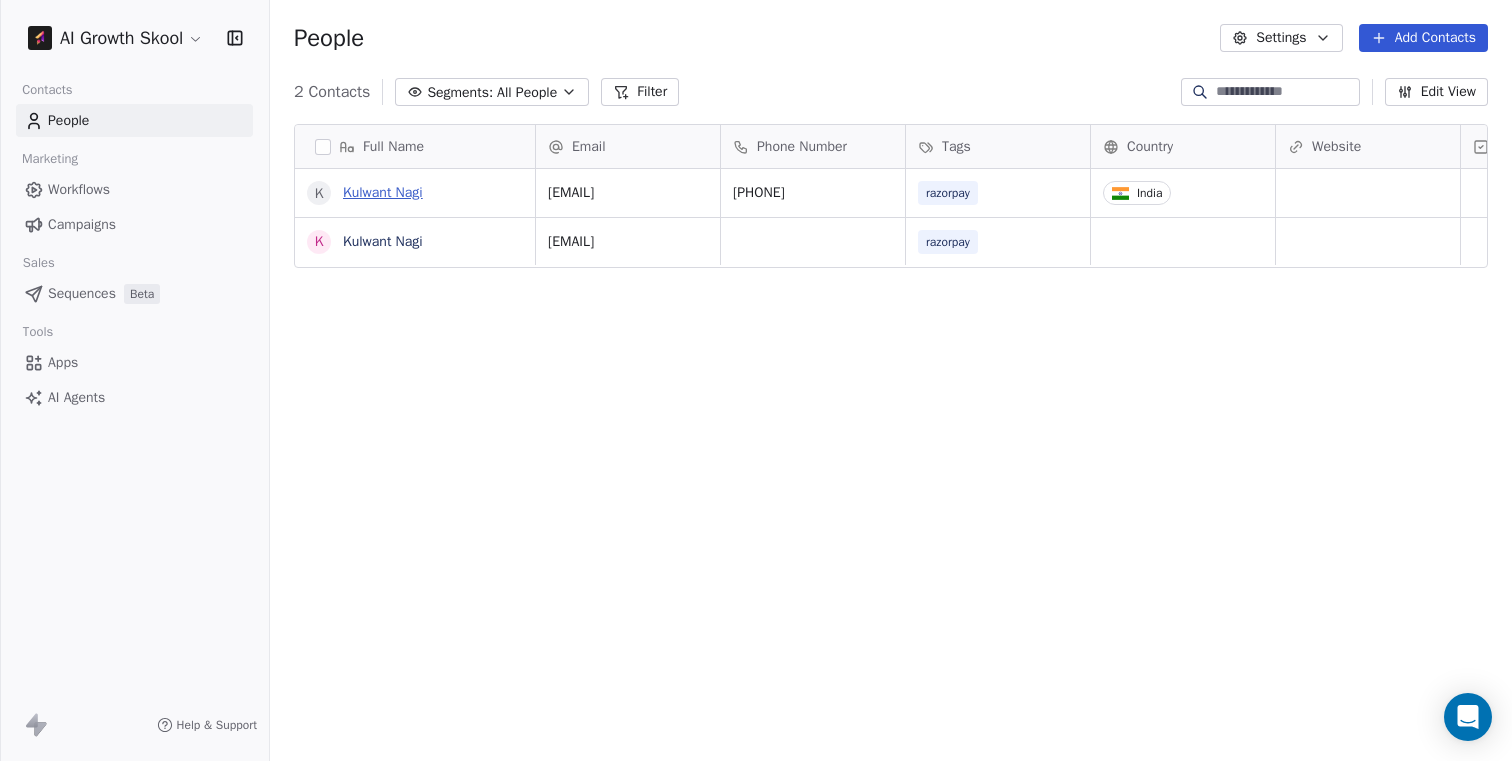 click on "Kulwant Nagi" at bounding box center [383, 192] 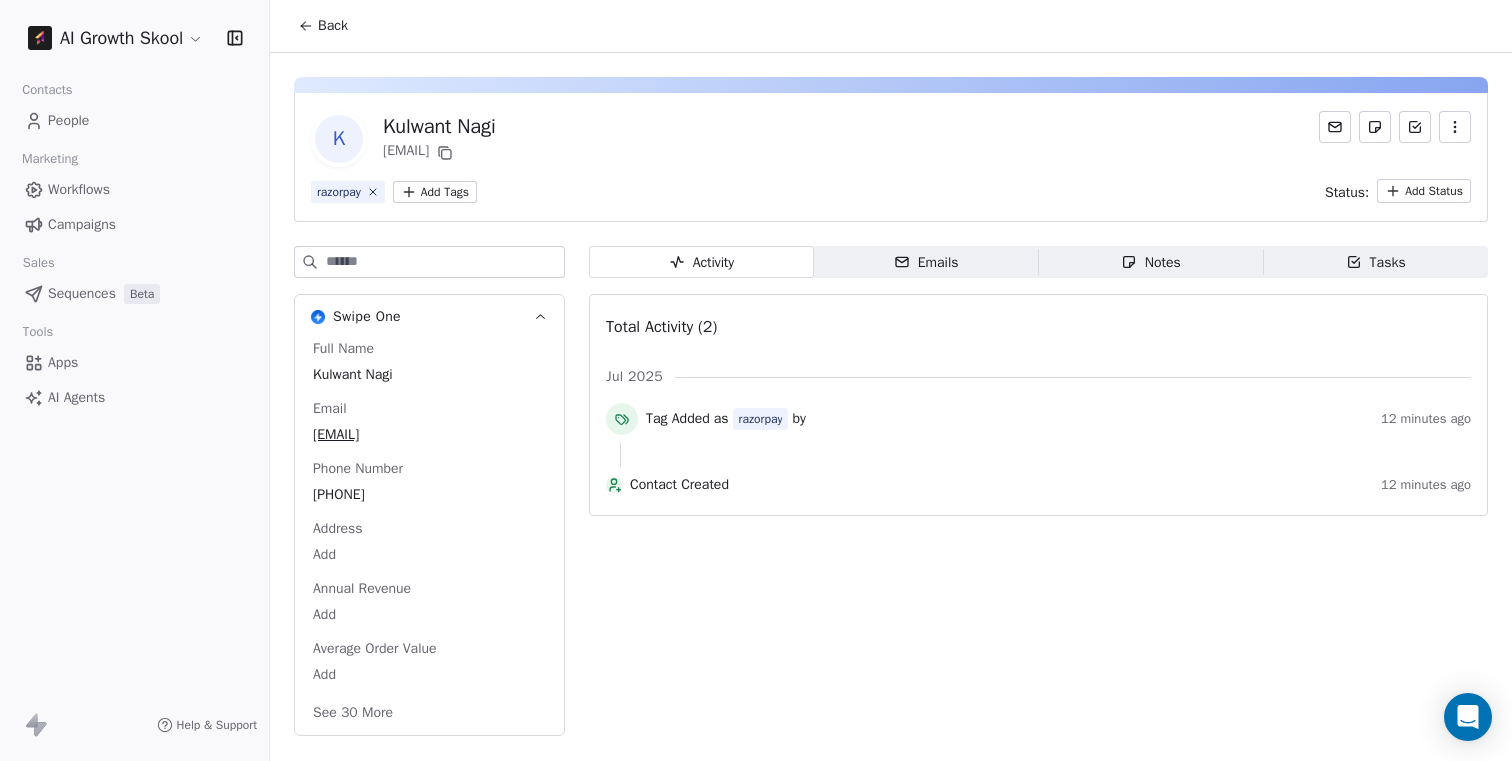 click 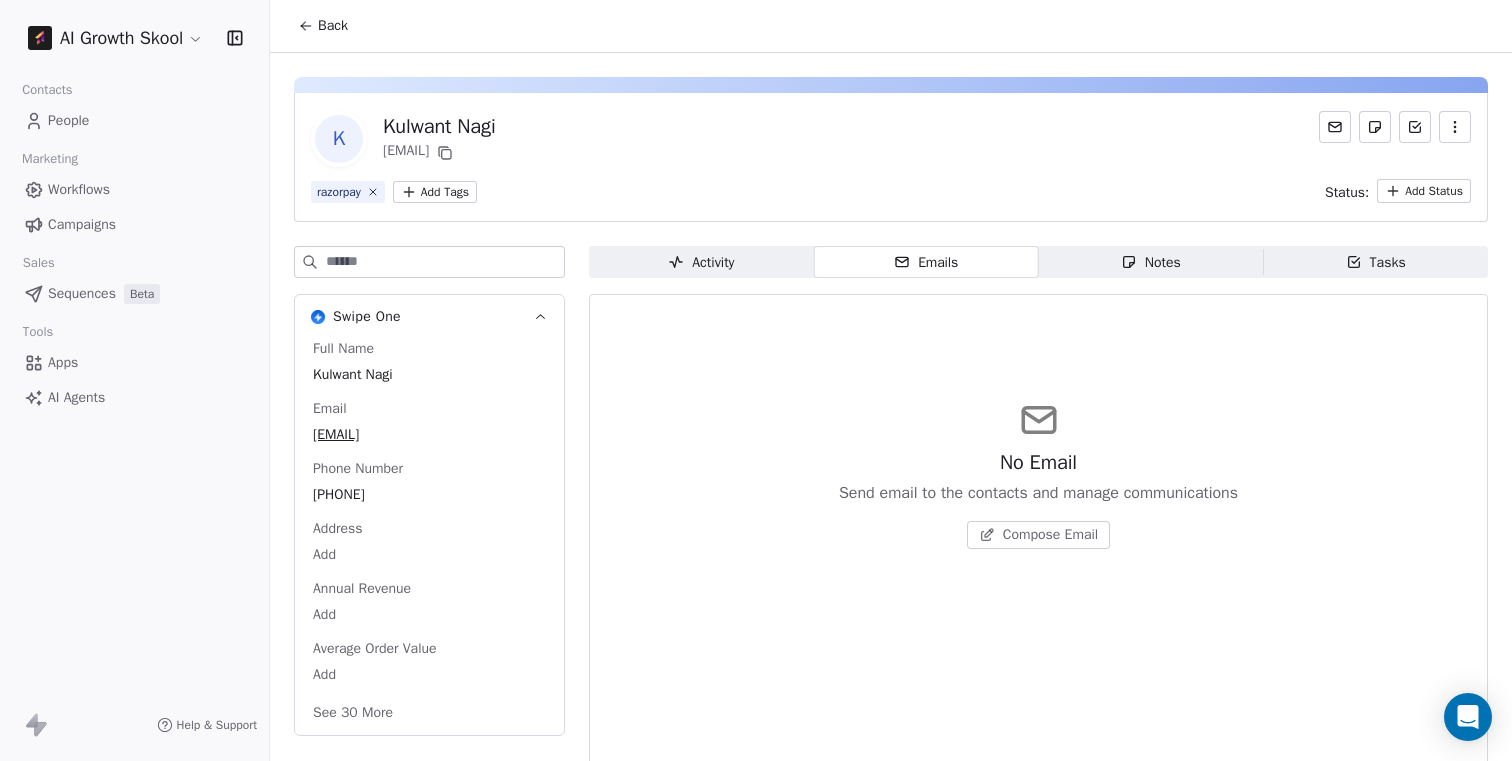 click on "Notes   Notes" at bounding box center [1151, 262] 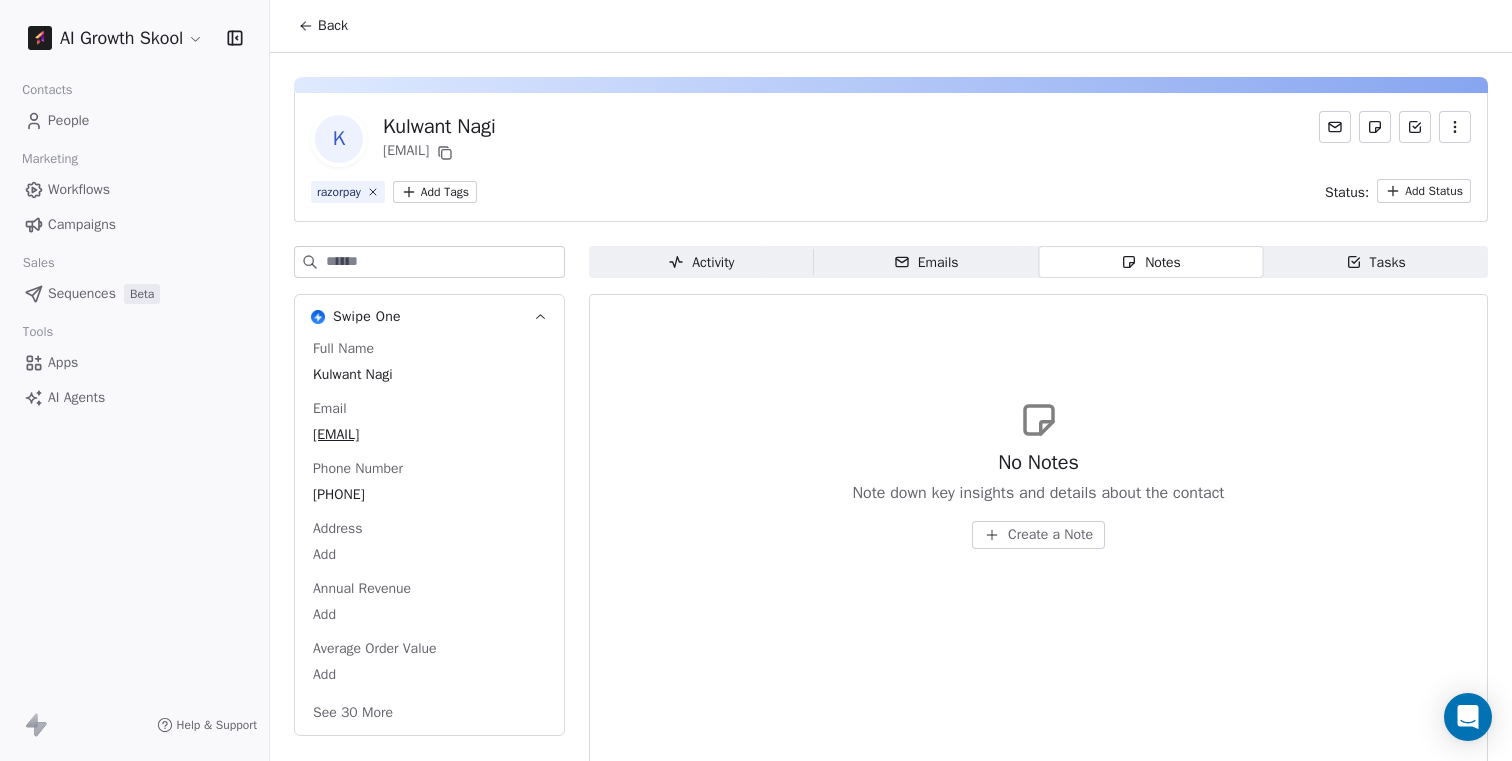 click on "Tasks Tasks" at bounding box center (1375, 262) 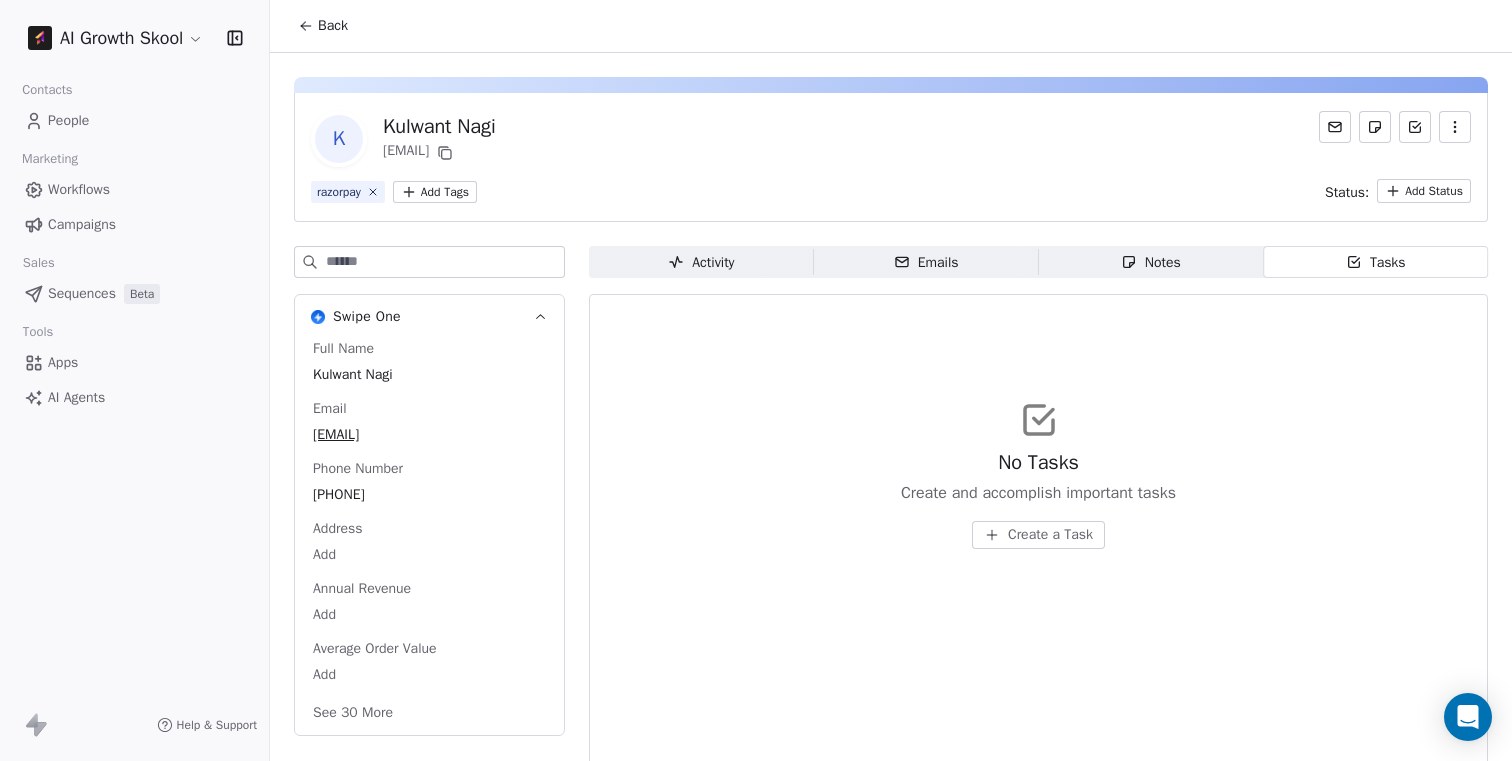 click on "Tasks Tasks" at bounding box center (1375, 262) 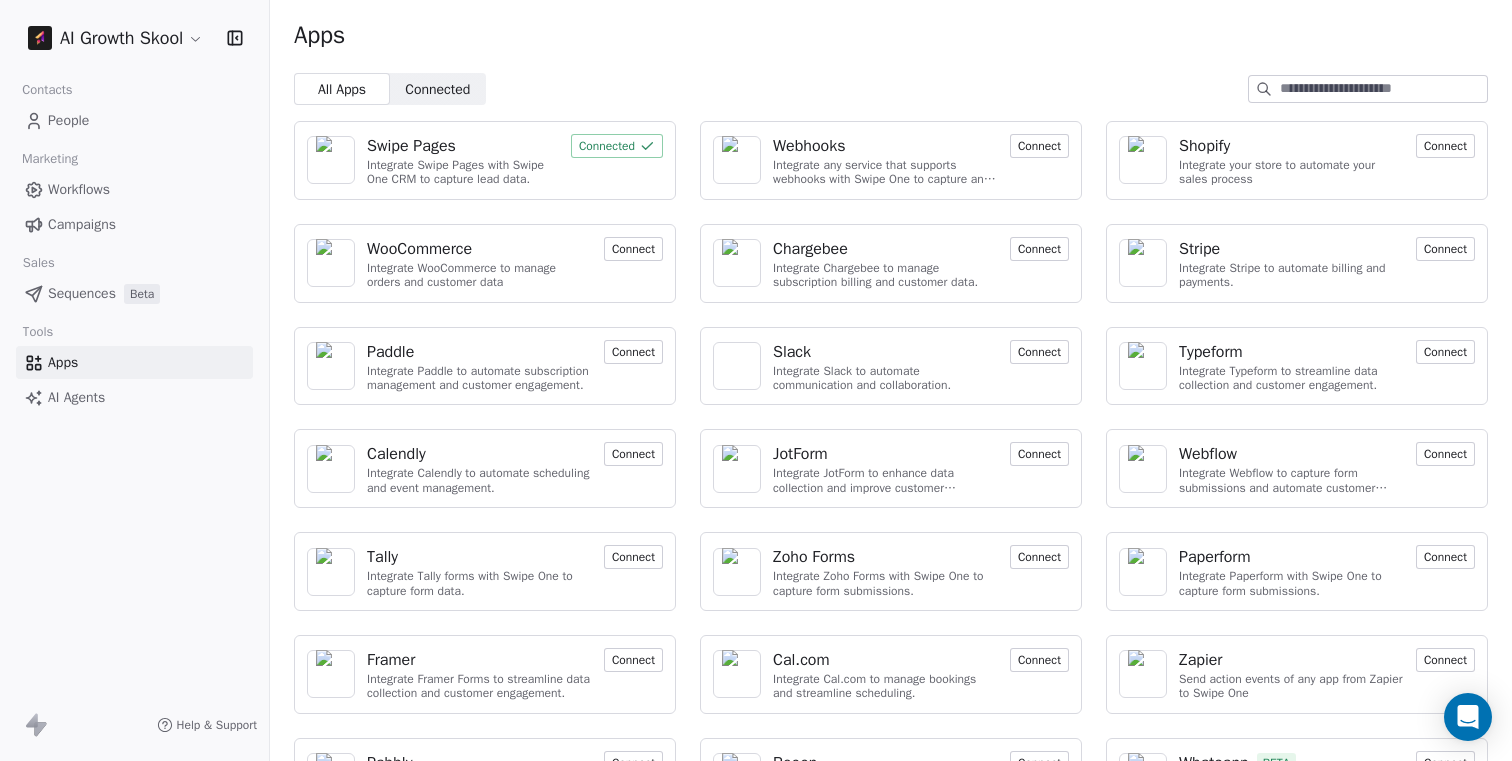 scroll, scrollTop: 0, scrollLeft: 0, axis: both 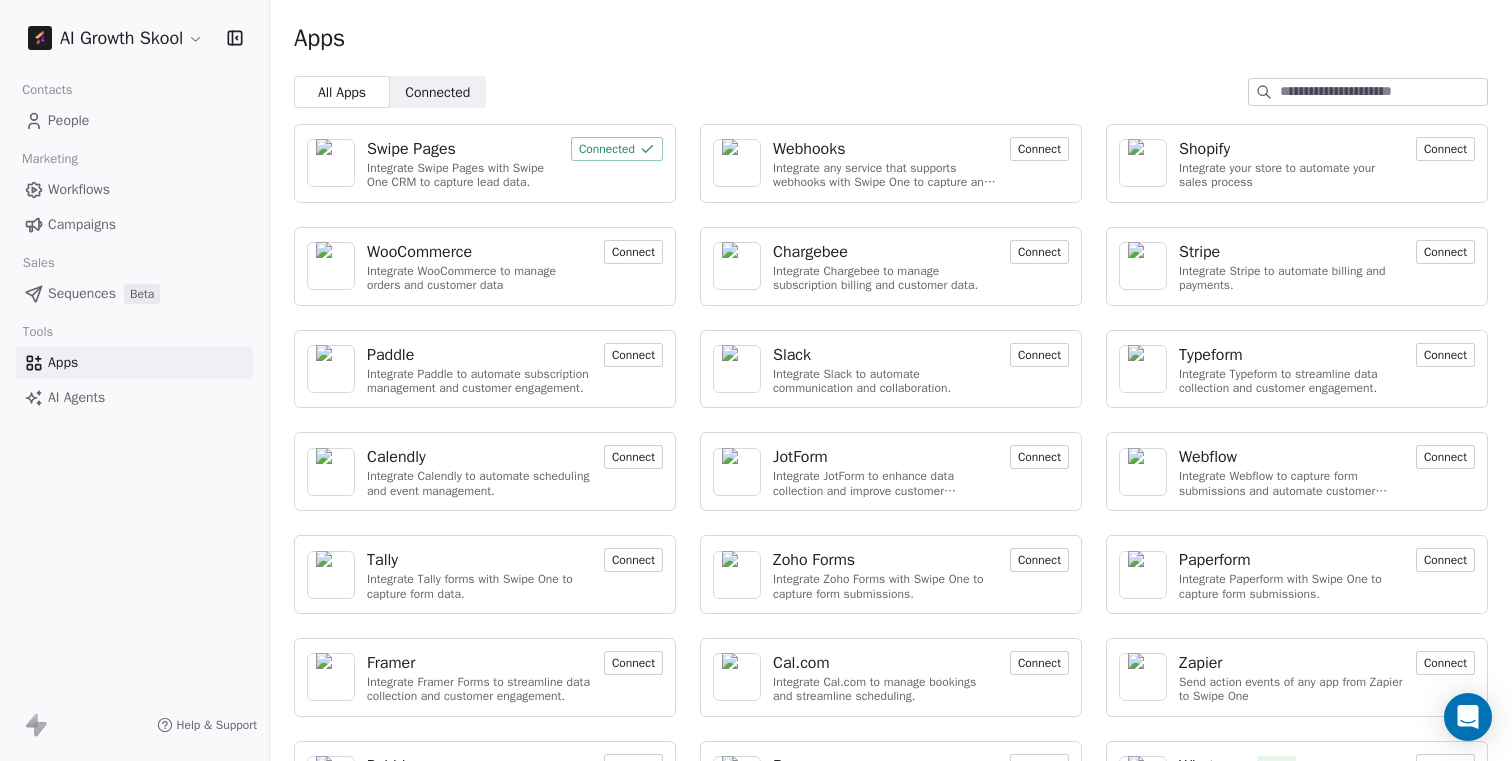 click on "Connected" at bounding box center (437, 92) 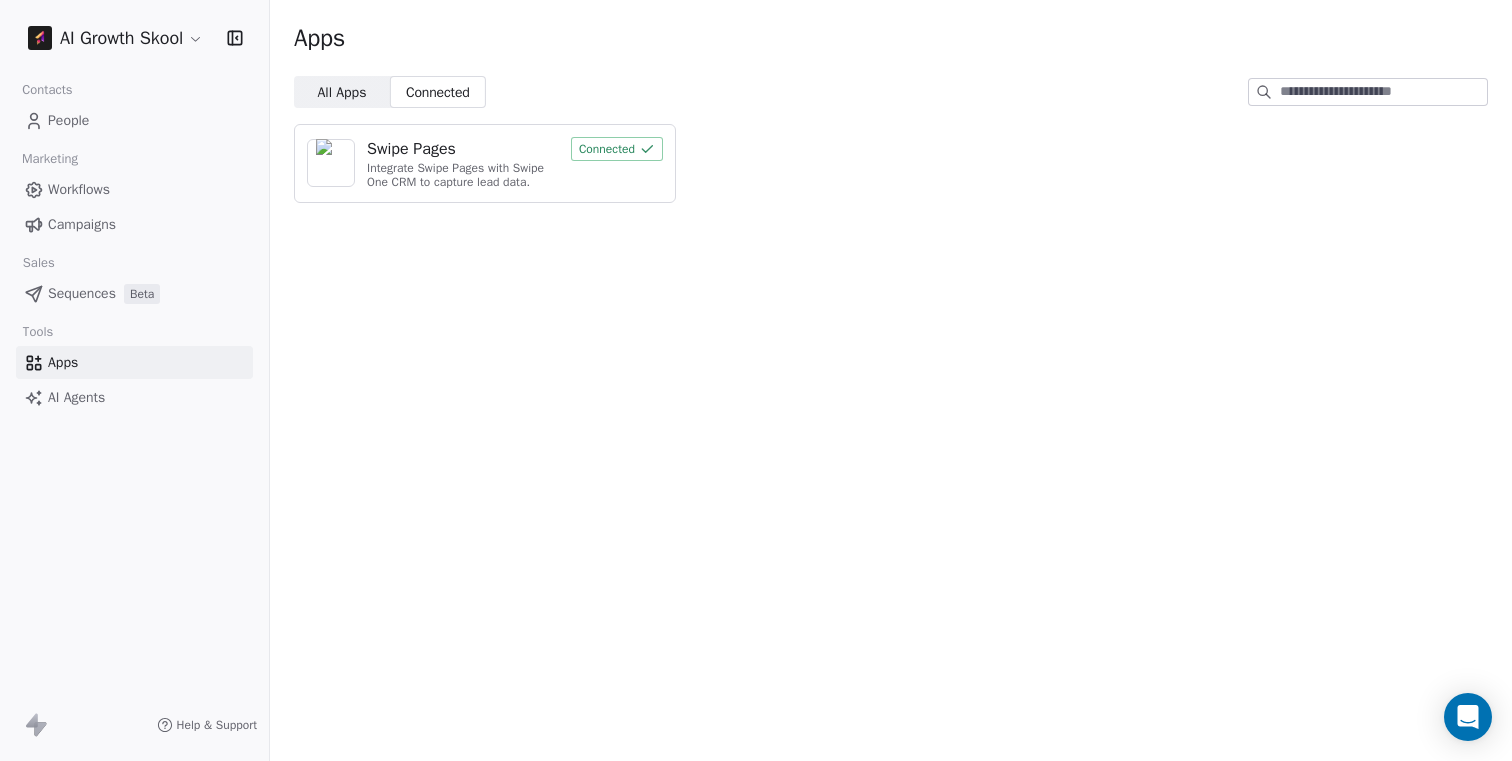 click on "All Apps" at bounding box center [341, 92] 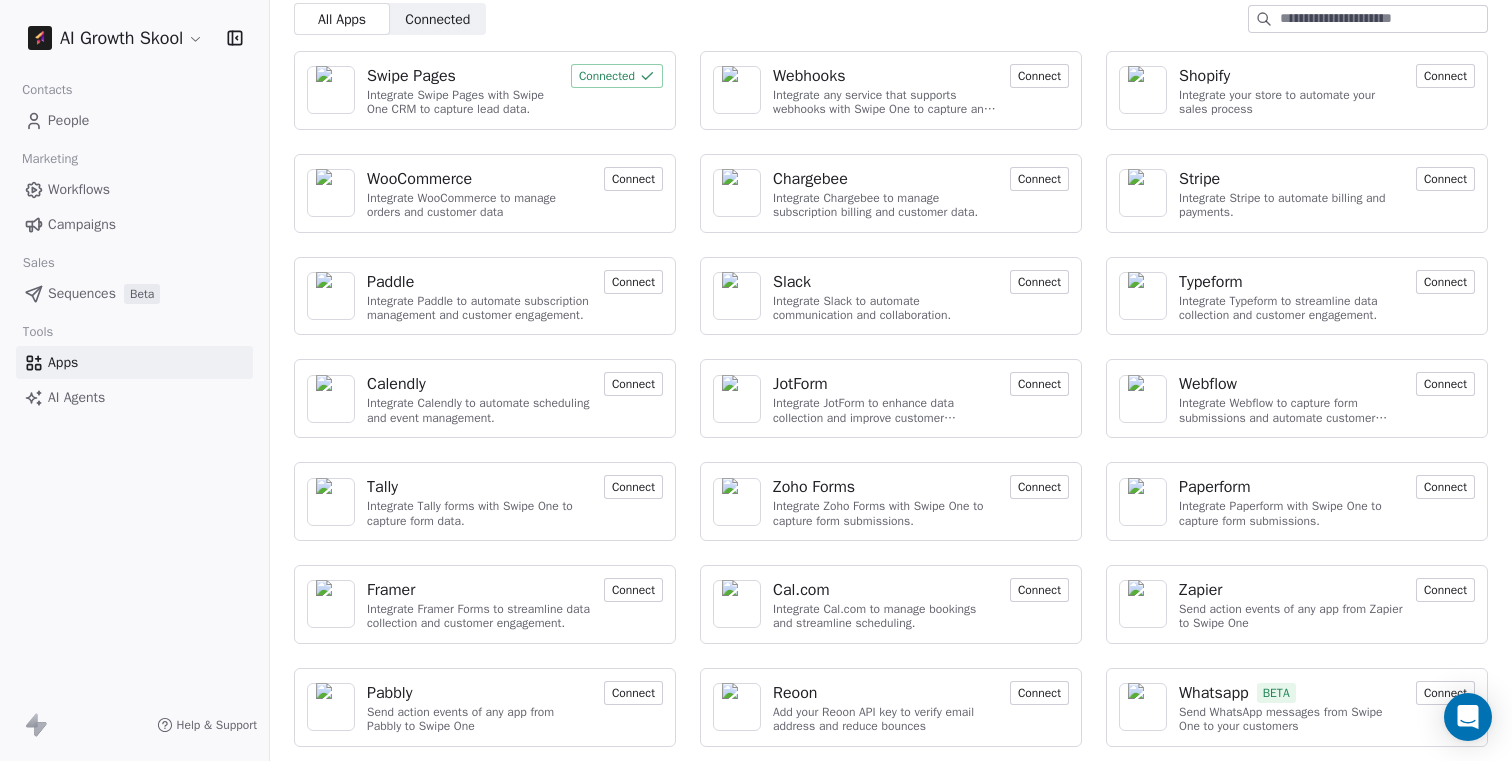 scroll, scrollTop: 74, scrollLeft: 0, axis: vertical 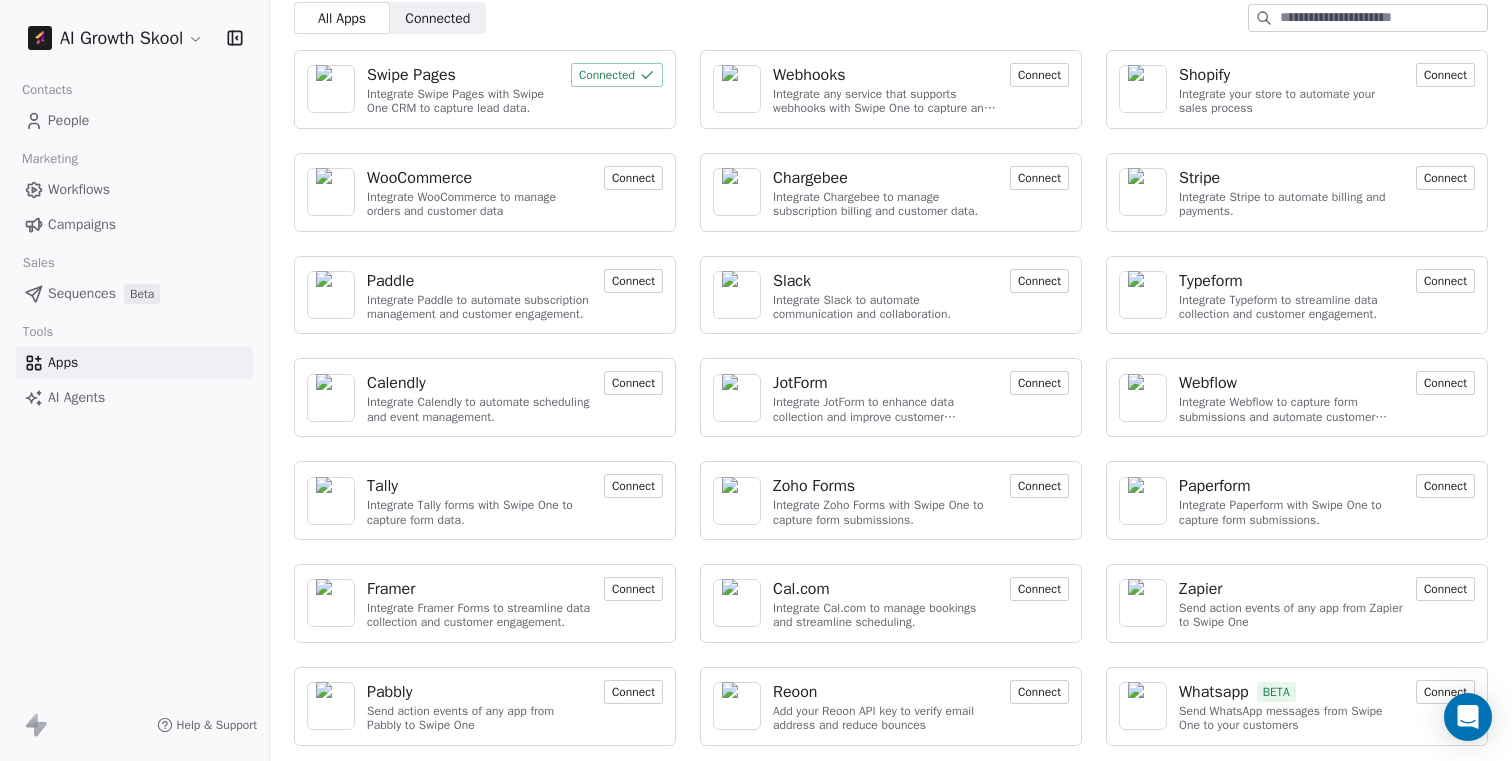 click on "Connect" at bounding box center (1445, 692) 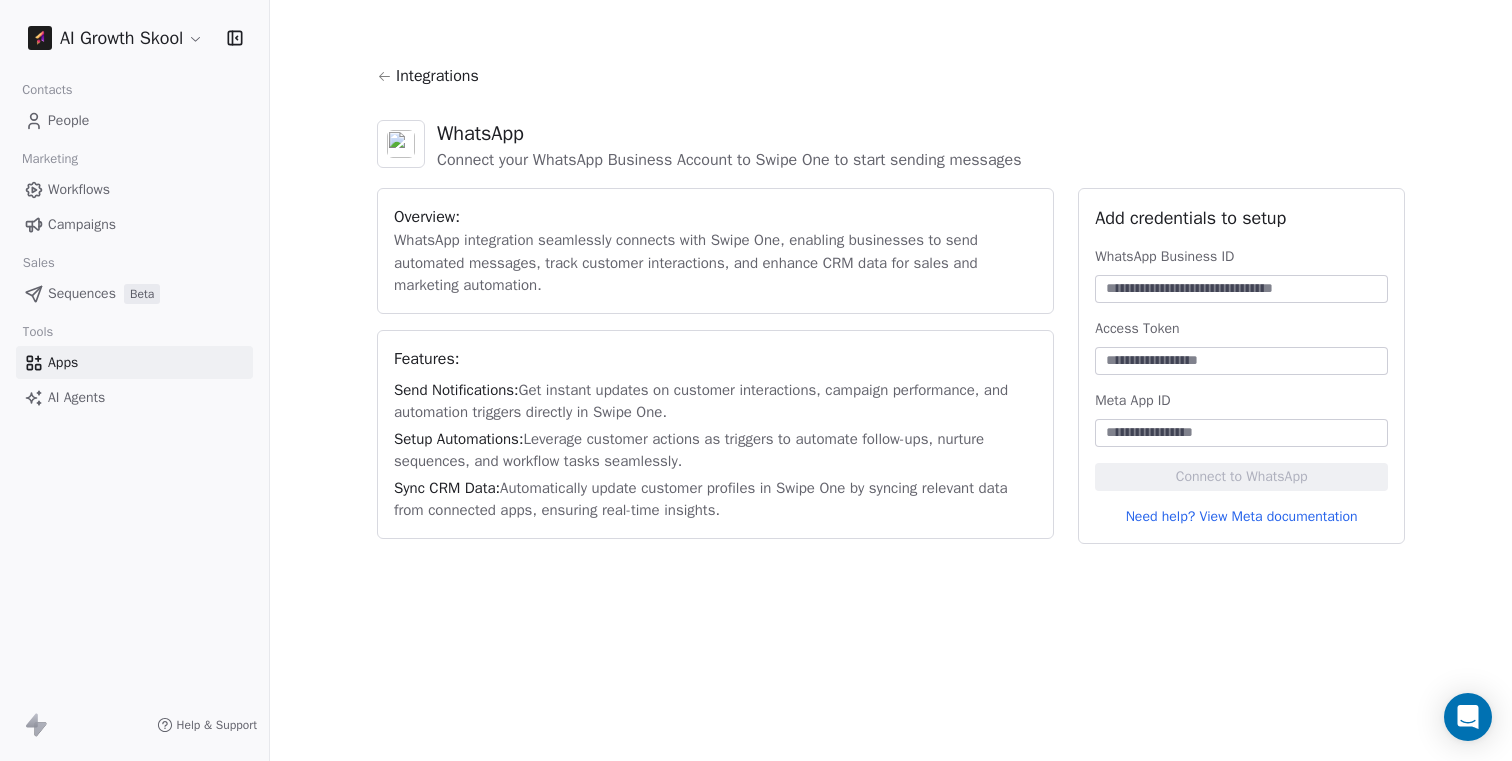 click at bounding box center (1241, 289) 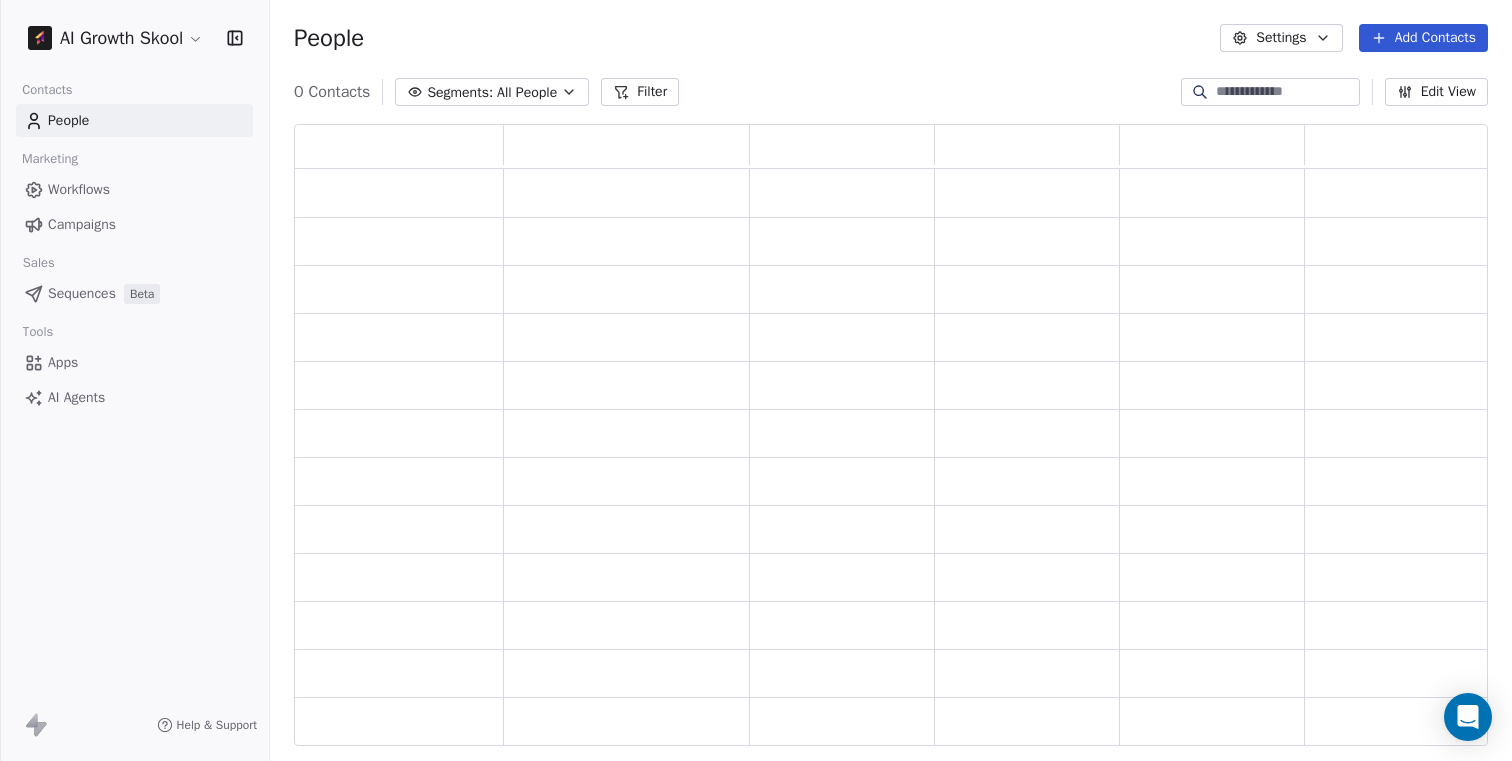scroll, scrollTop: 16, scrollLeft: 16, axis: both 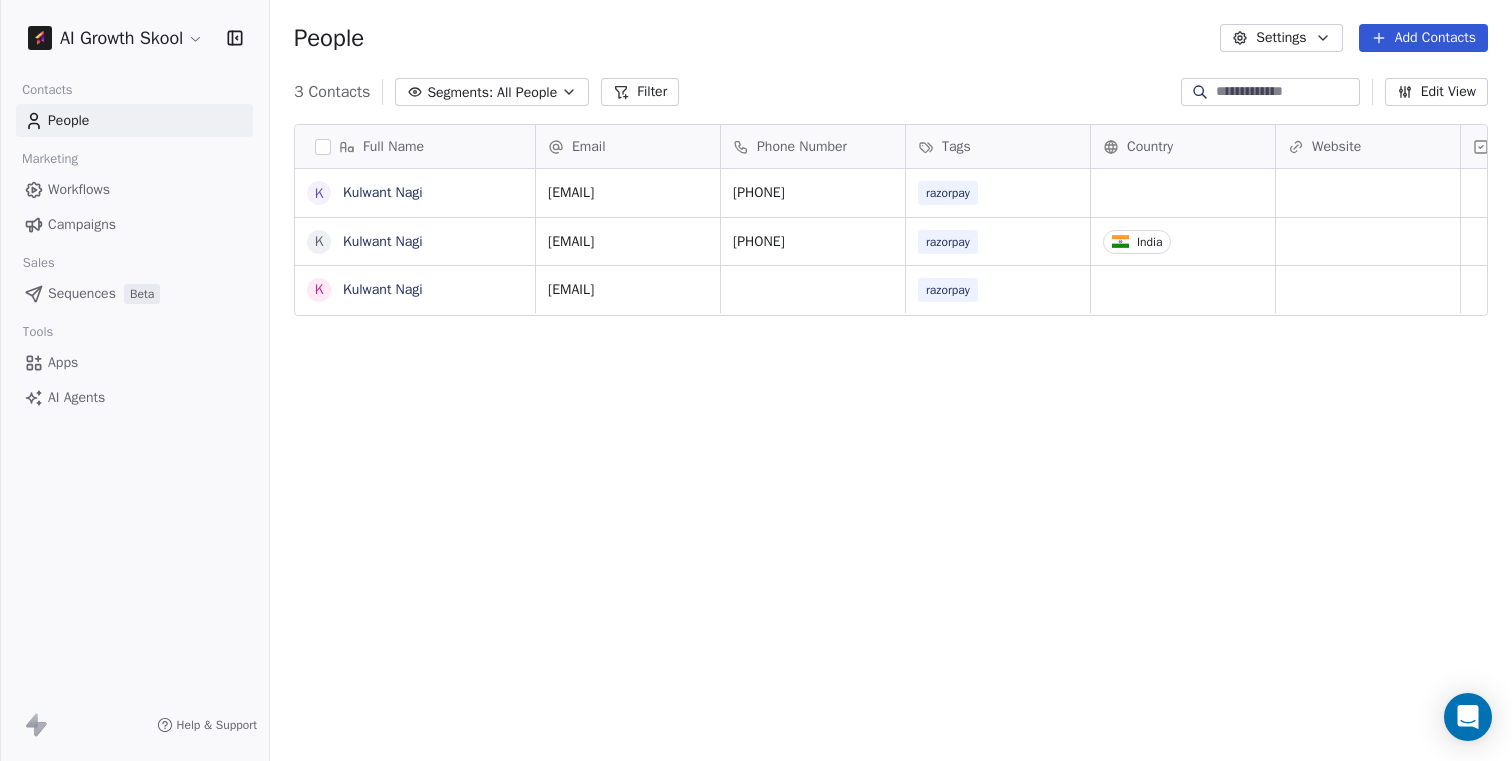 click at bounding box center [323, 147] 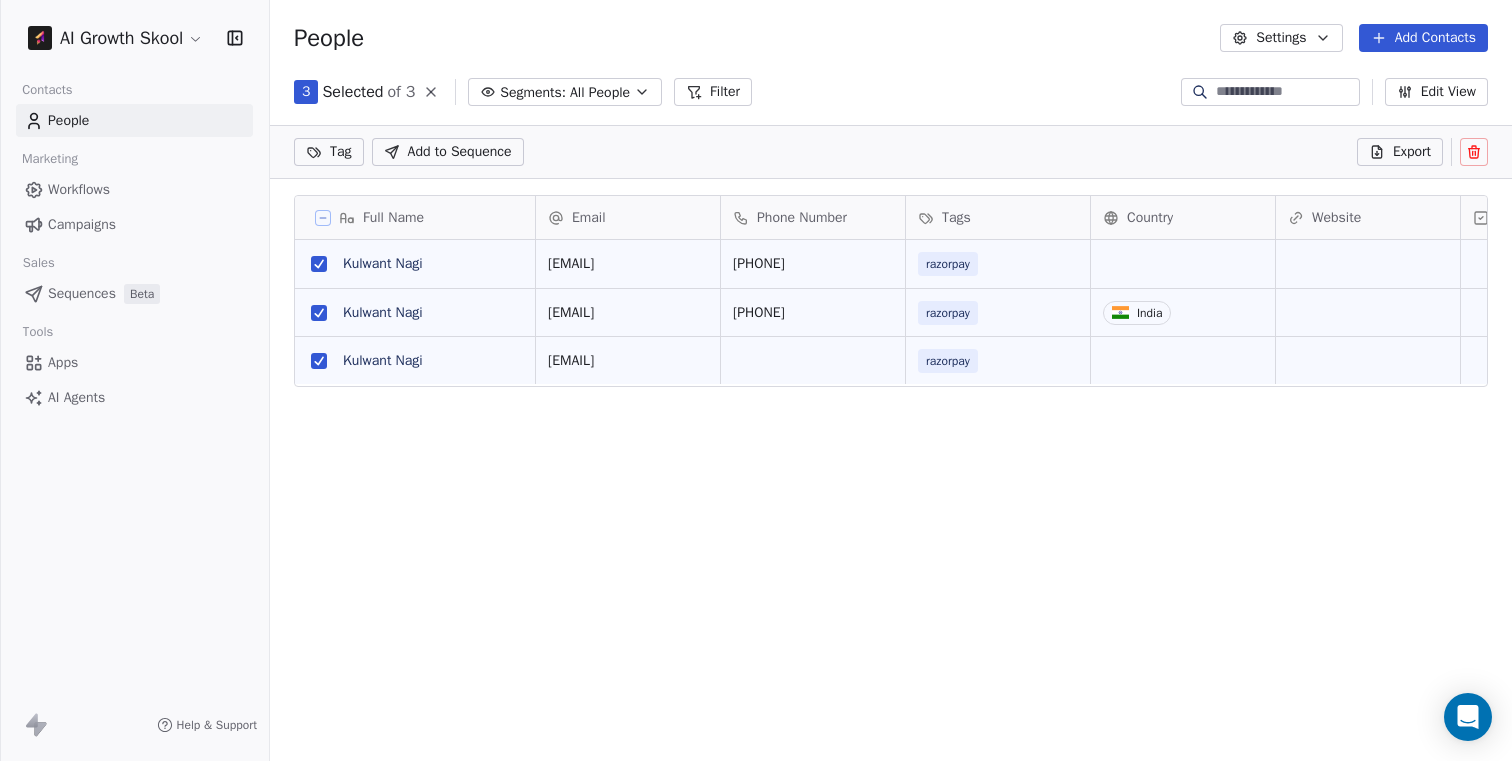 click 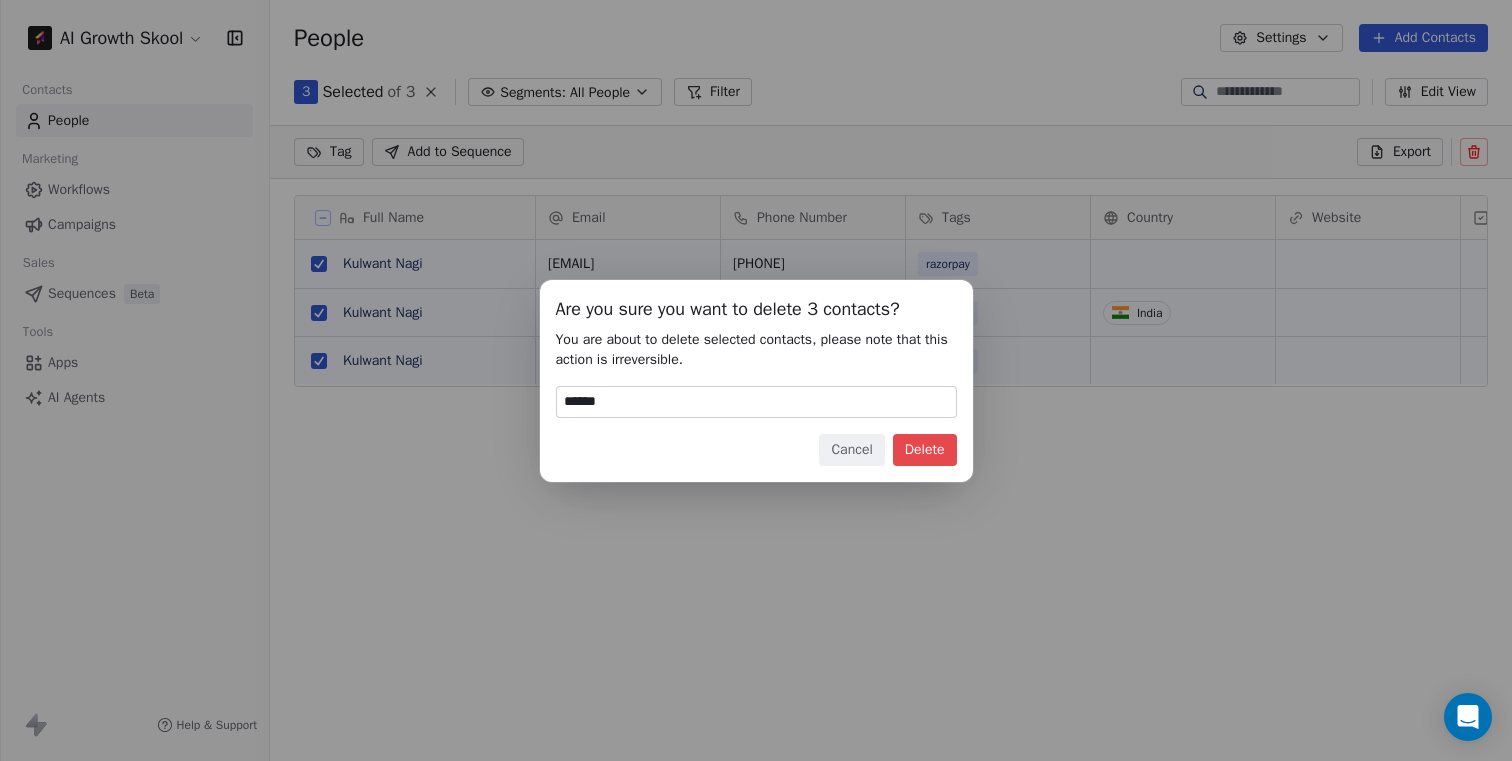 type on "******" 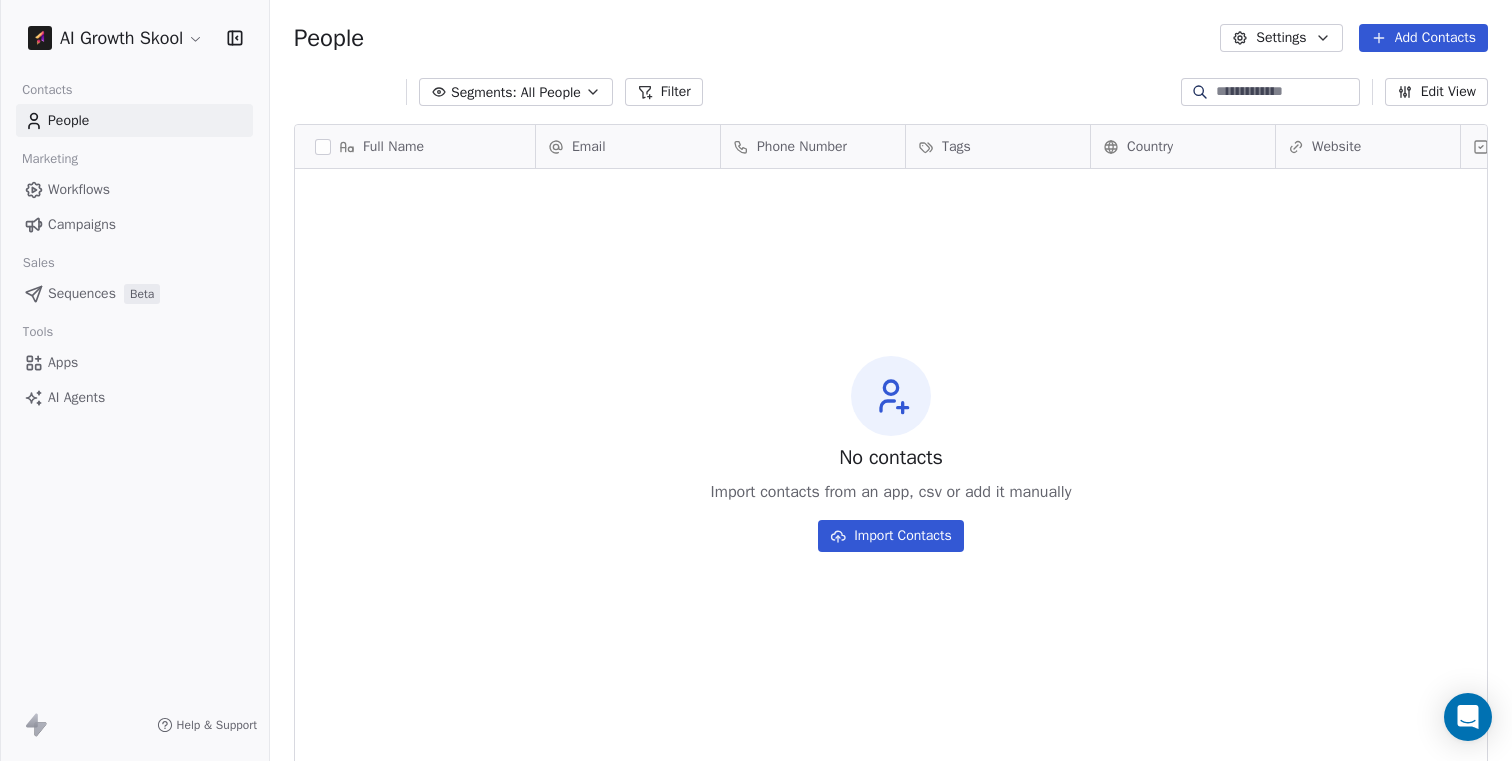 scroll, scrollTop: 16, scrollLeft: 16, axis: both 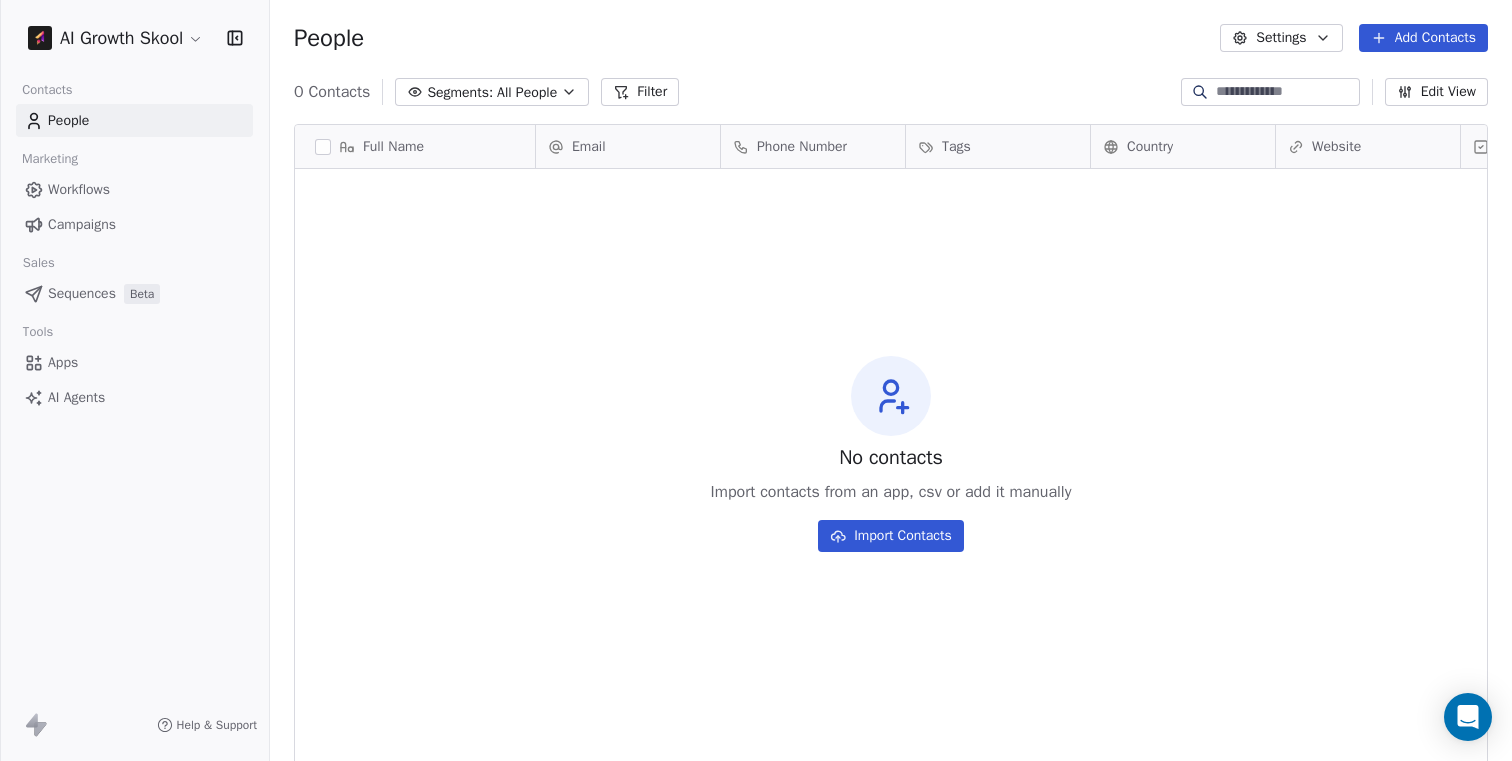 click on "Apps" at bounding box center [134, 362] 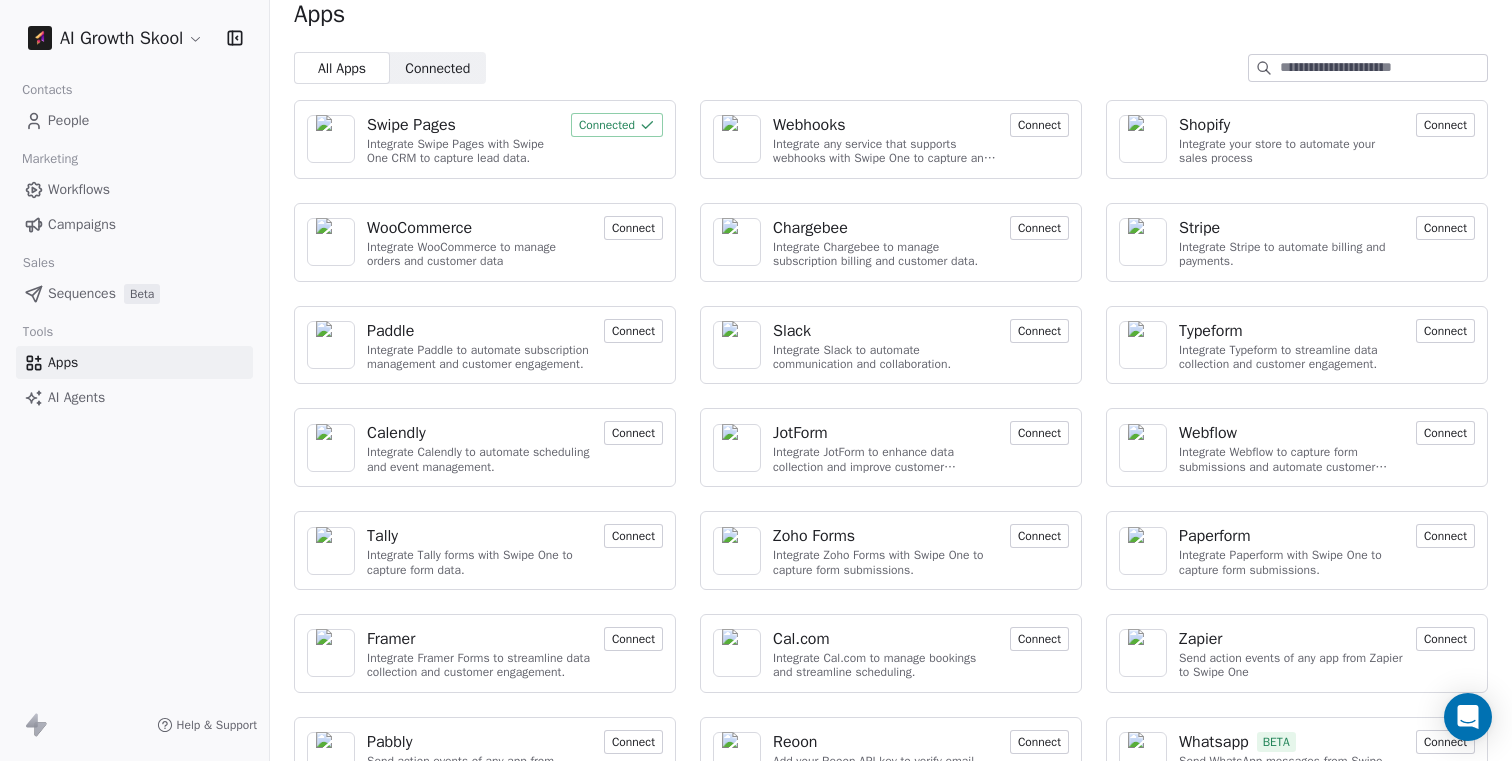scroll, scrollTop: 74, scrollLeft: 0, axis: vertical 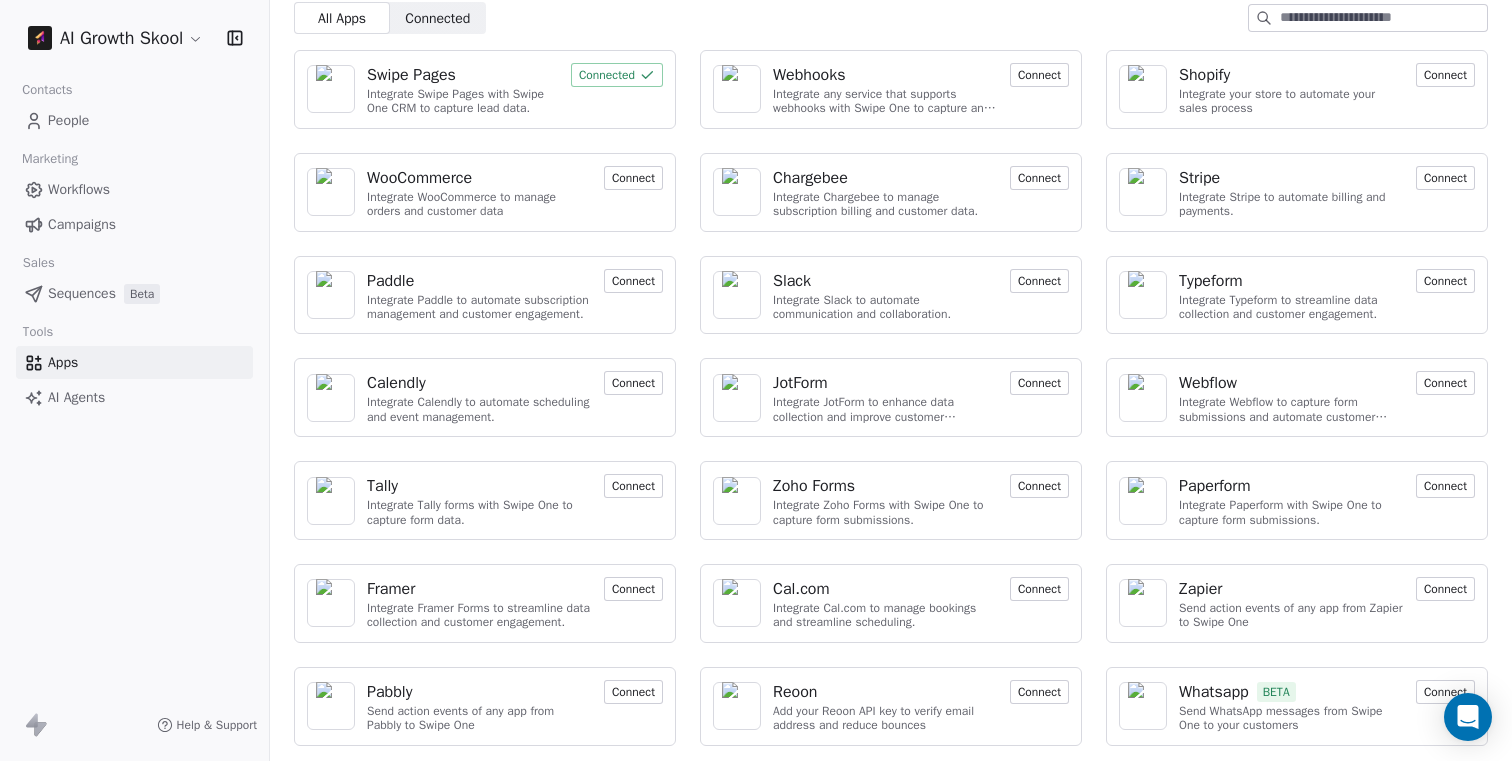 click on "Integrate any service that supports webhooks with Swipe One to capture and automate data workflows." at bounding box center (885, 101) 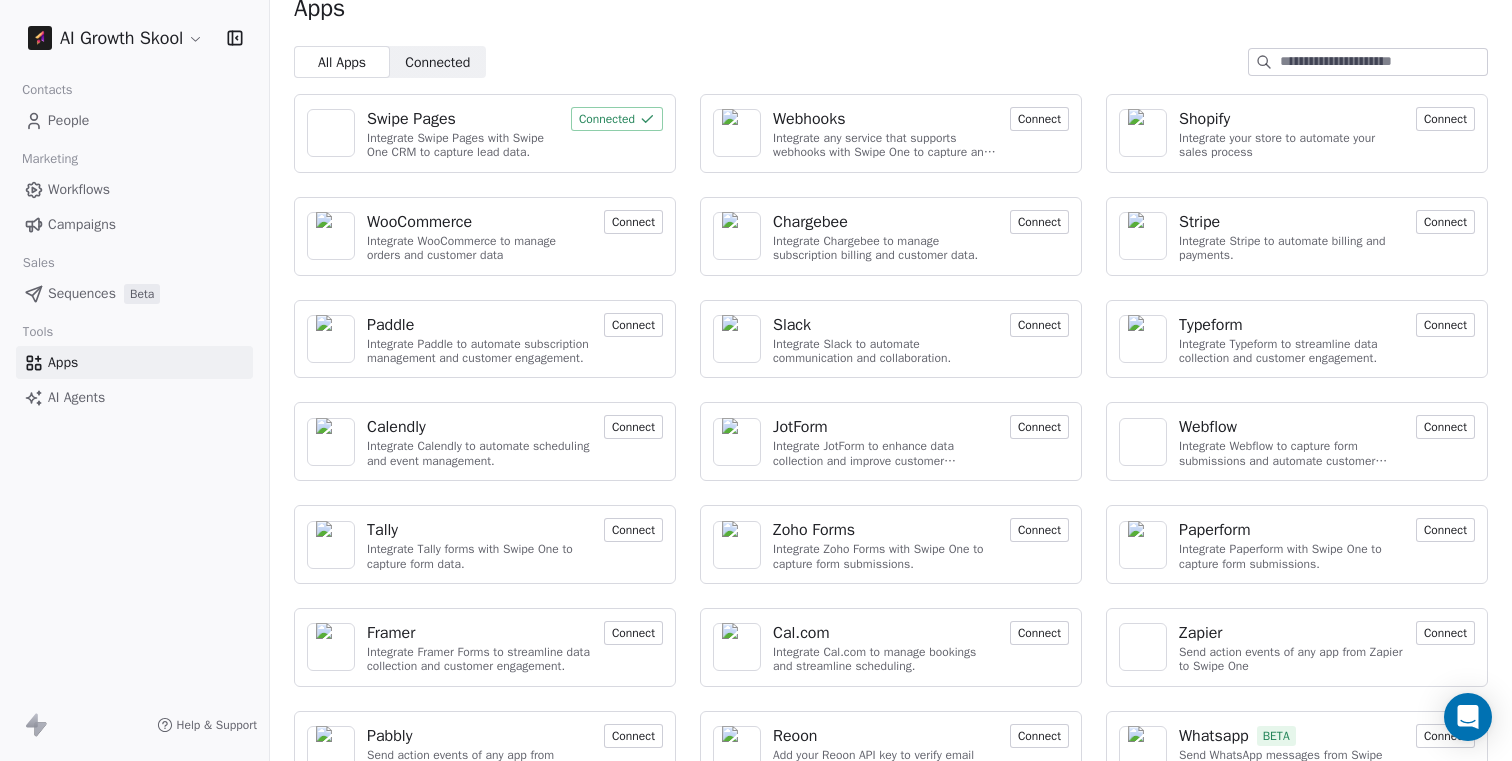 scroll, scrollTop: 74, scrollLeft: 0, axis: vertical 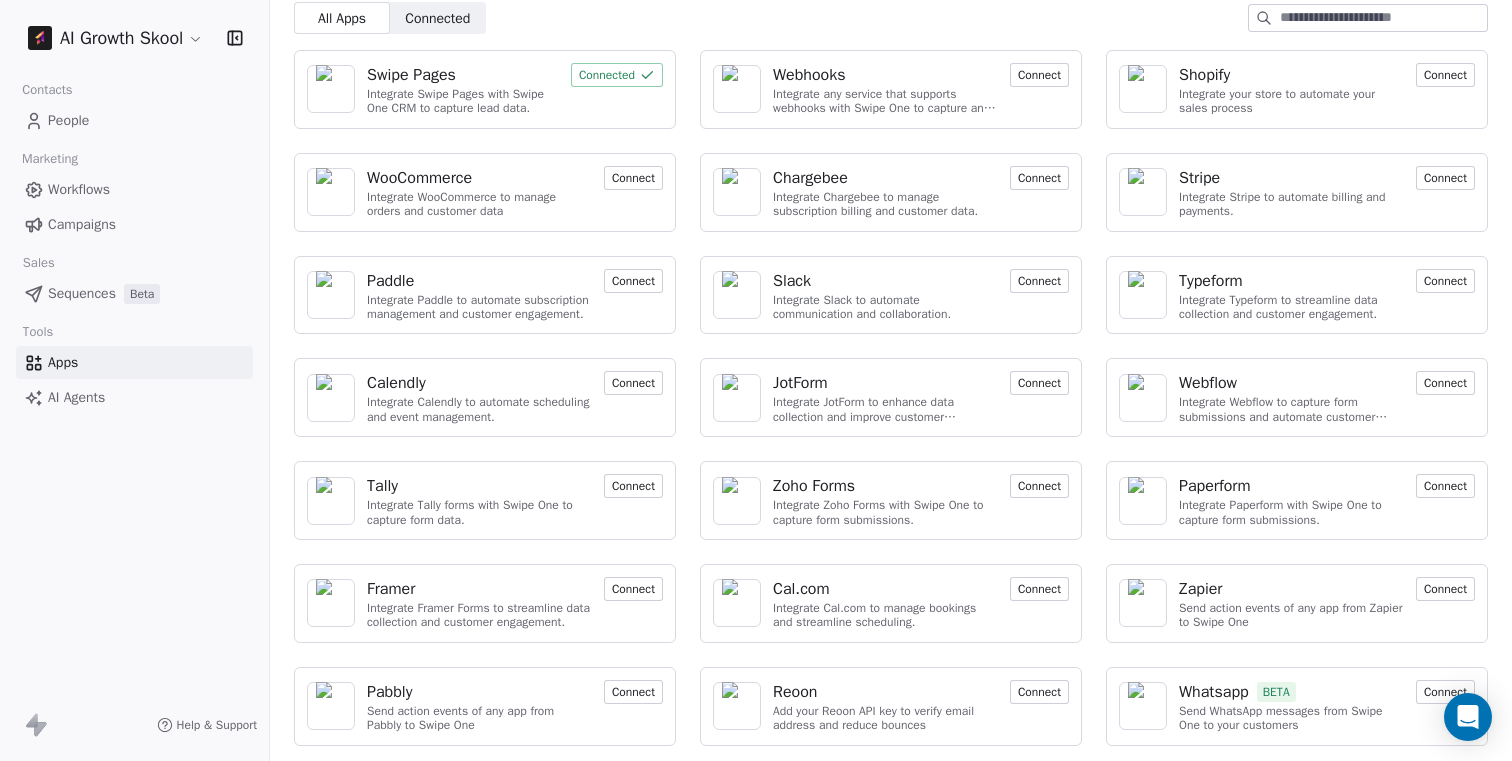 click on "Connect" at bounding box center [633, 692] 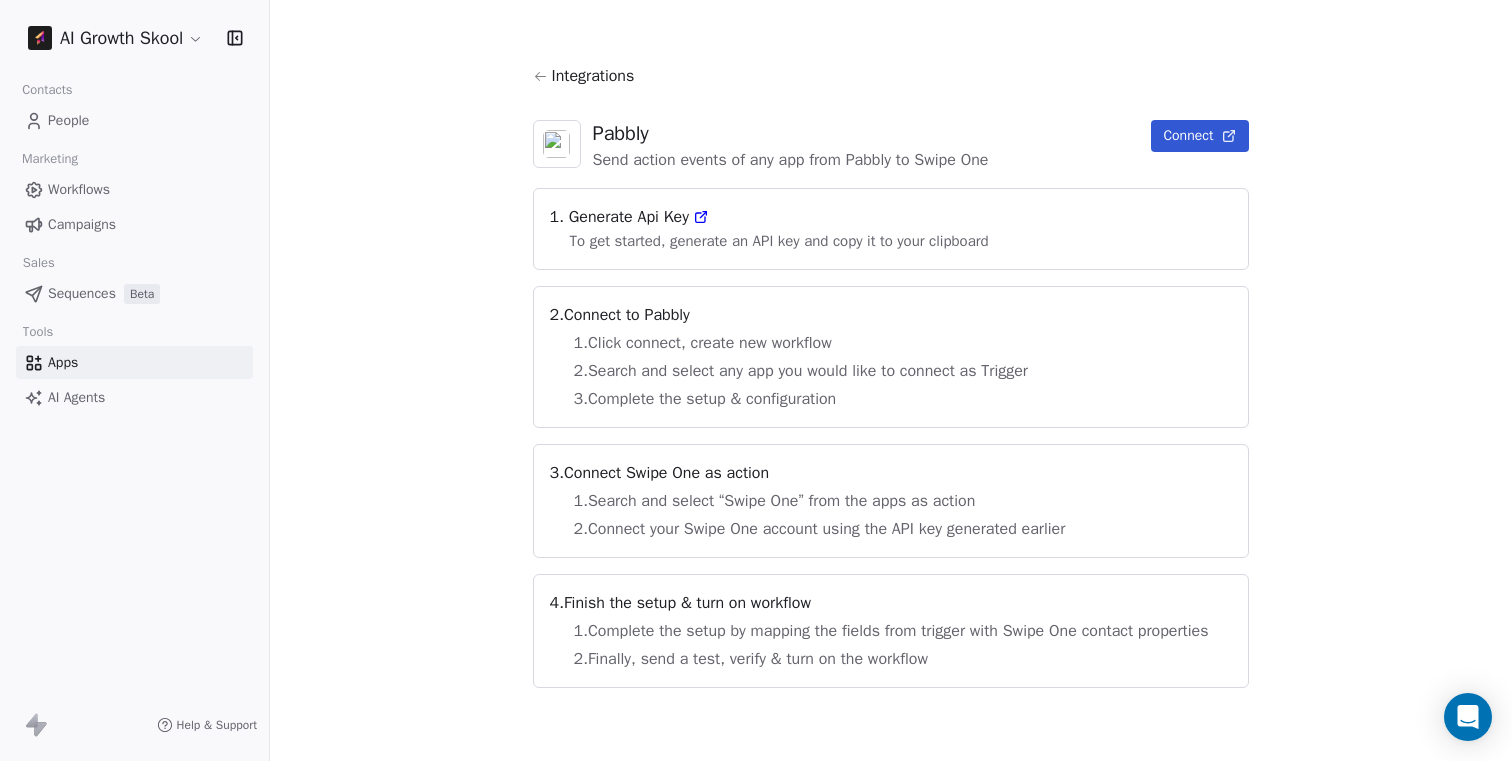 scroll, scrollTop: 0, scrollLeft: 0, axis: both 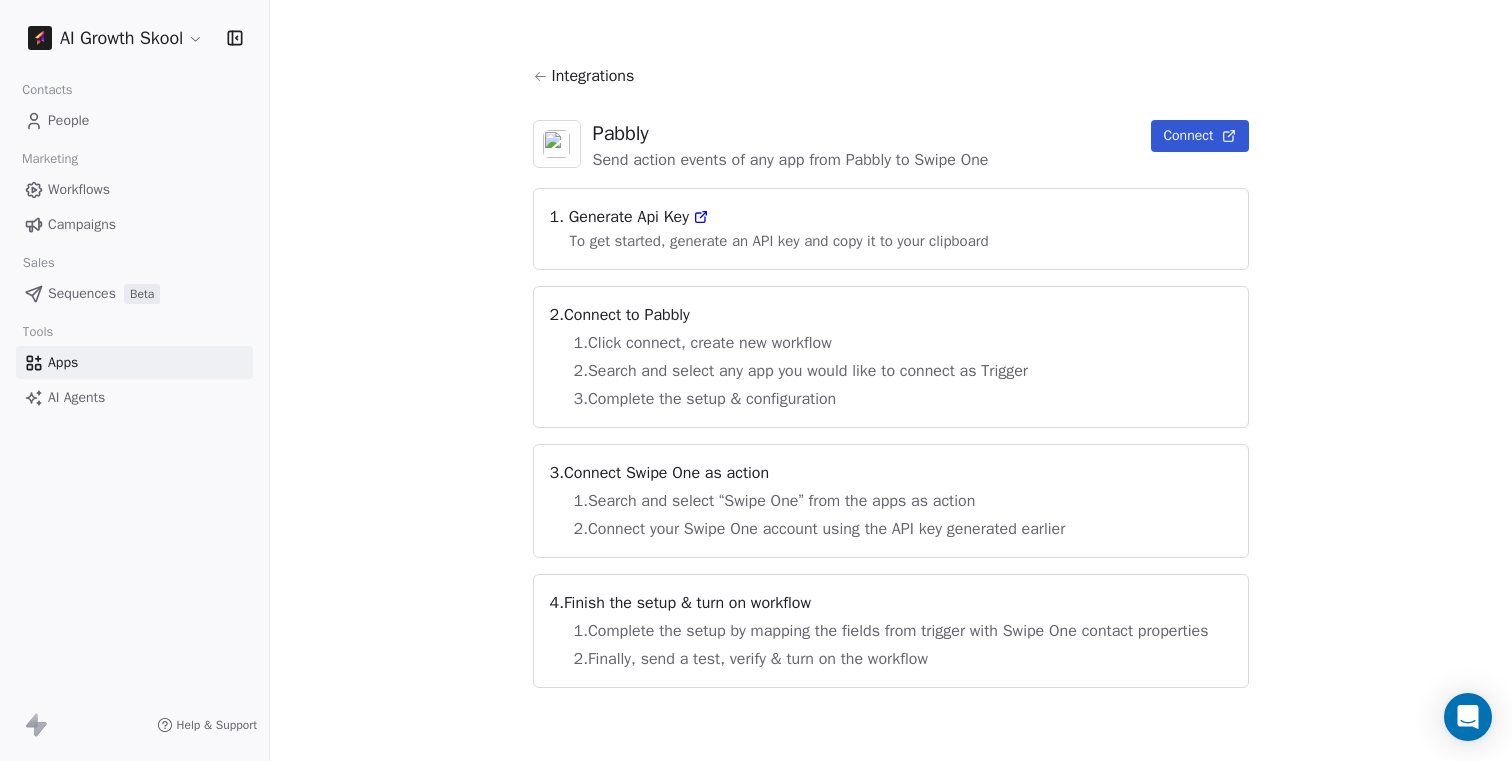 click 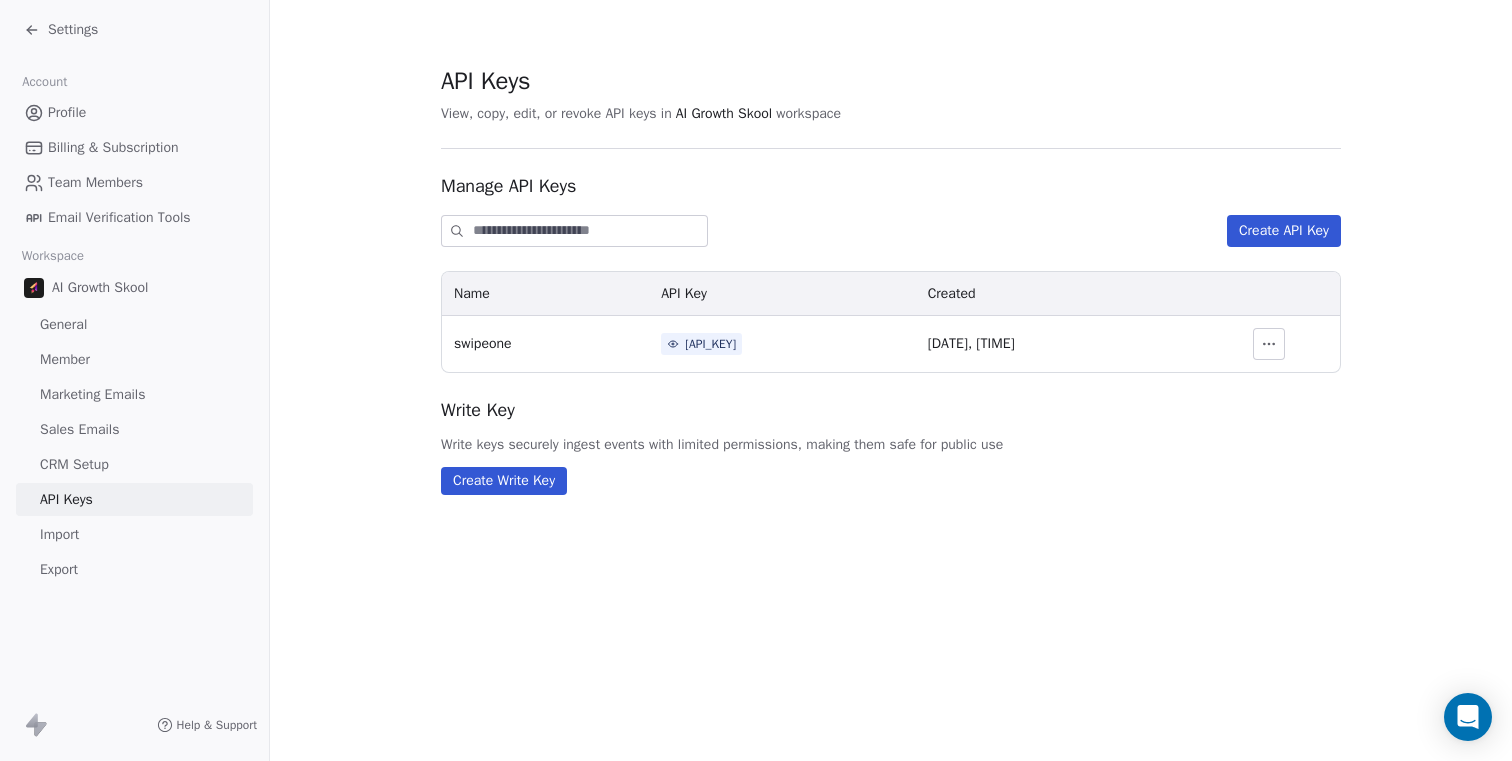 click on "sp_93329d9291114465b47aab4844b6203b" at bounding box center [710, 344] 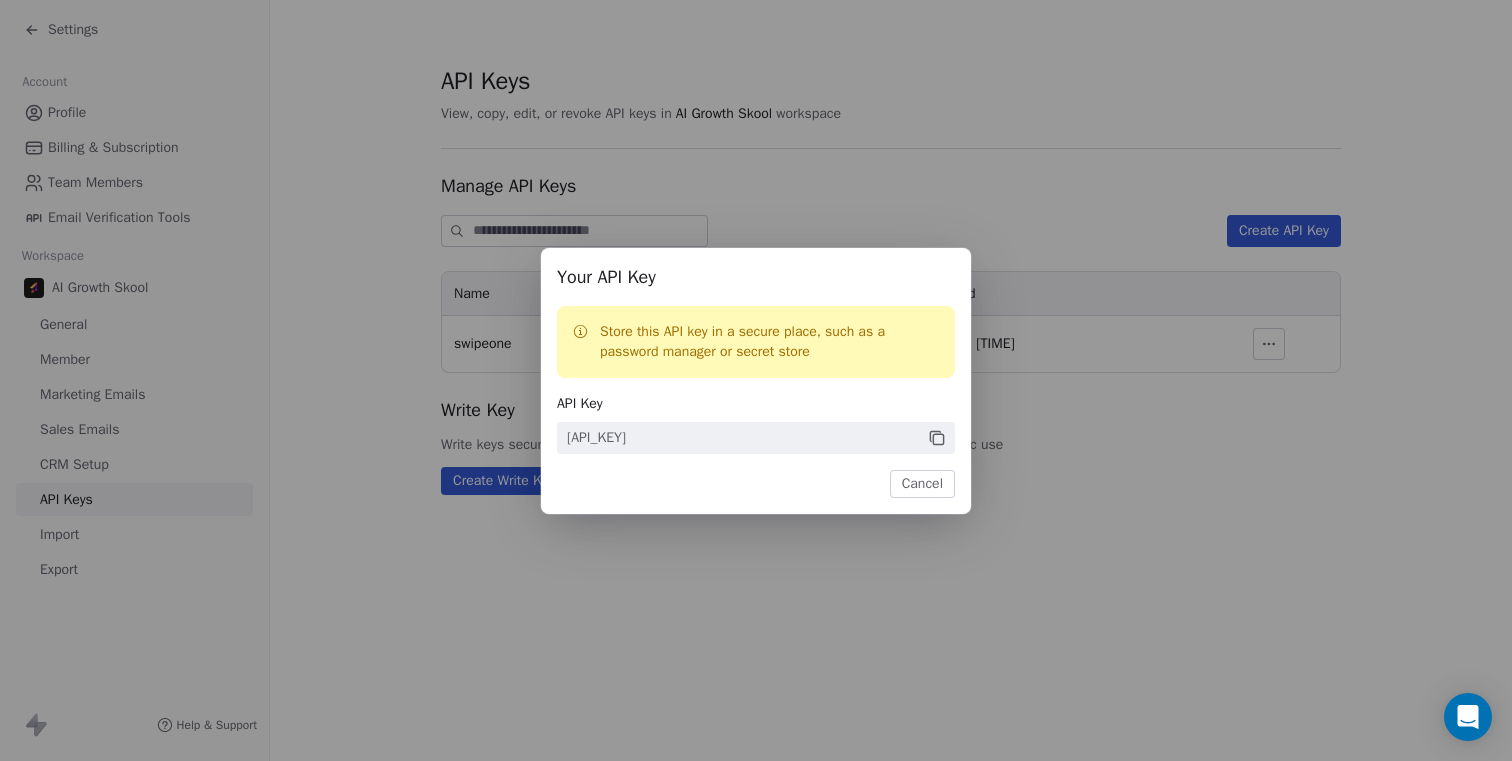 click 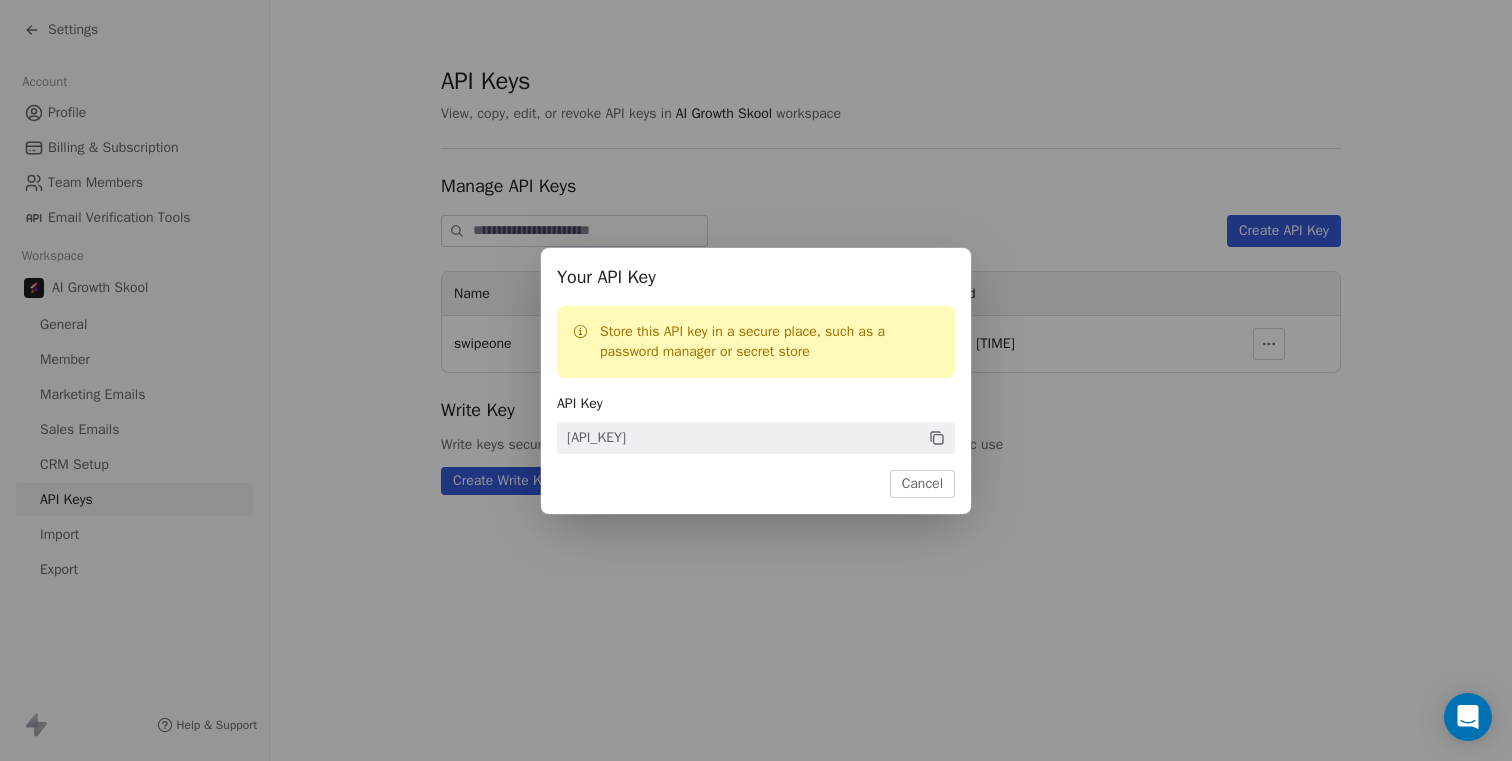 click on "Cancel" at bounding box center (922, 484) 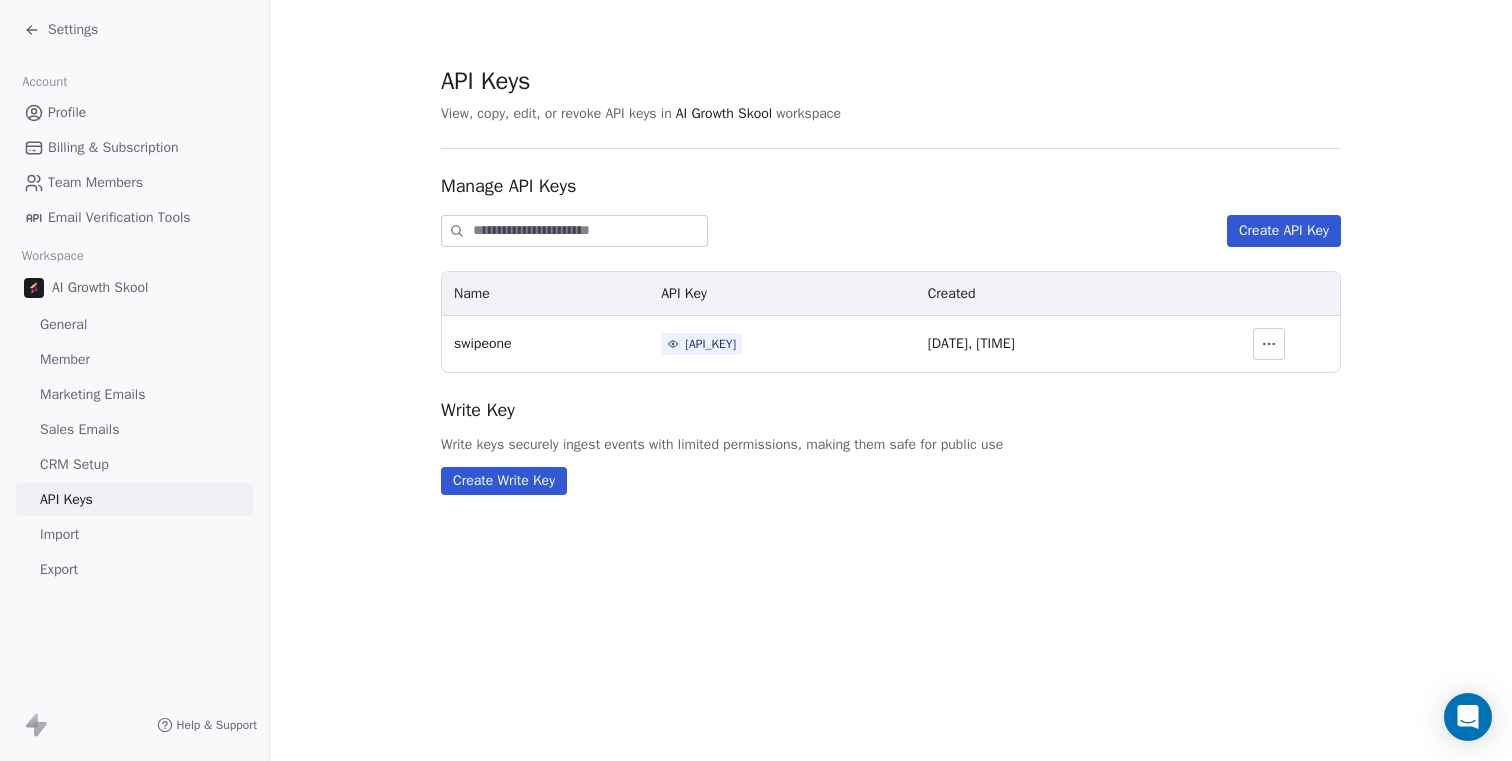 click 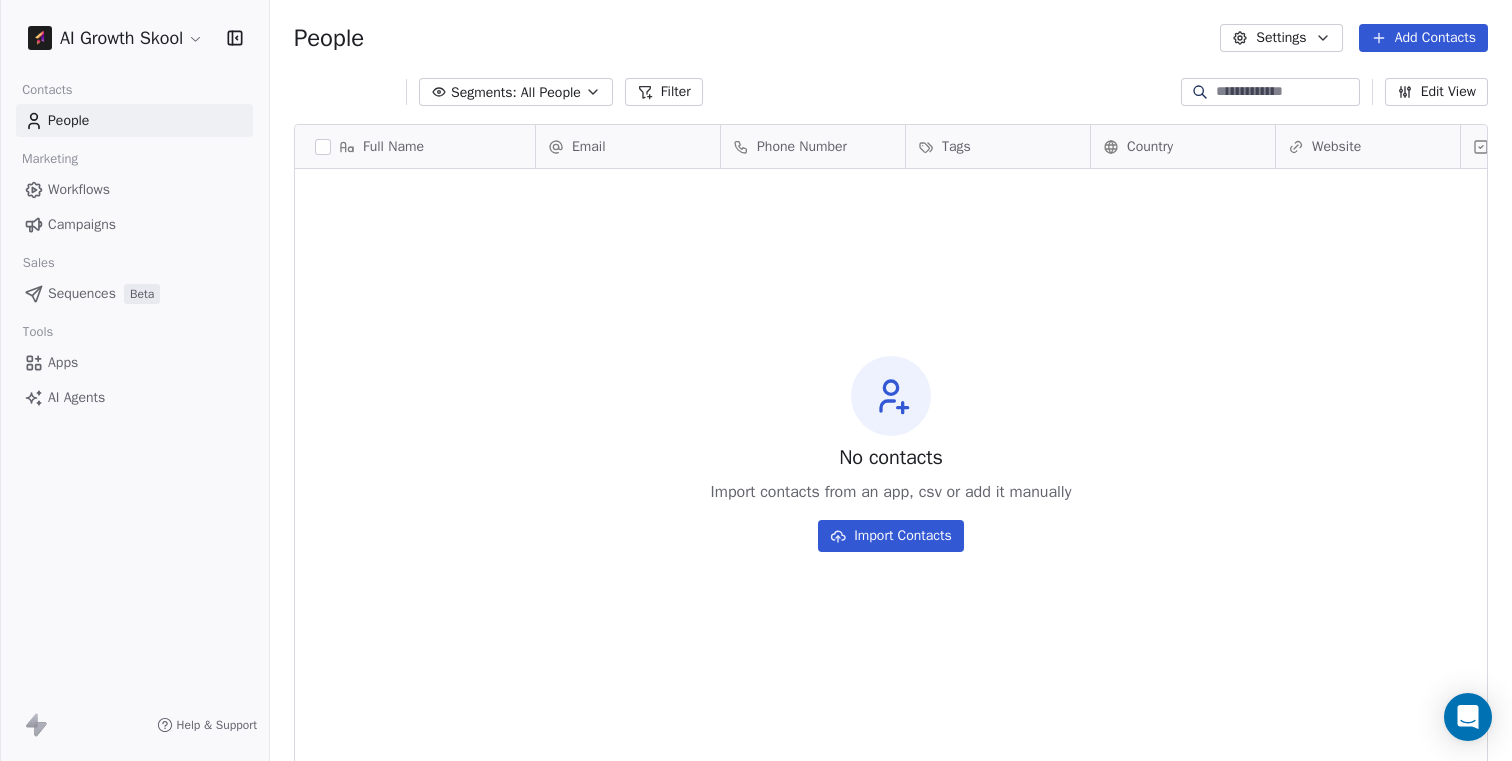scroll, scrollTop: 16, scrollLeft: 16, axis: both 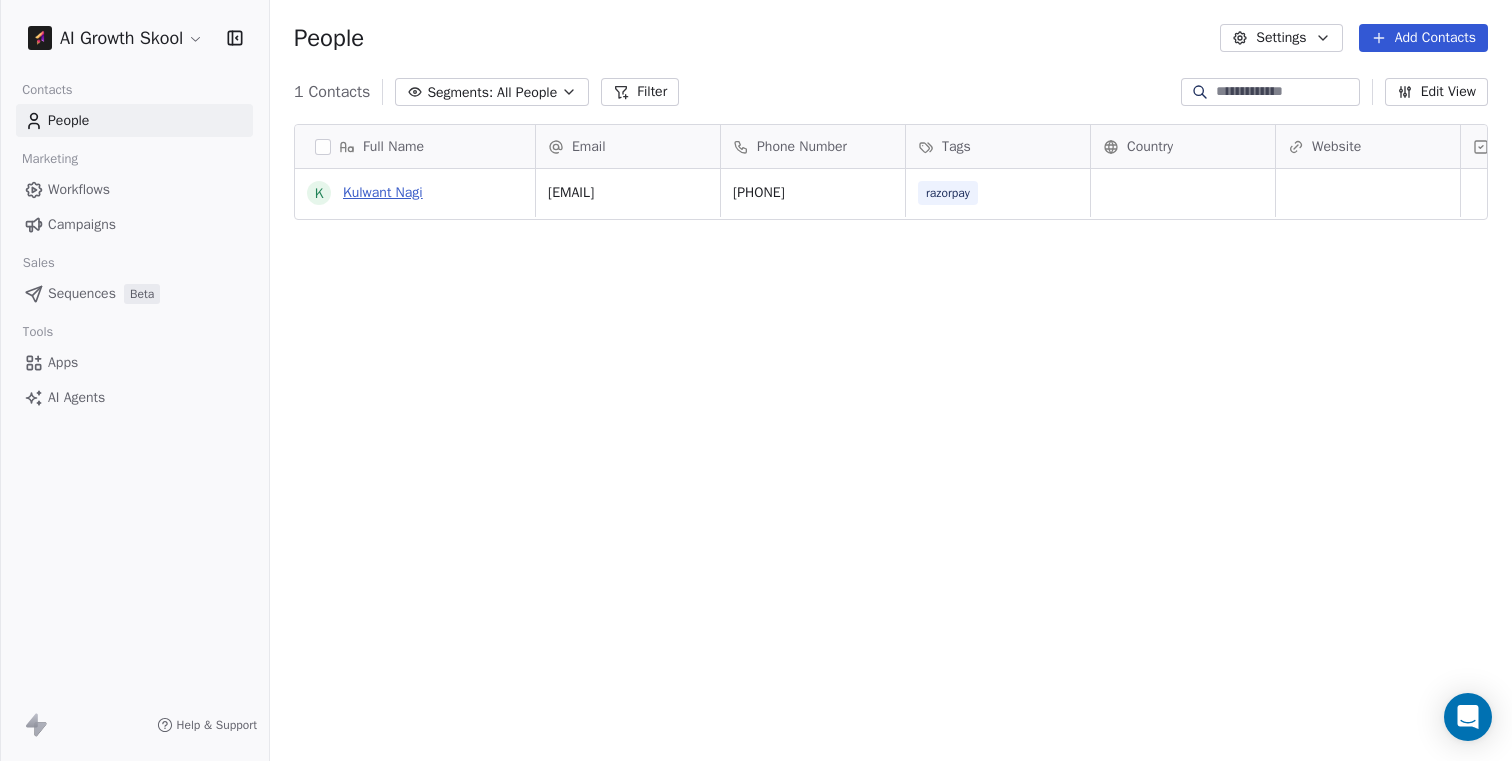 click on "Kulwant Nagi" at bounding box center [383, 192] 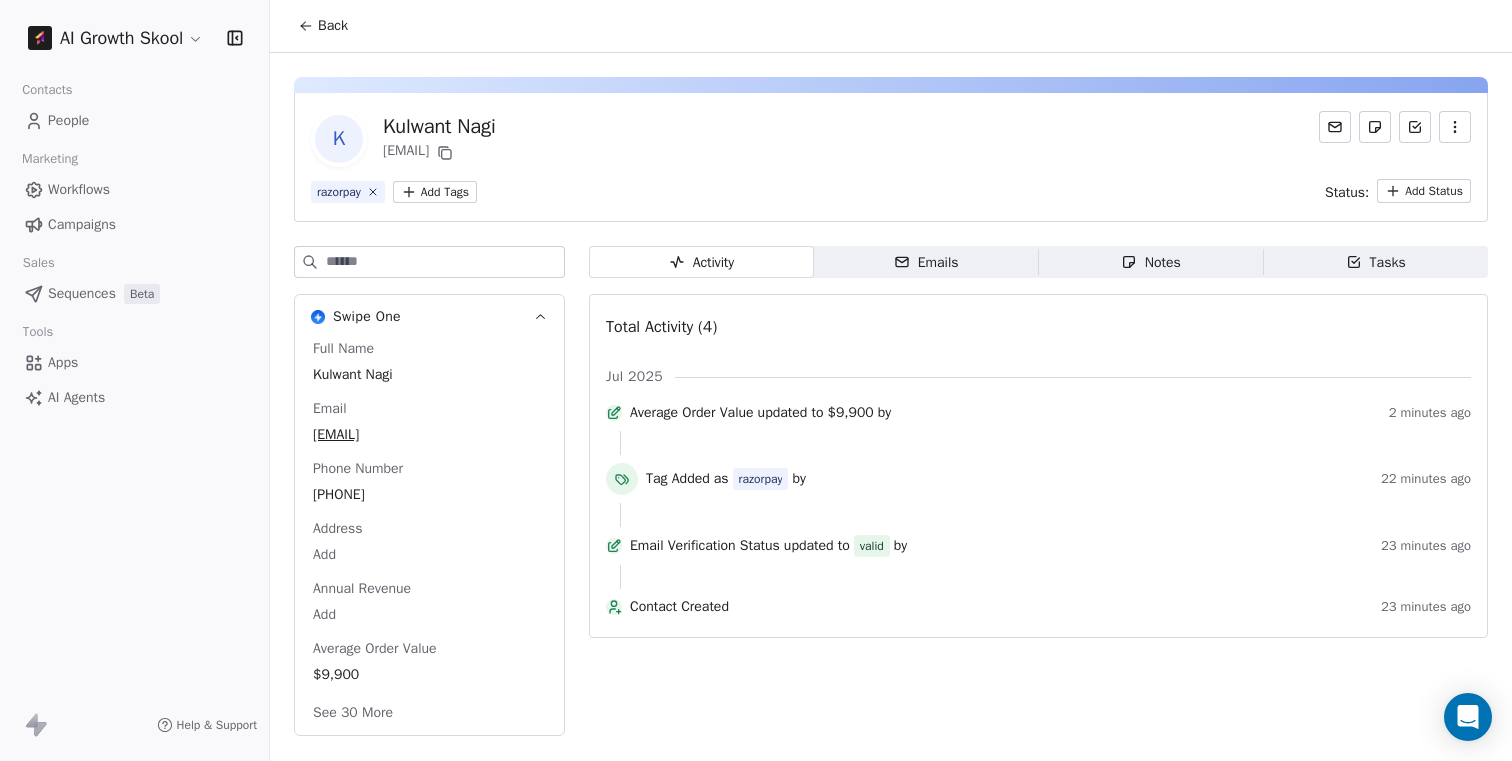 click on "People" at bounding box center (68, 120) 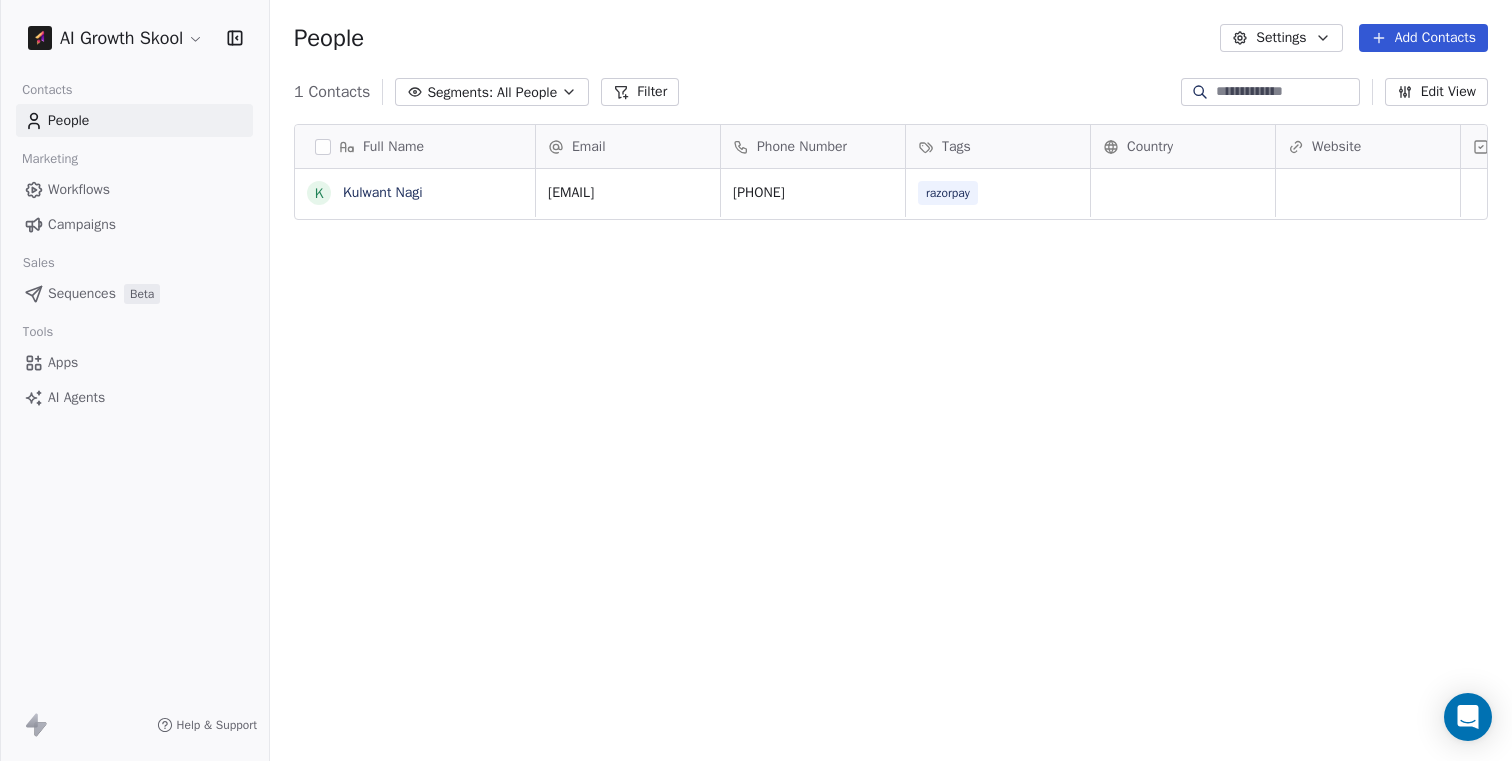 scroll, scrollTop: 16, scrollLeft: 16, axis: both 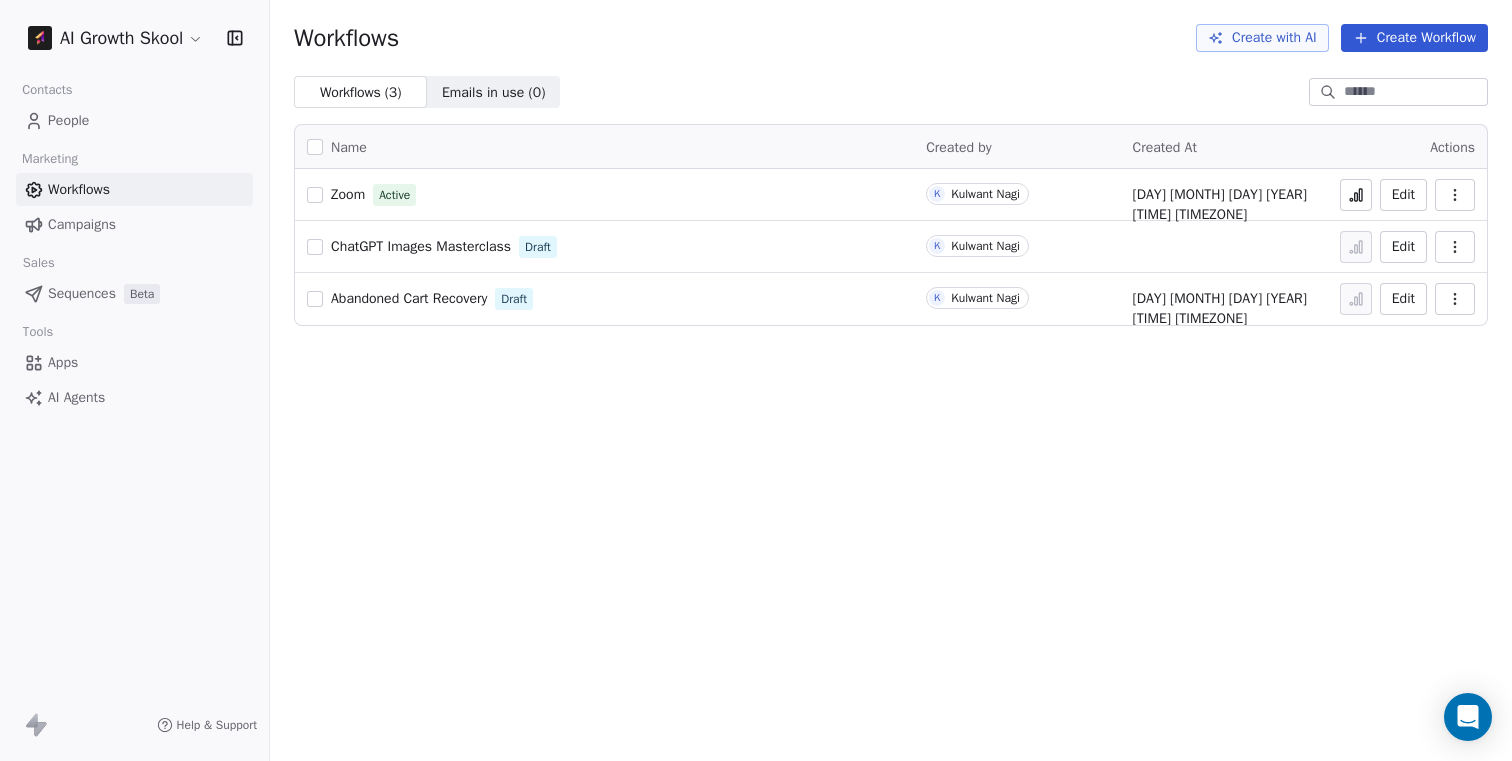 click at bounding box center (315, 147) 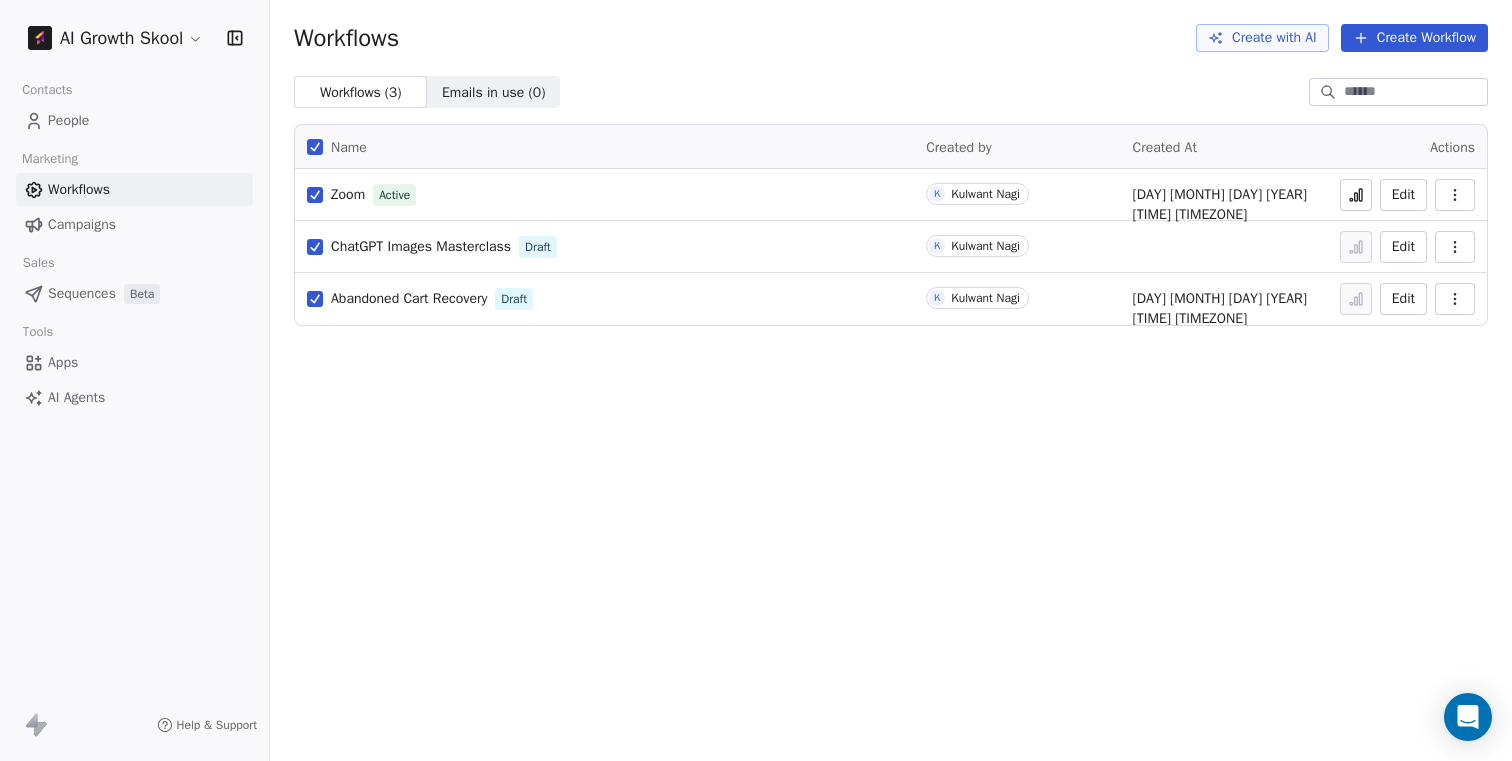 click at bounding box center (315, 147) 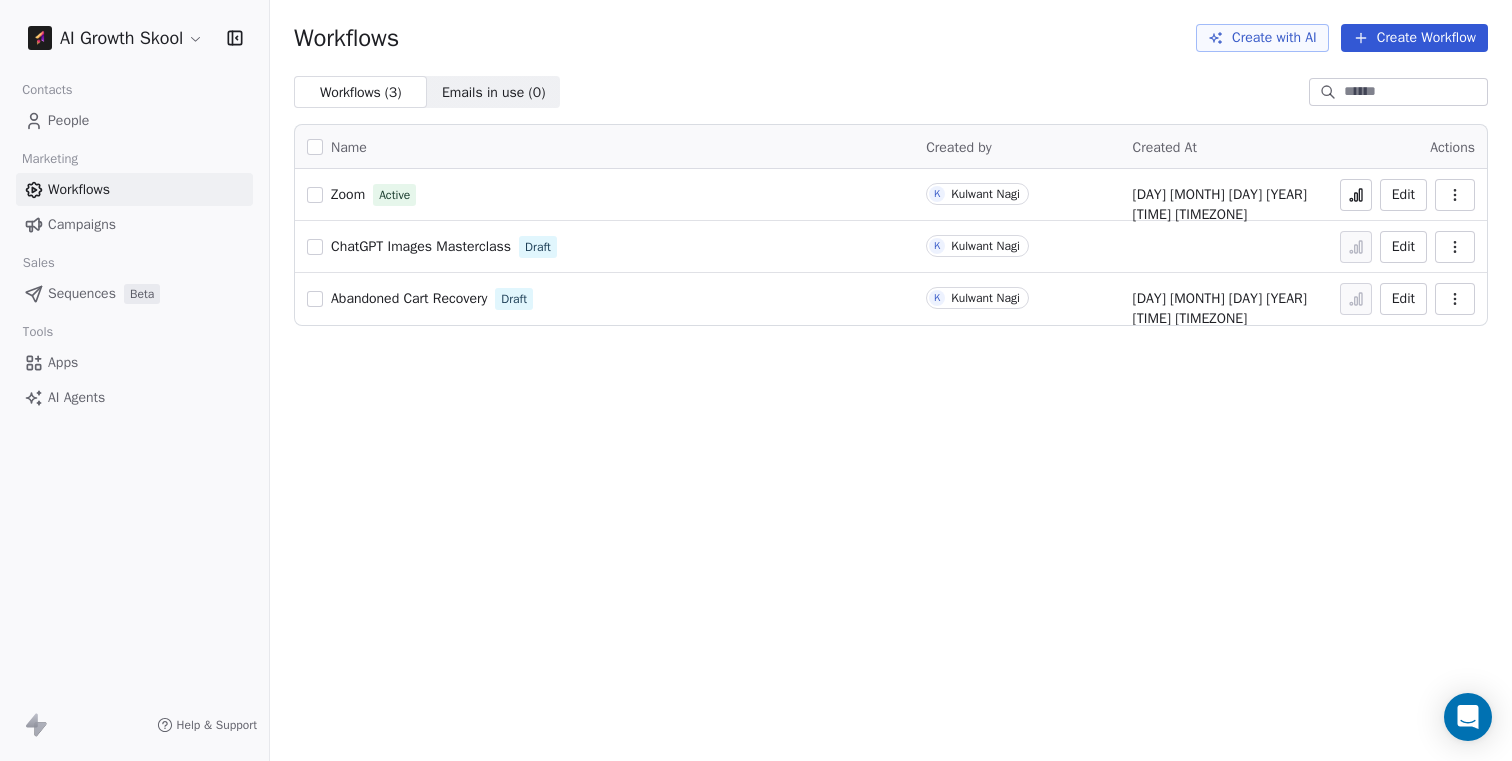 click on "Edit" at bounding box center [1403, 195] 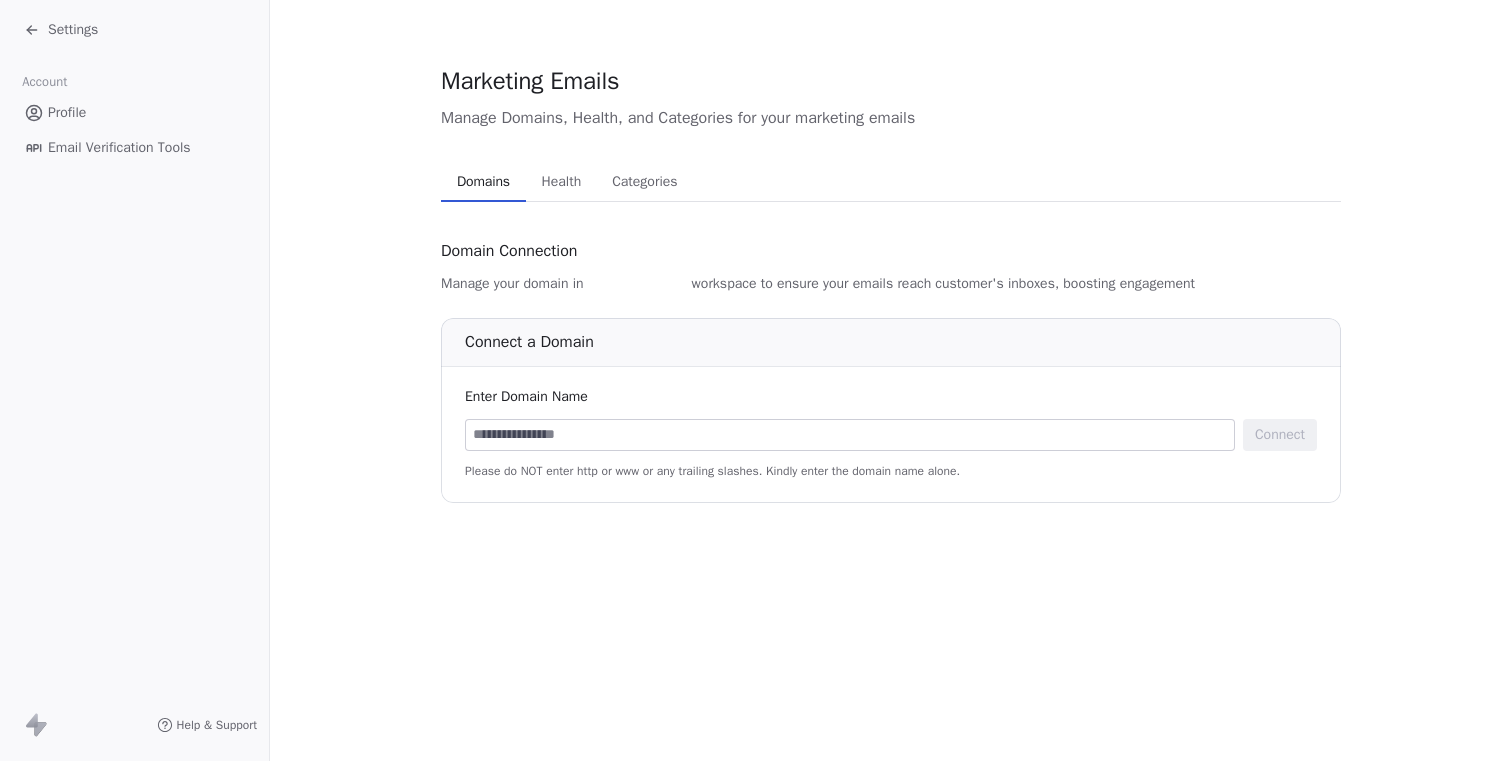 scroll, scrollTop: 0, scrollLeft: 0, axis: both 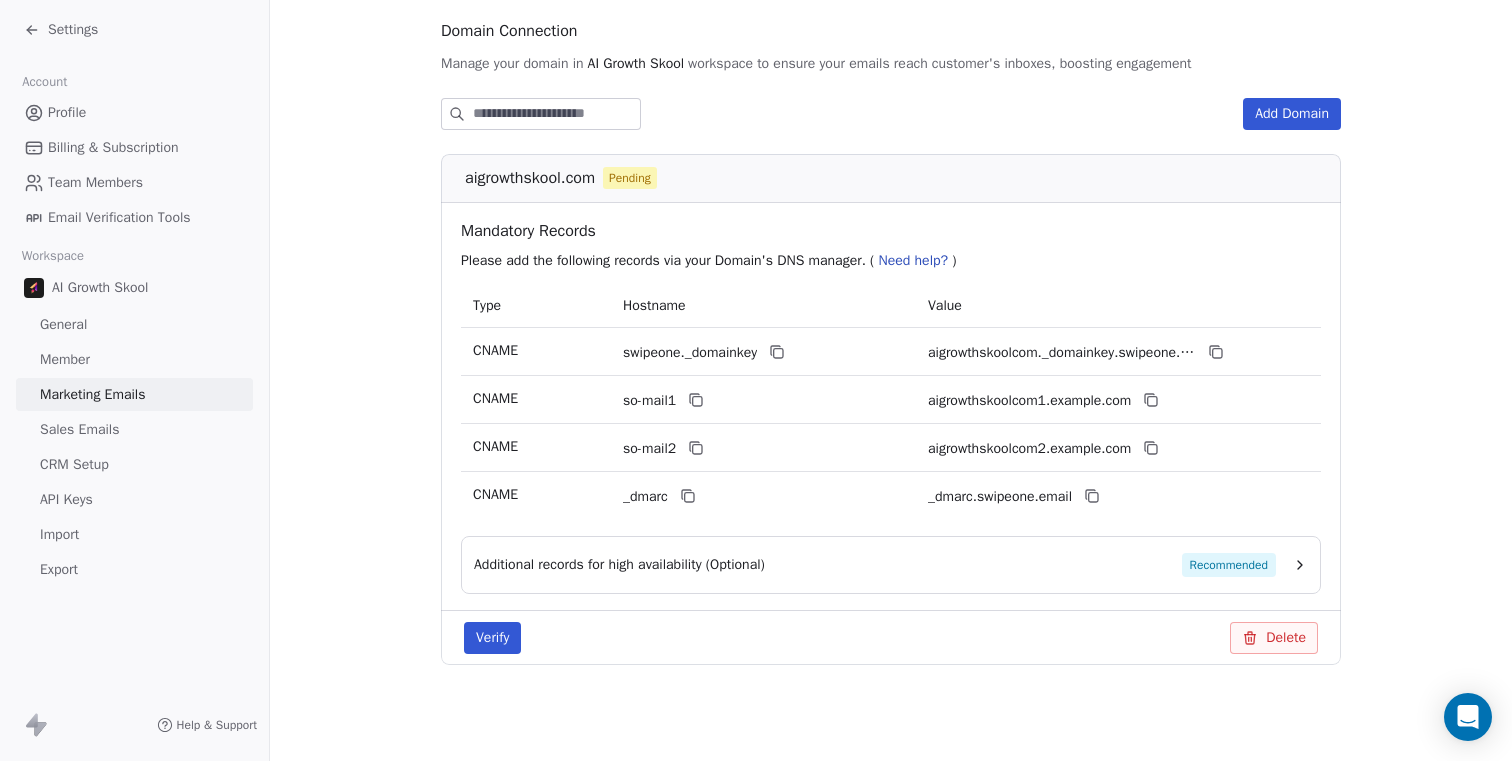 click on "Verify" at bounding box center [492, 638] 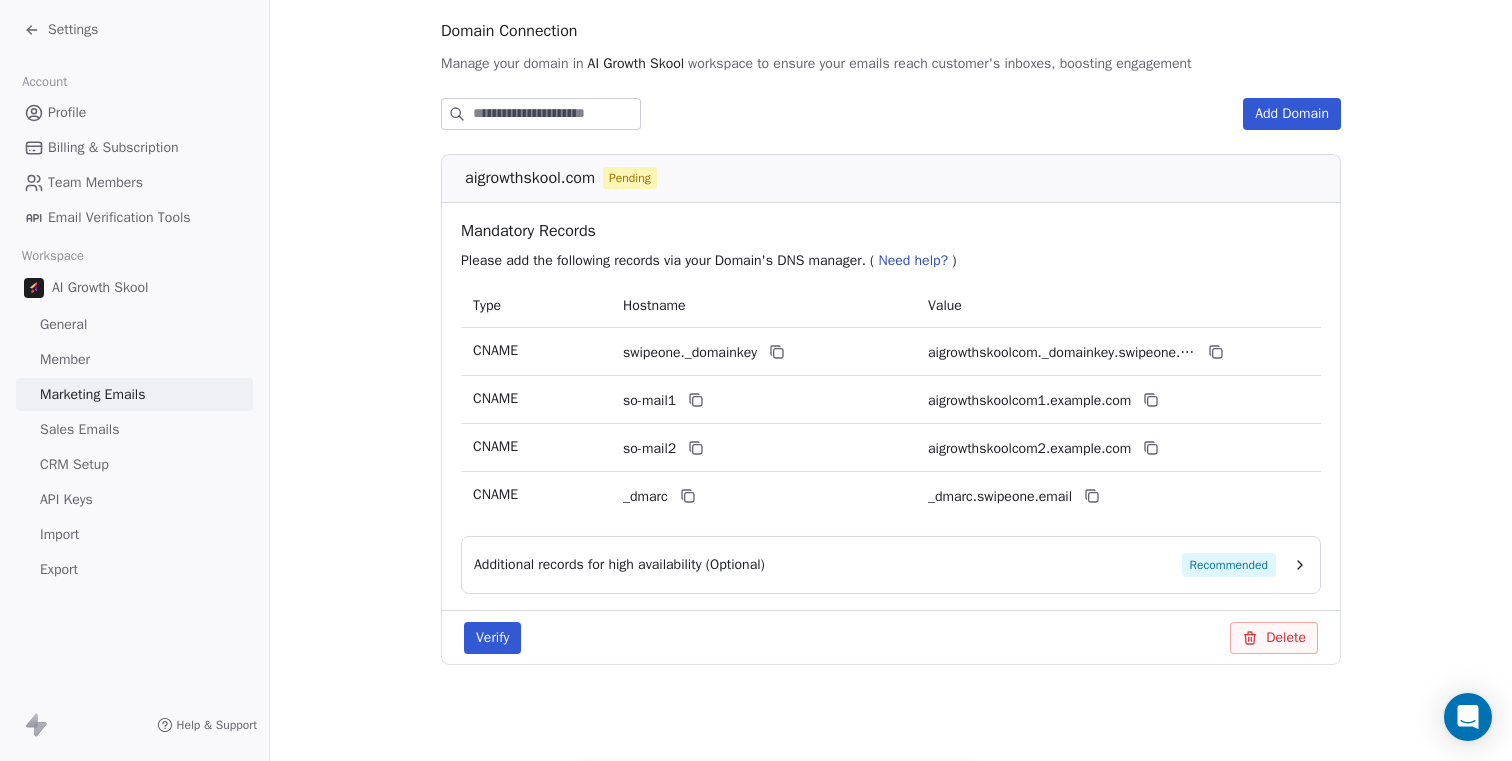 scroll, scrollTop: 0, scrollLeft: 0, axis: both 